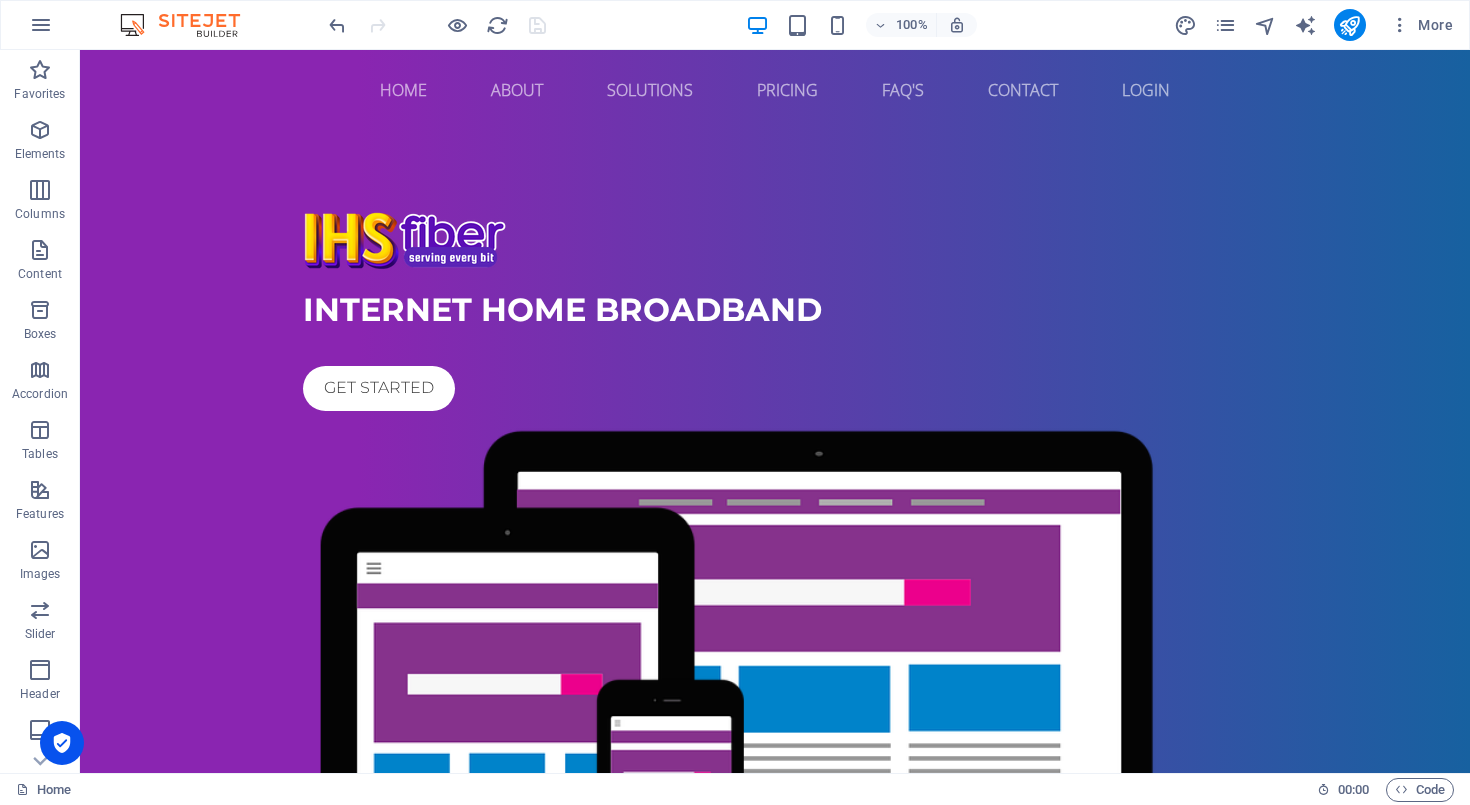 scroll, scrollTop: 0, scrollLeft: 0, axis: both 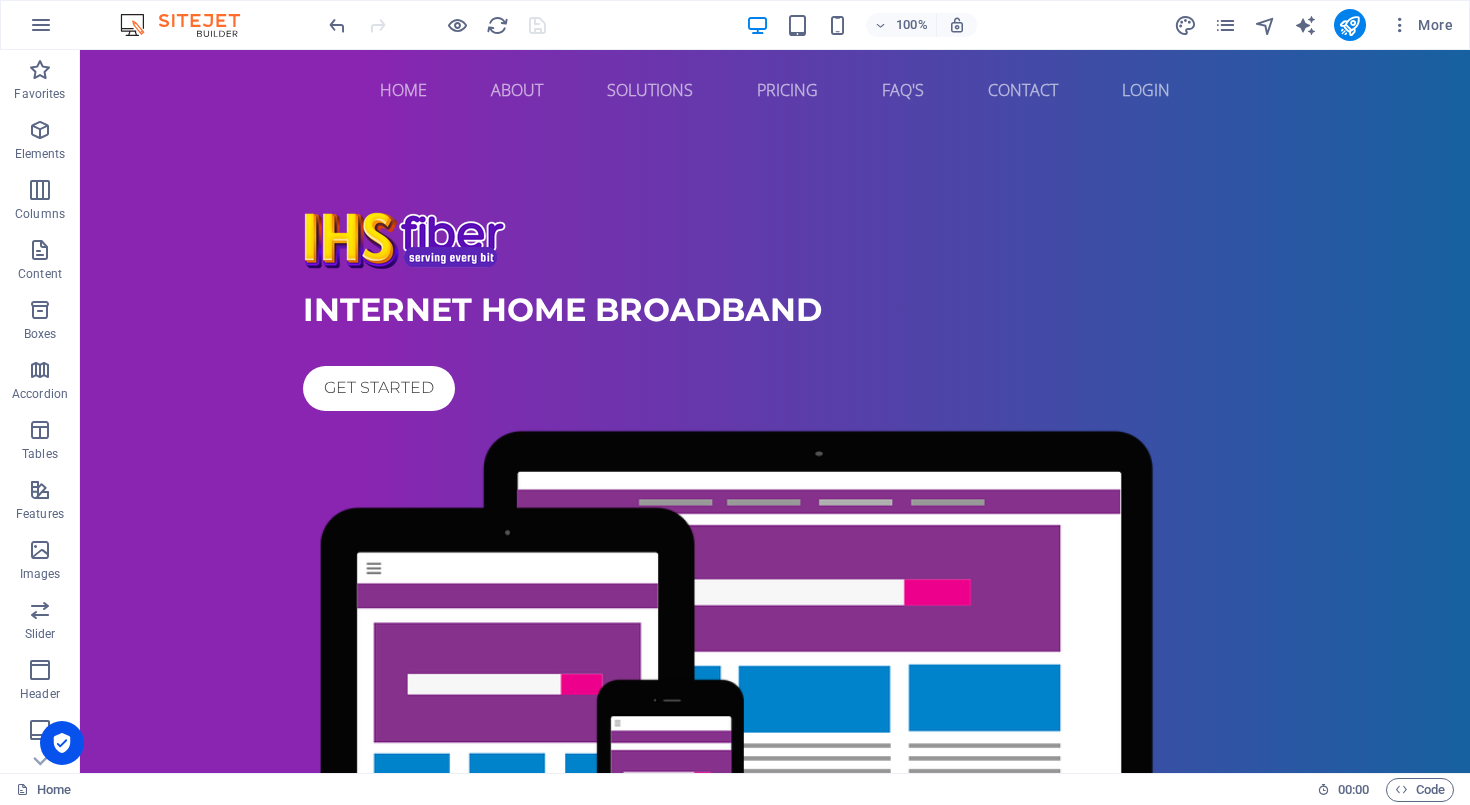 click at bounding box center (775, 240) 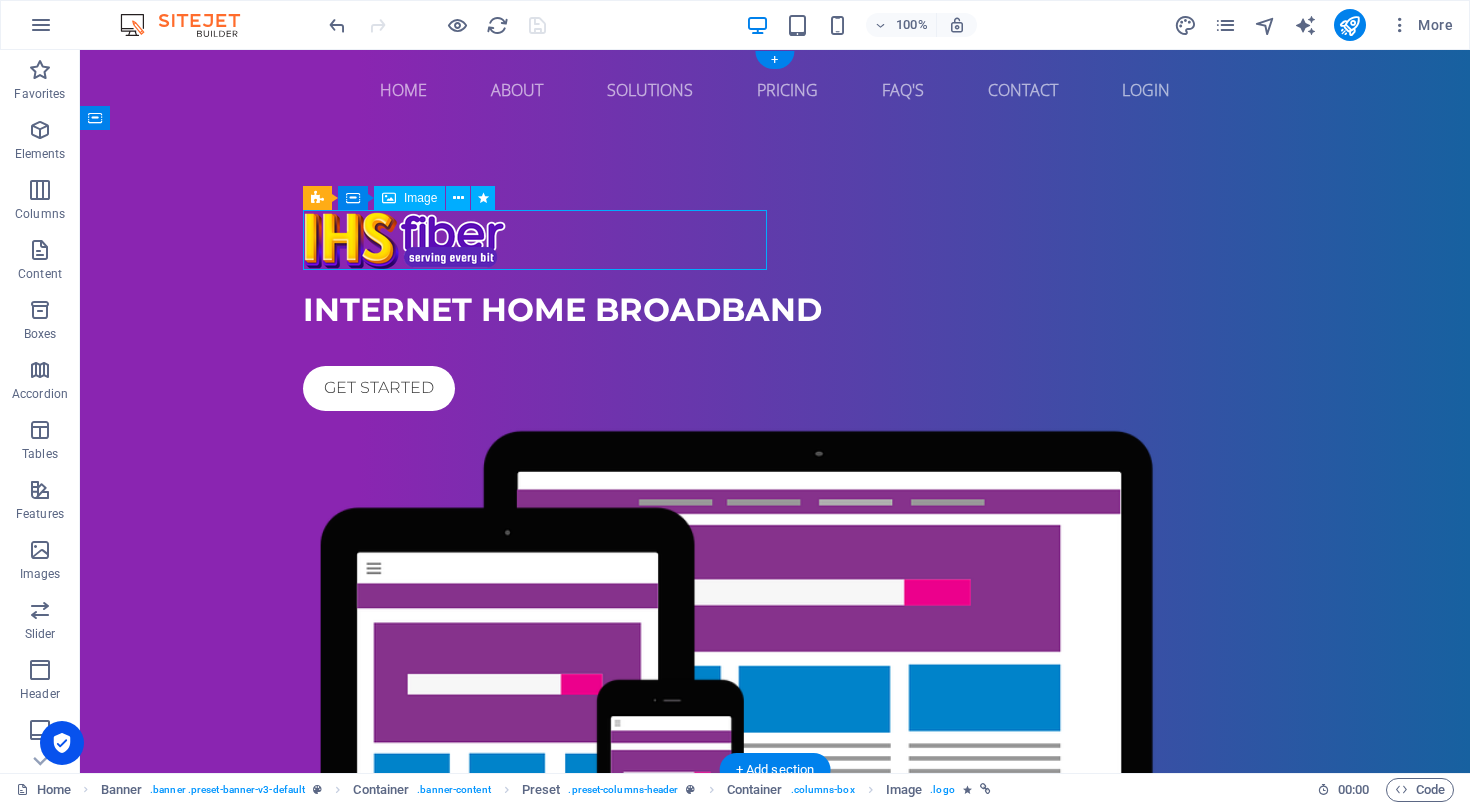 click at bounding box center (775, 240) 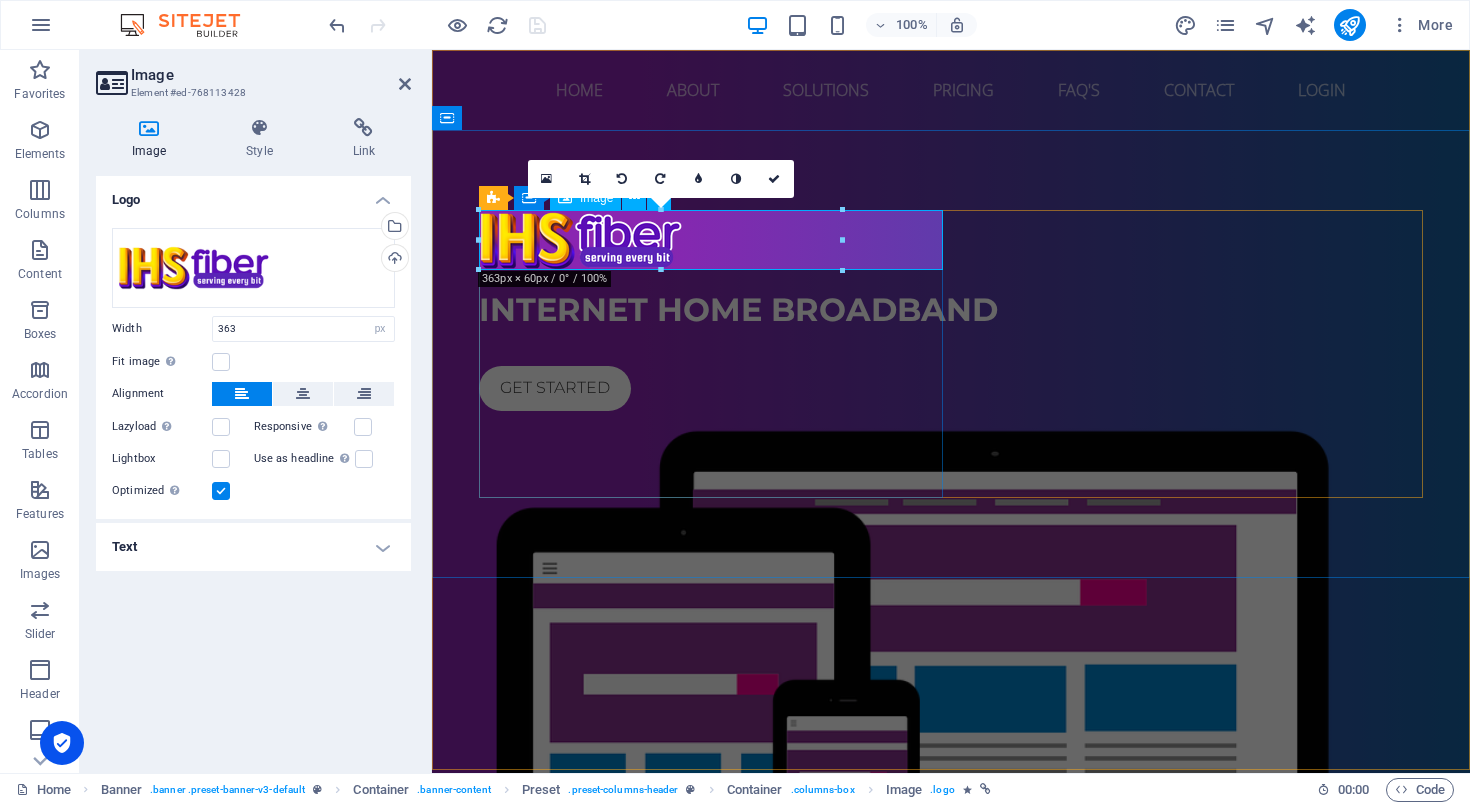 click at bounding box center [951, 240] 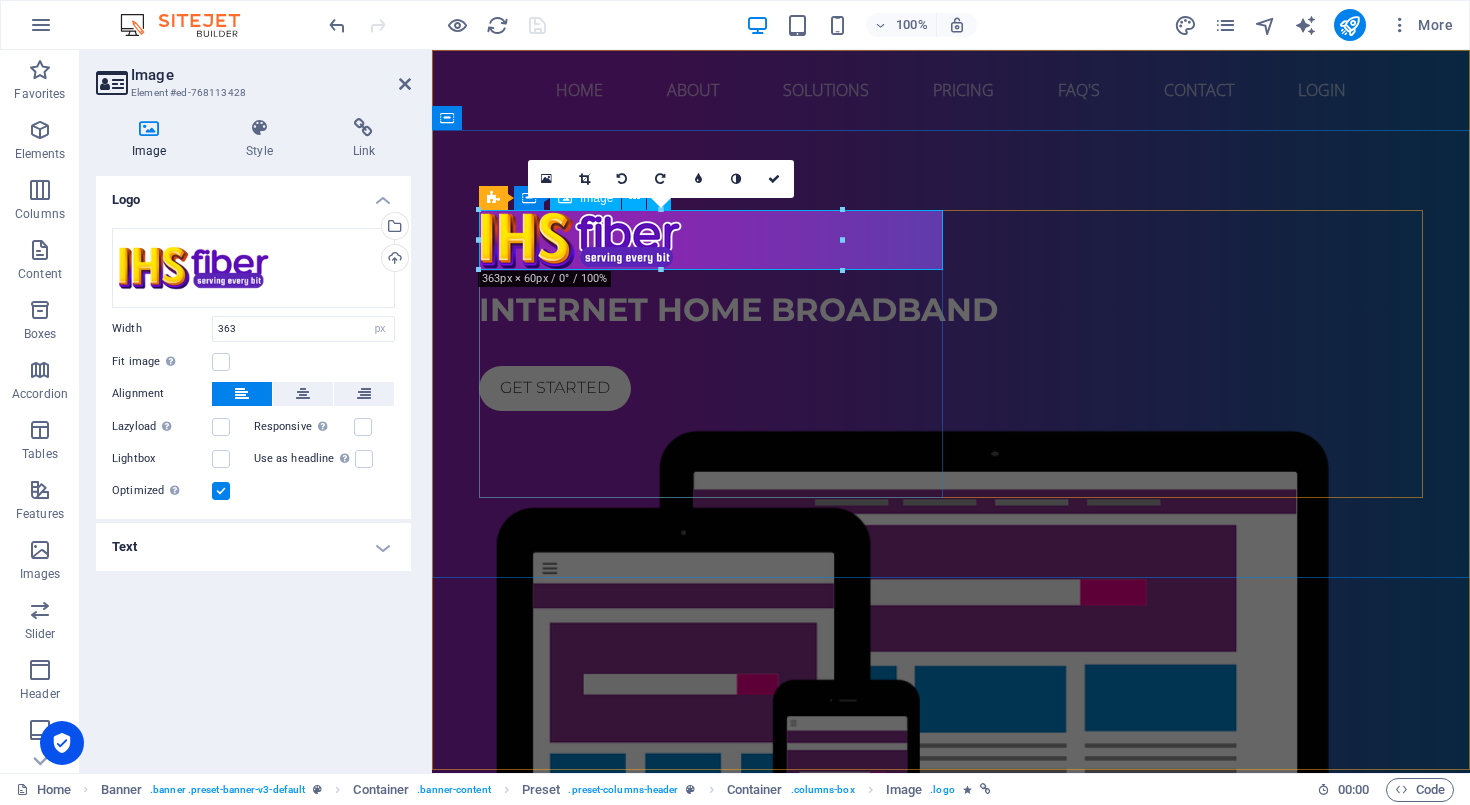 click at bounding box center (951, 240) 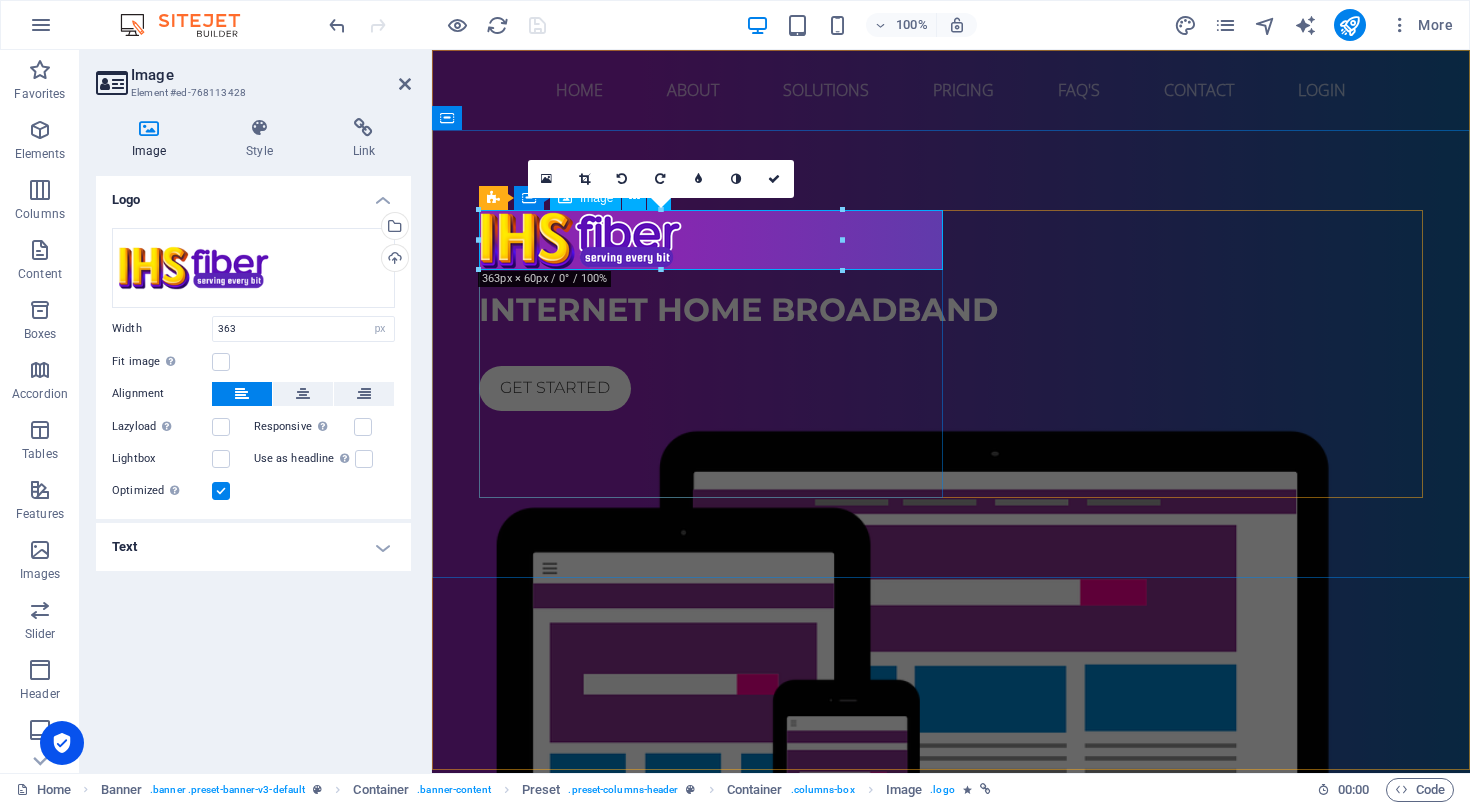 click at bounding box center (951, 240) 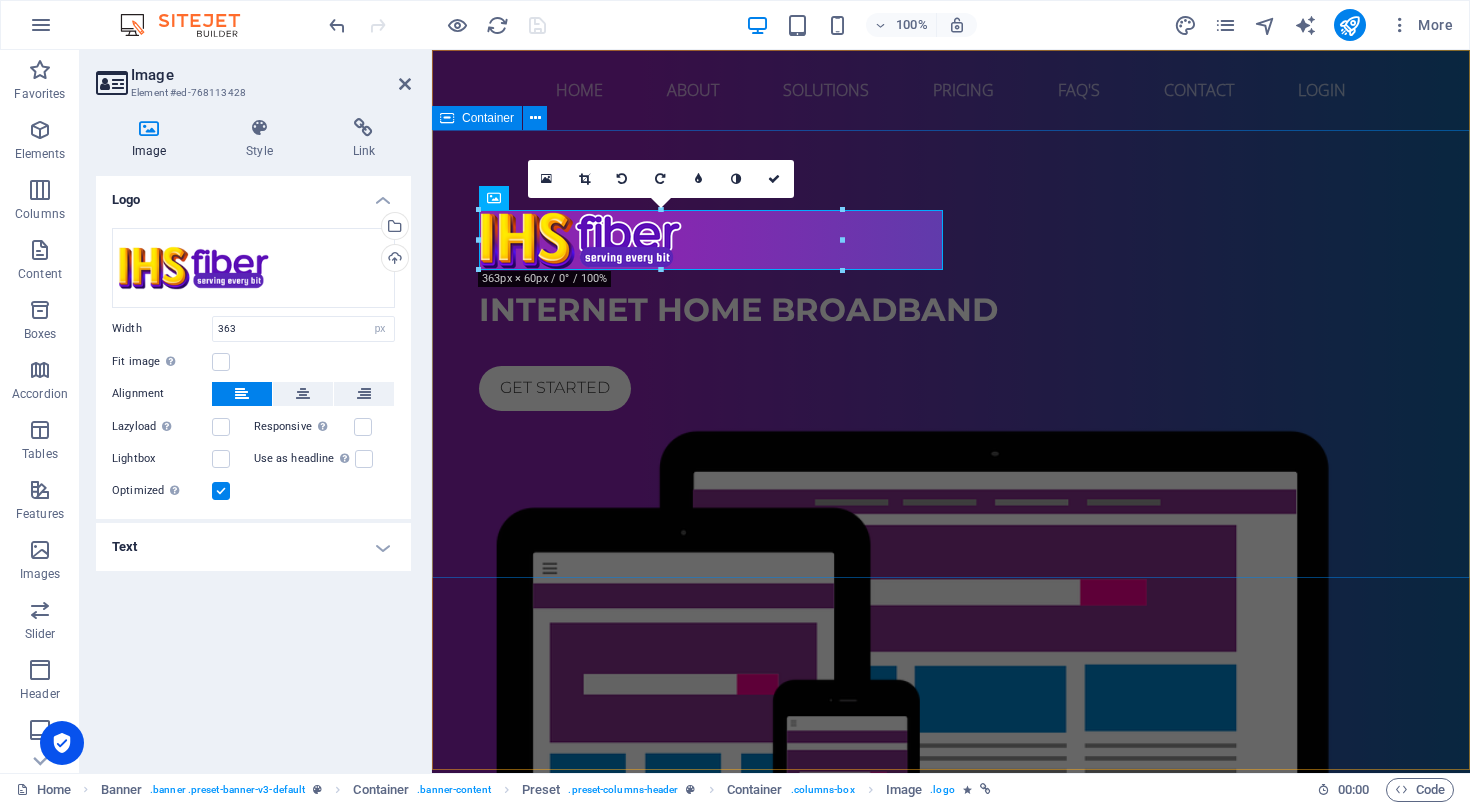 click on "Internet home broadband Get started" at bounding box center [951, 607] 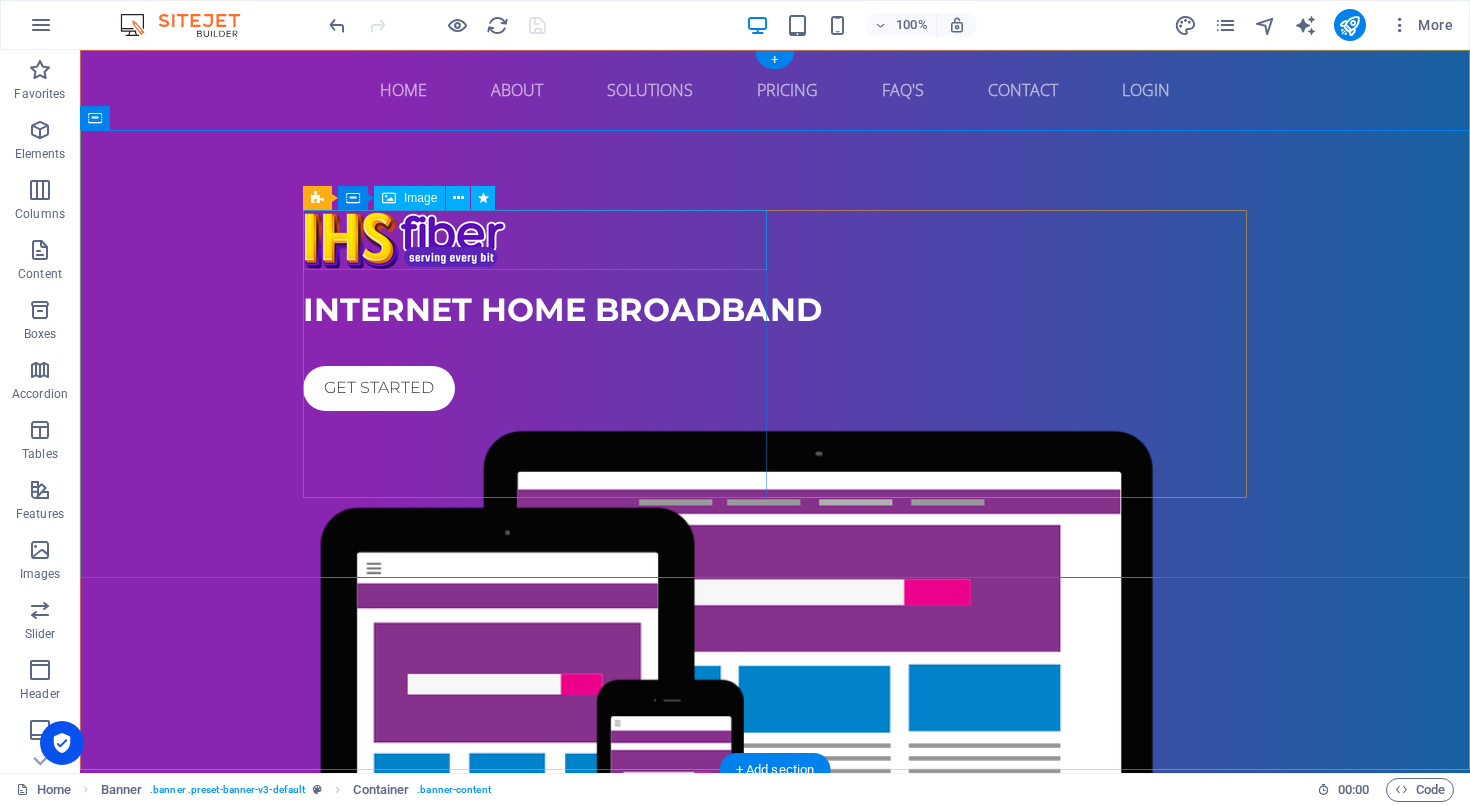 click at bounding box center (775, 240) 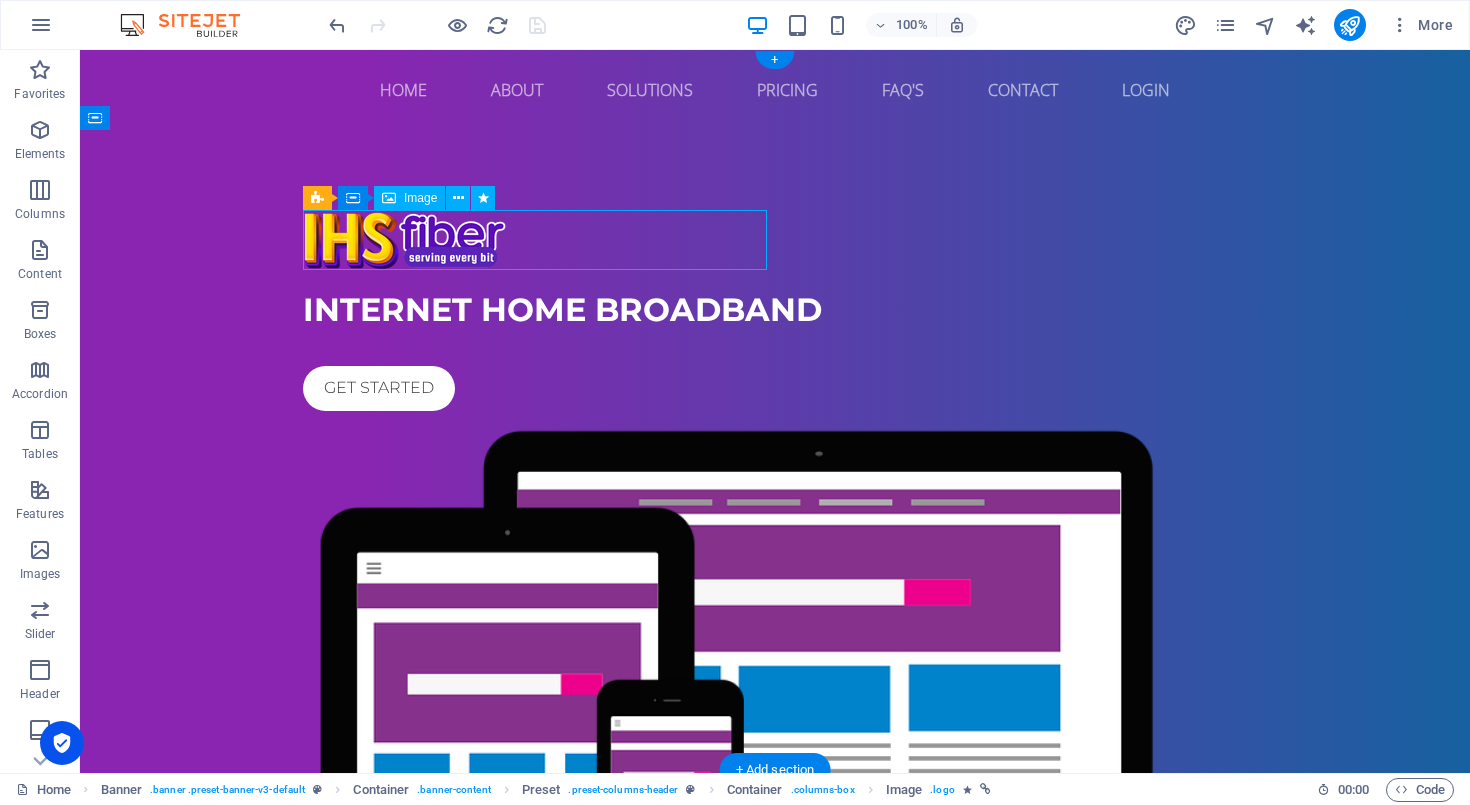 click at bounding box center (775, 240) 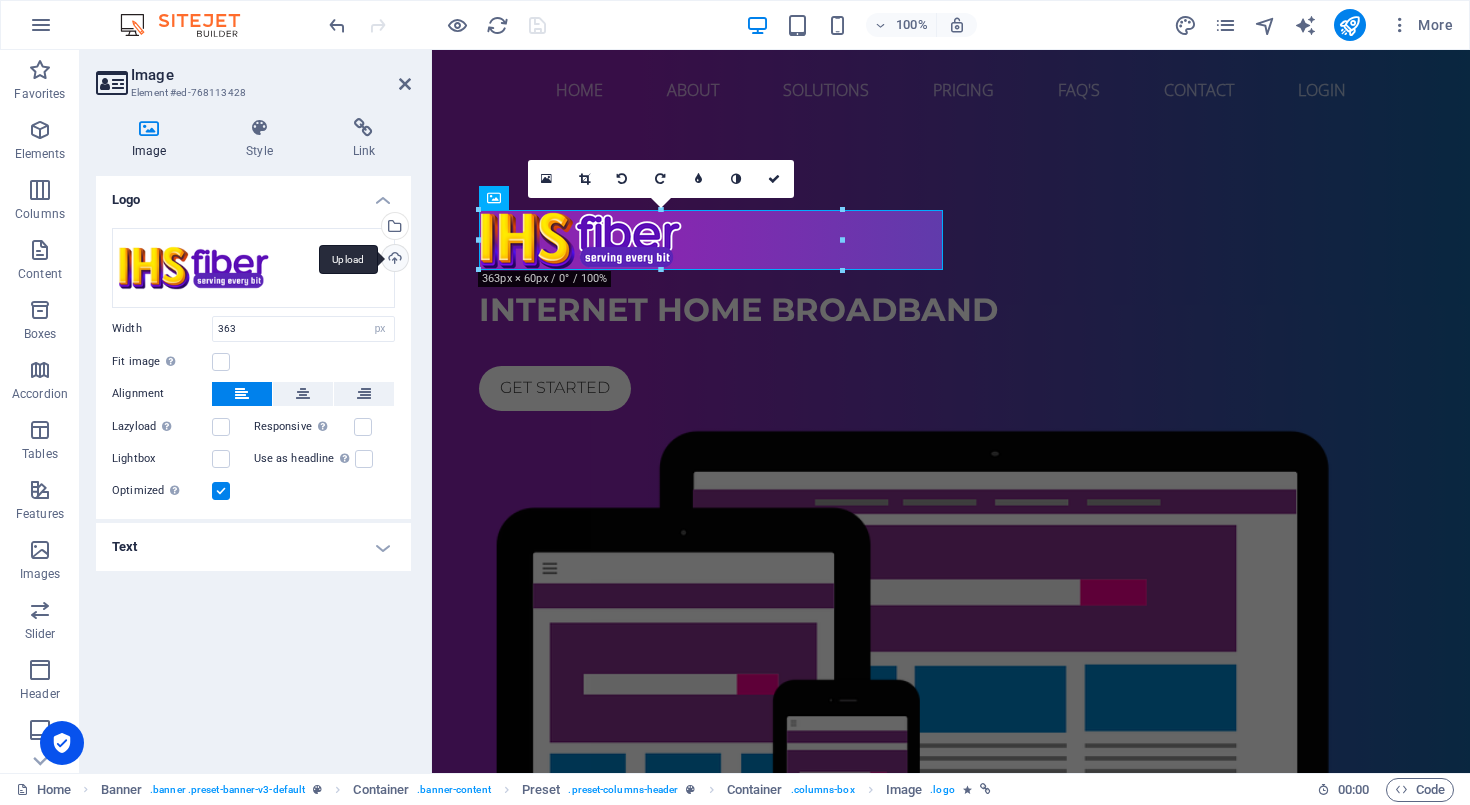 click on "Upload" at bounding box center (393, 260) 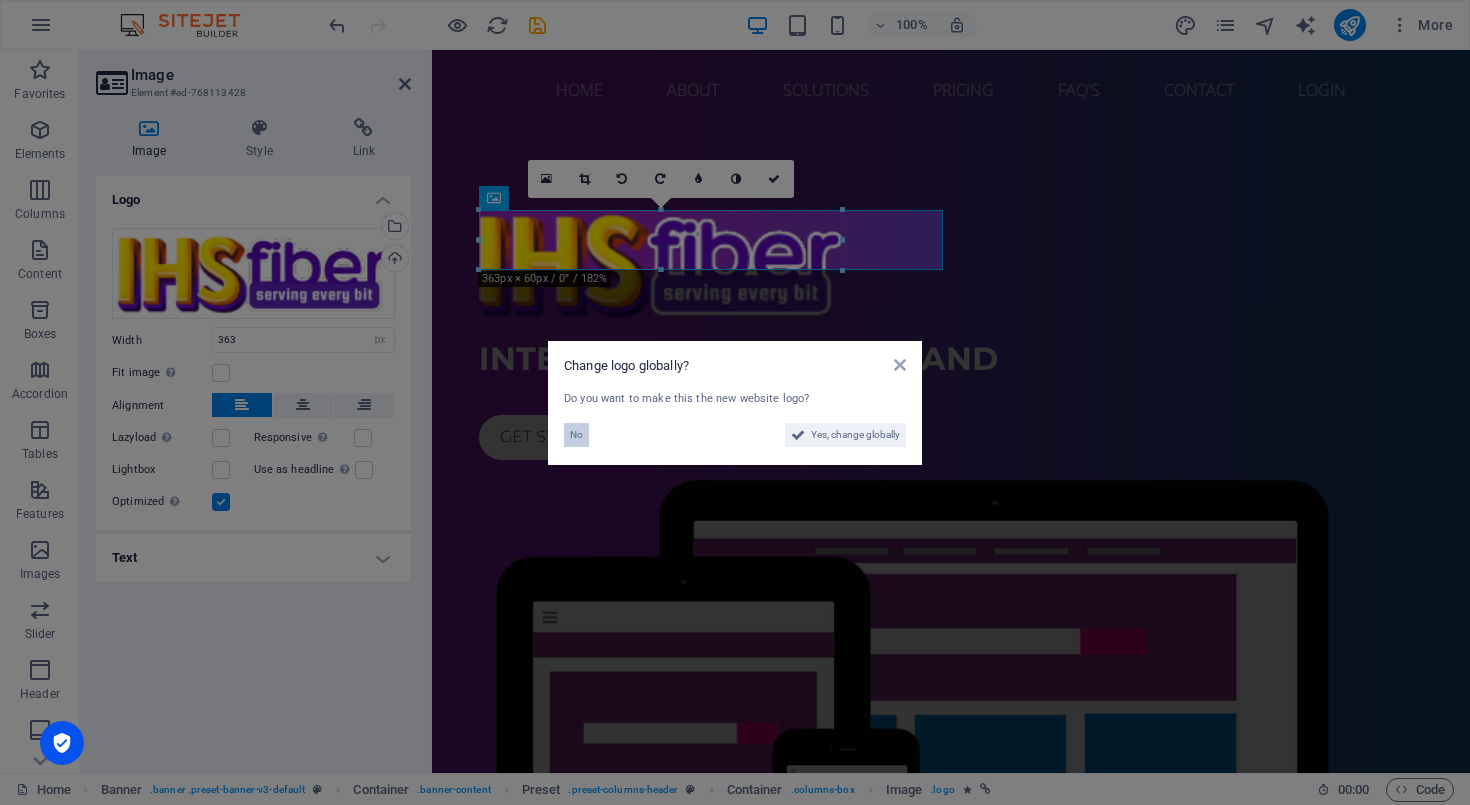 click on "No" at bounding box center (576, 435) 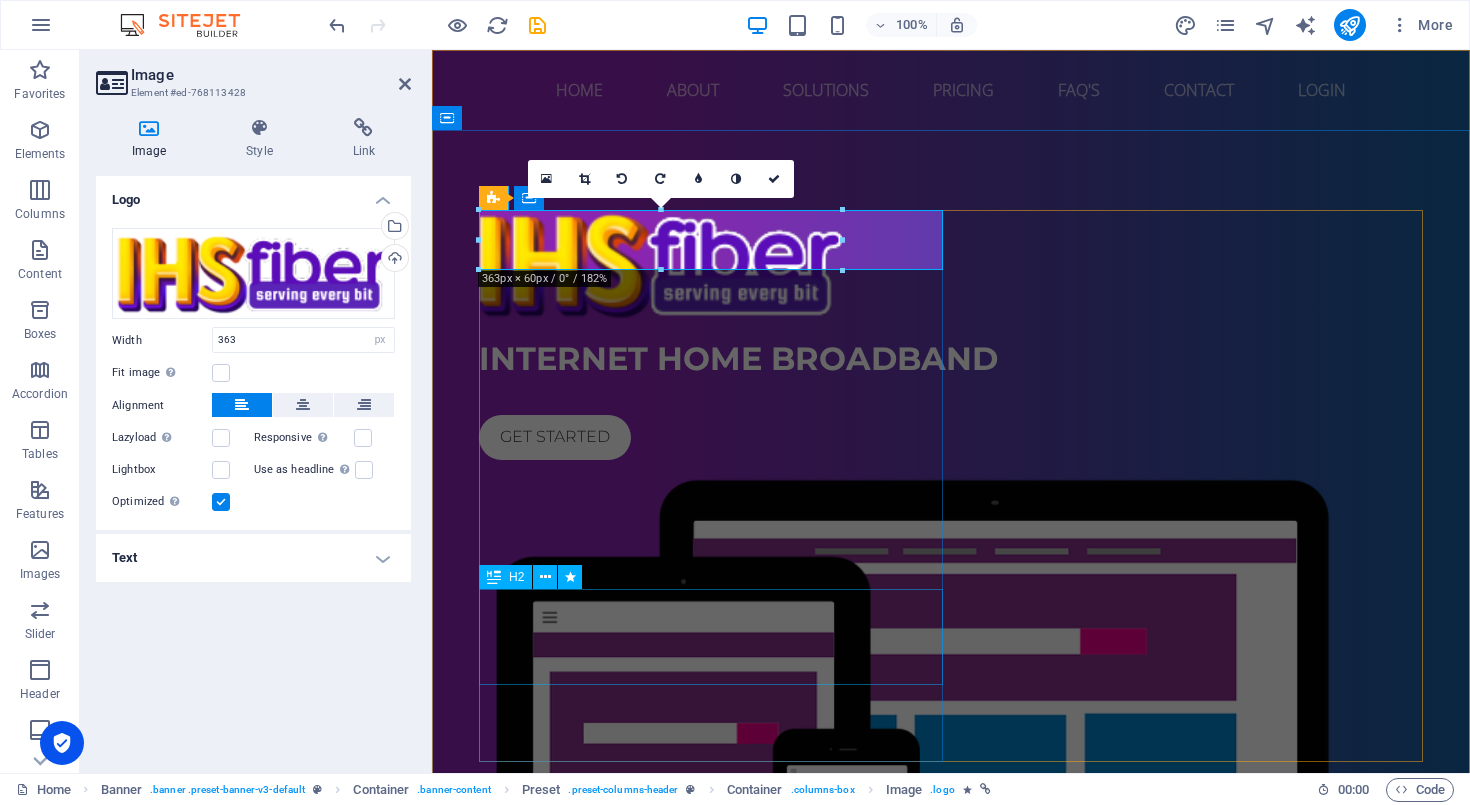 click on "Internet home broadband" at bounding box center (951, 359) 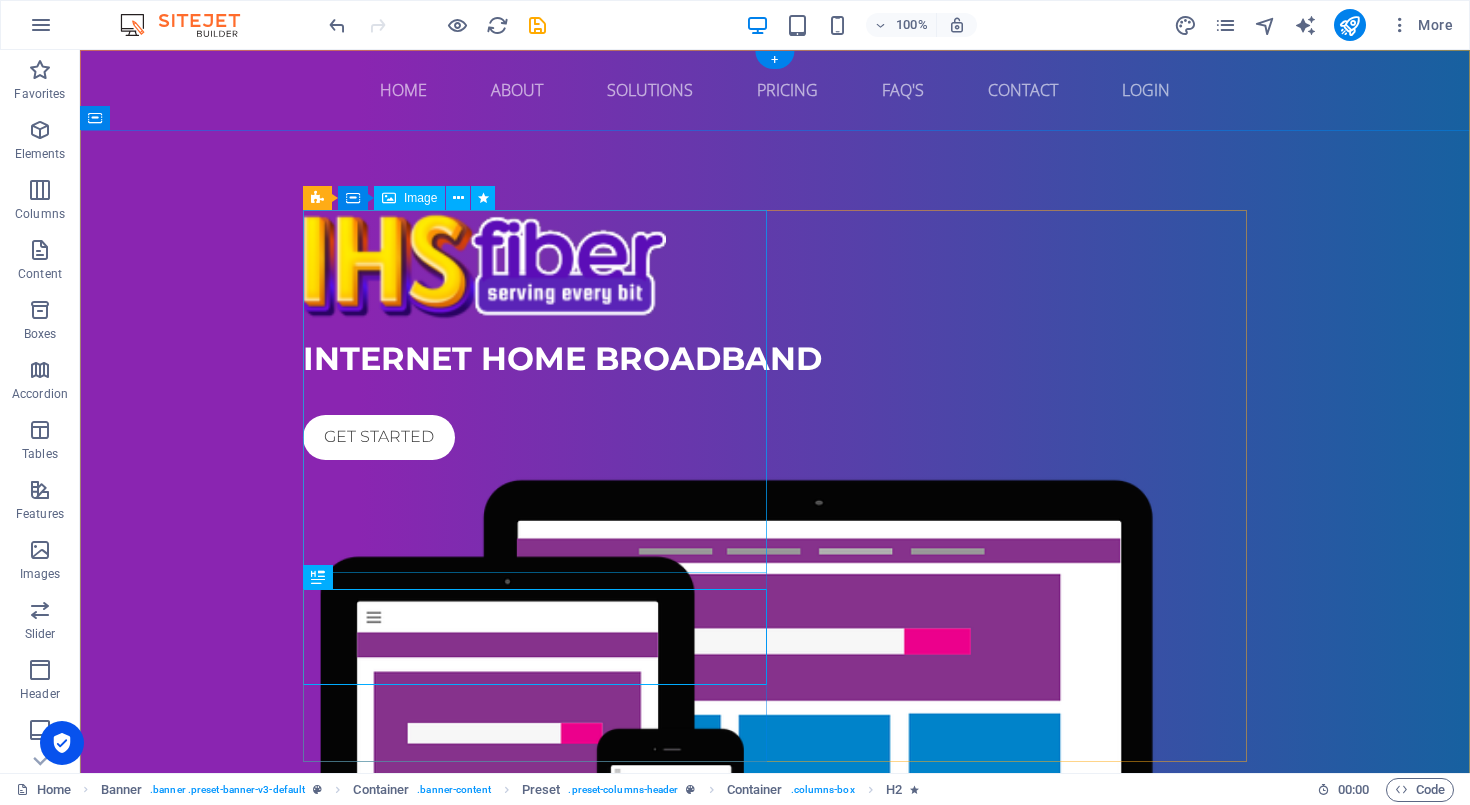 click at bounding box center [775, 264] 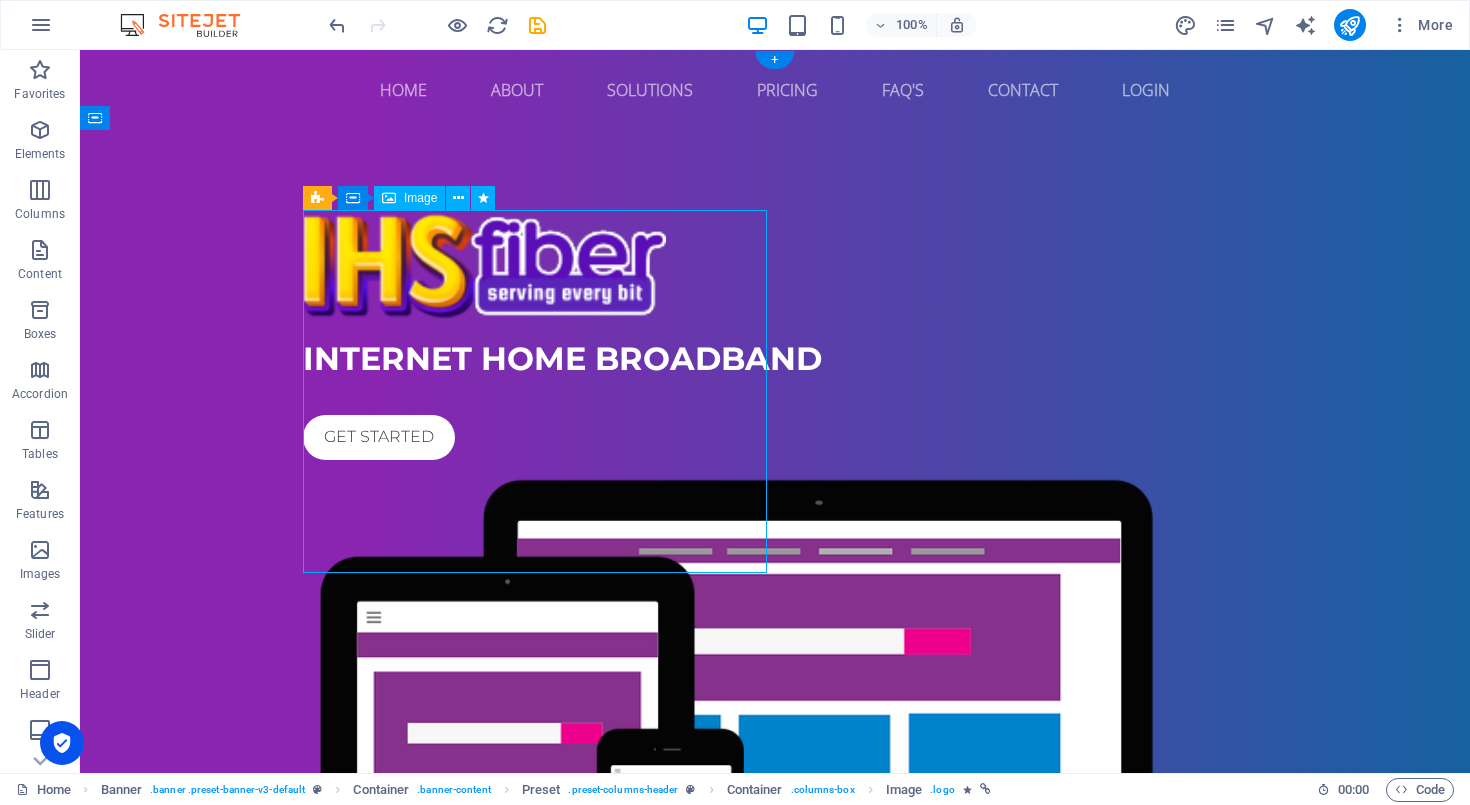 click at bounding box center (775, 264) 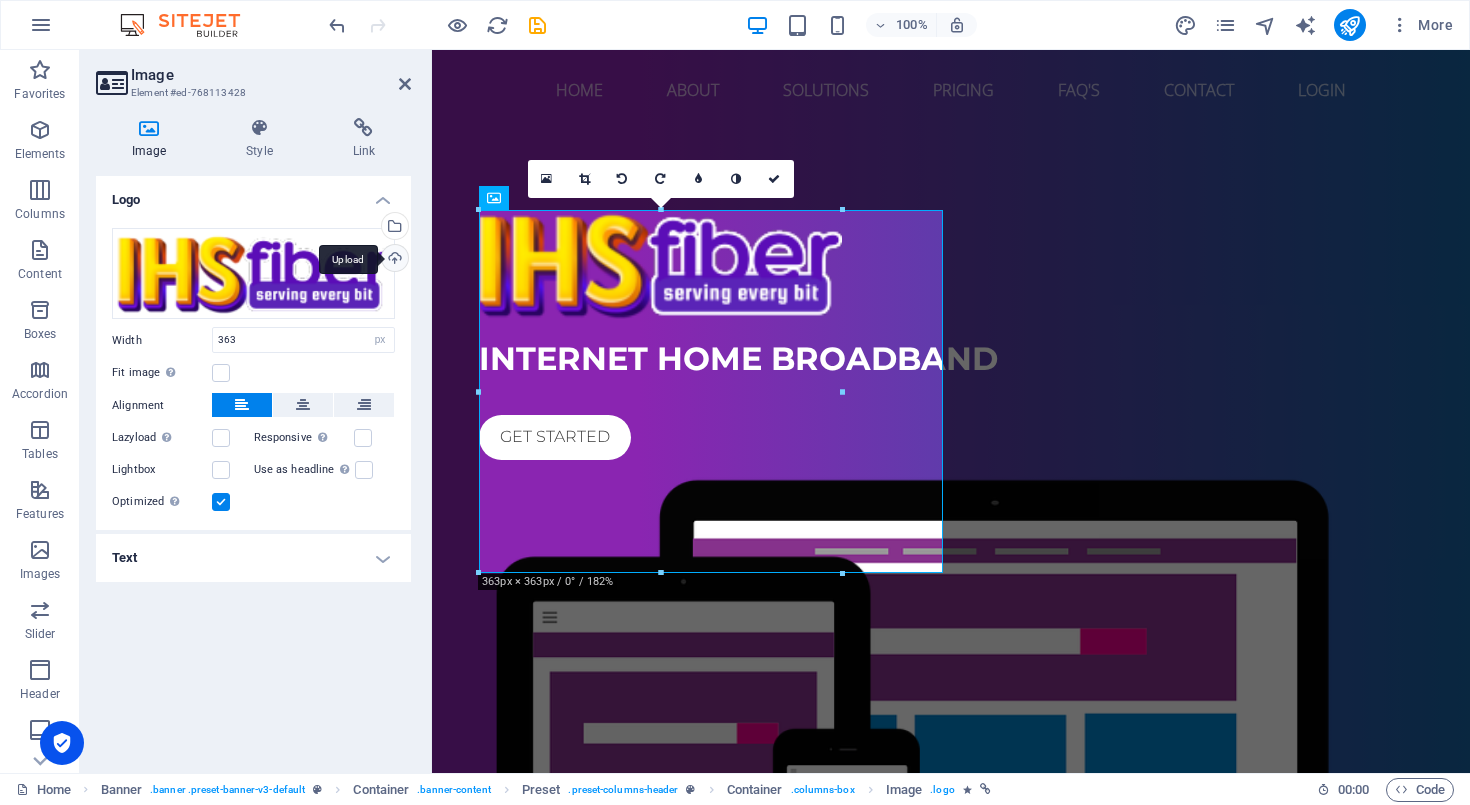 click on "Upload" at bounding box center [393, 260] 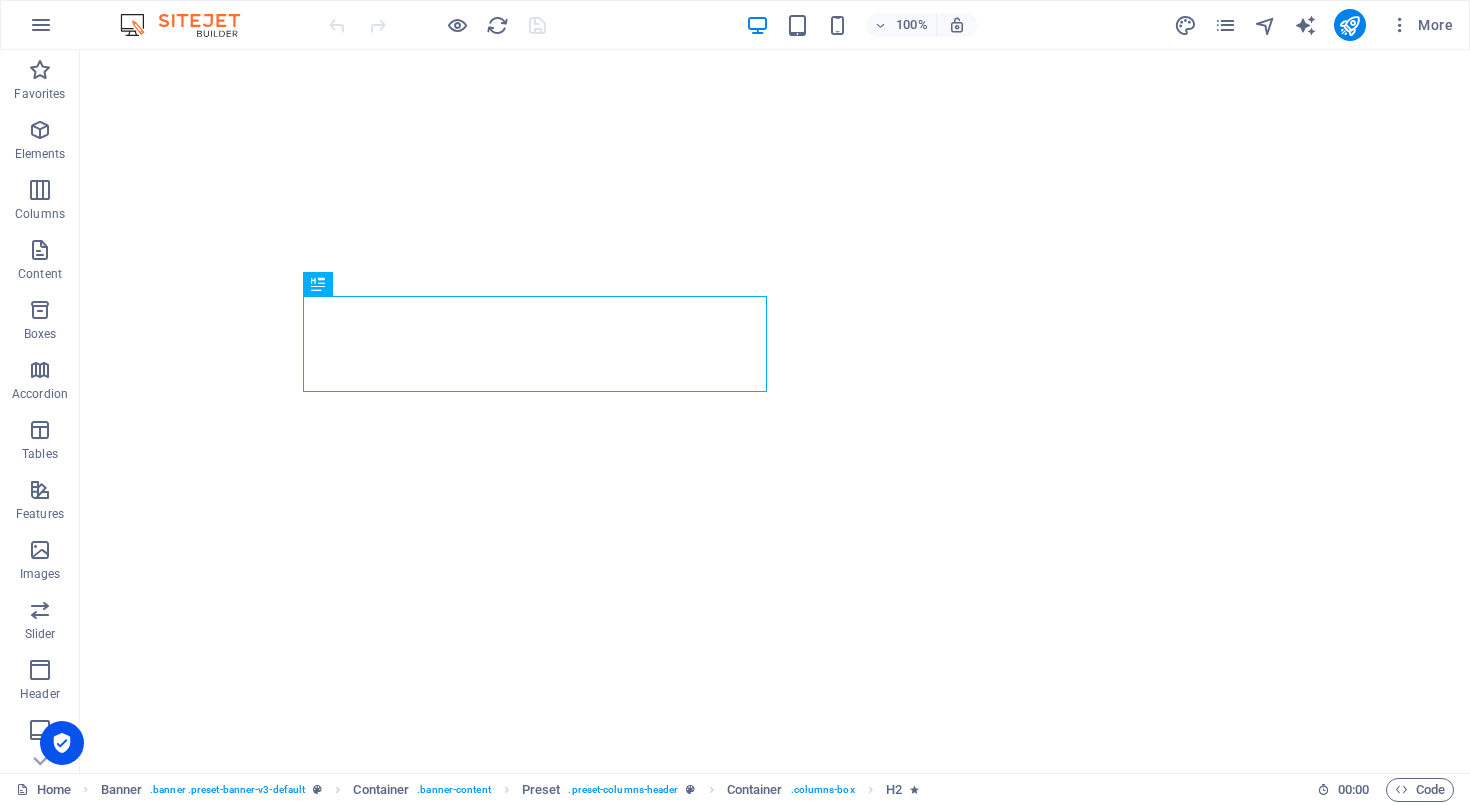 scroll, scrollTop: 0, scrollLeft: 0, axis: both 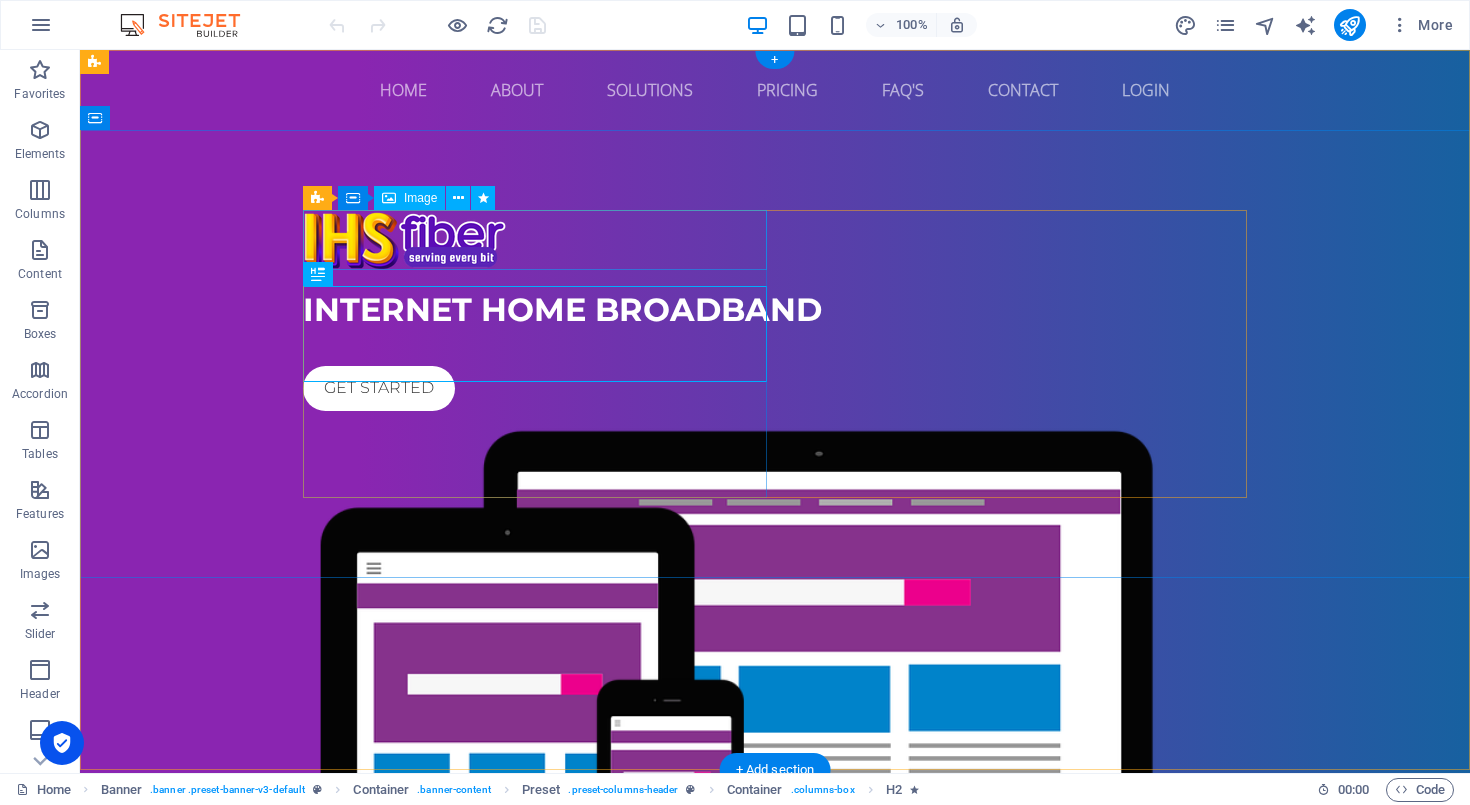 click at bounding box center (775, 240) 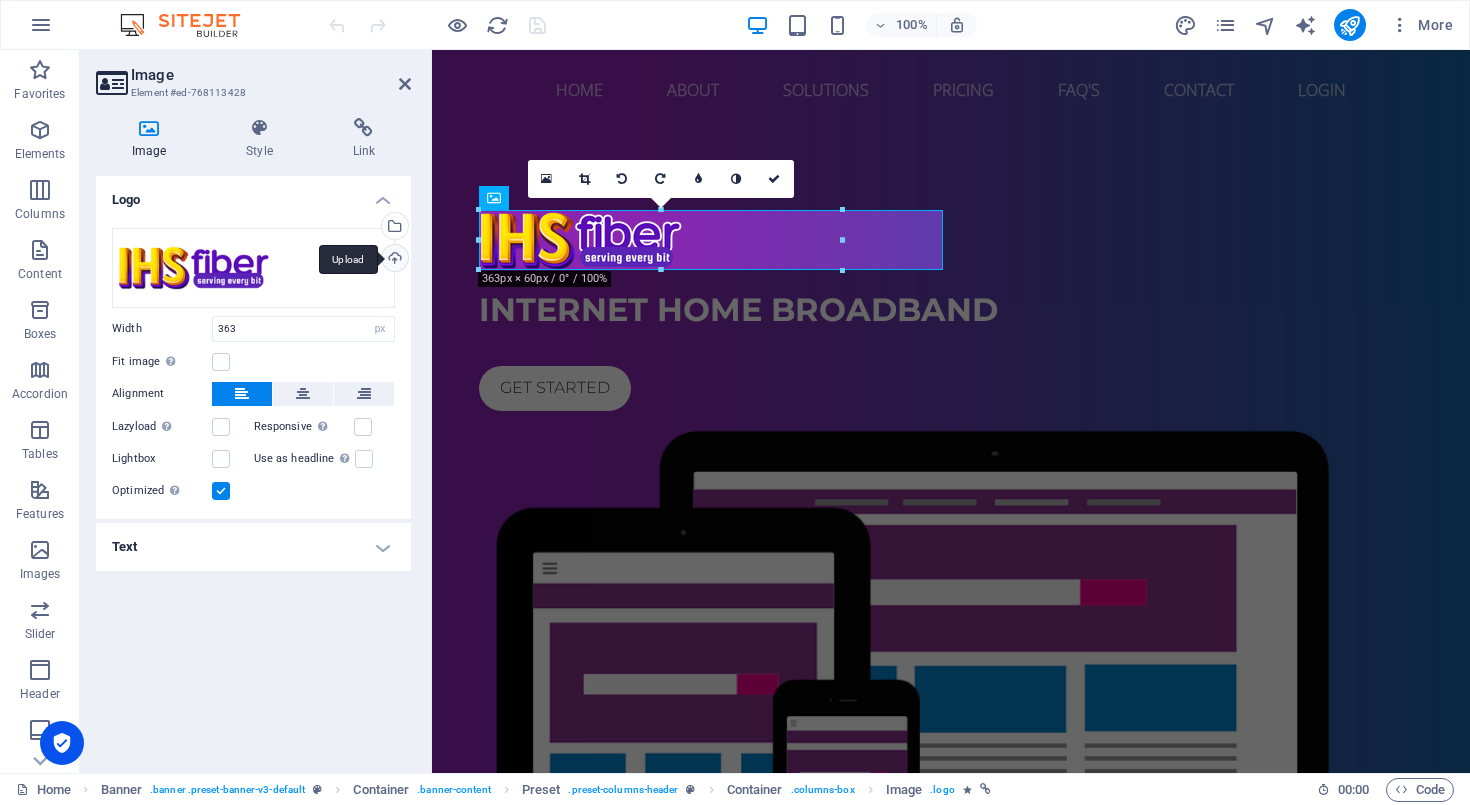 click on "Upload" at bounding box center (393, 260) 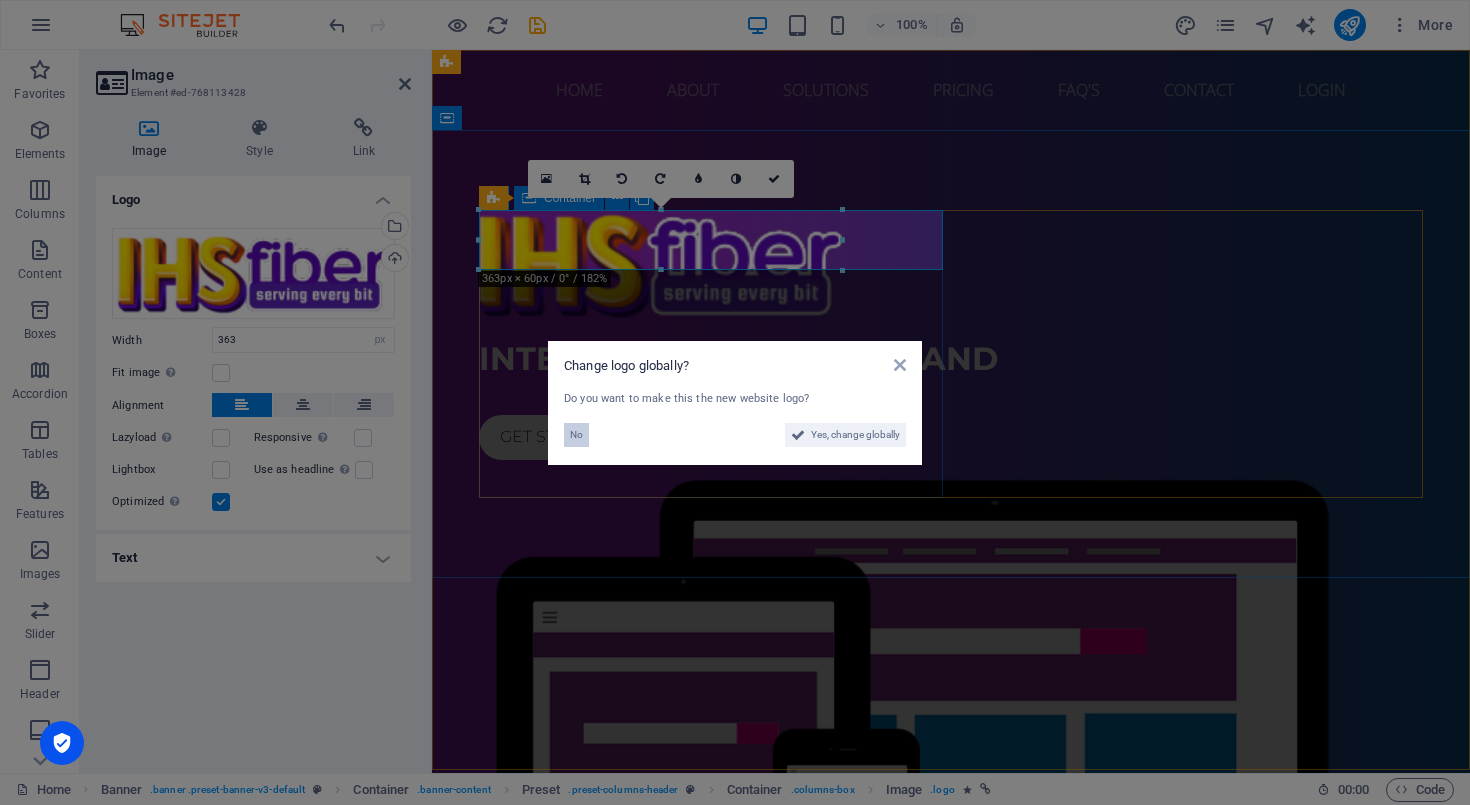 click on "No" at bounding box center (576, 435) 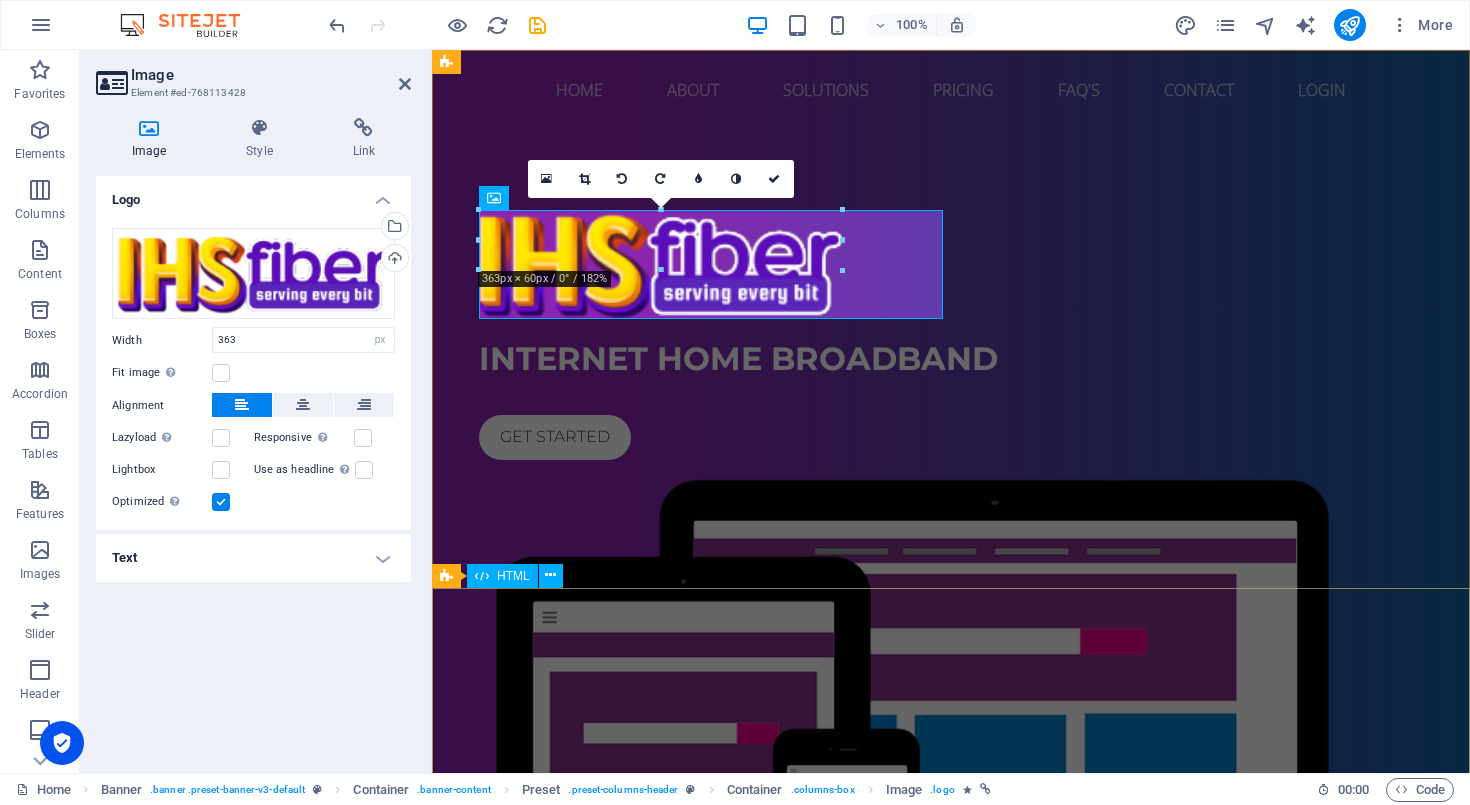 click at bounding box center [951, 1229] 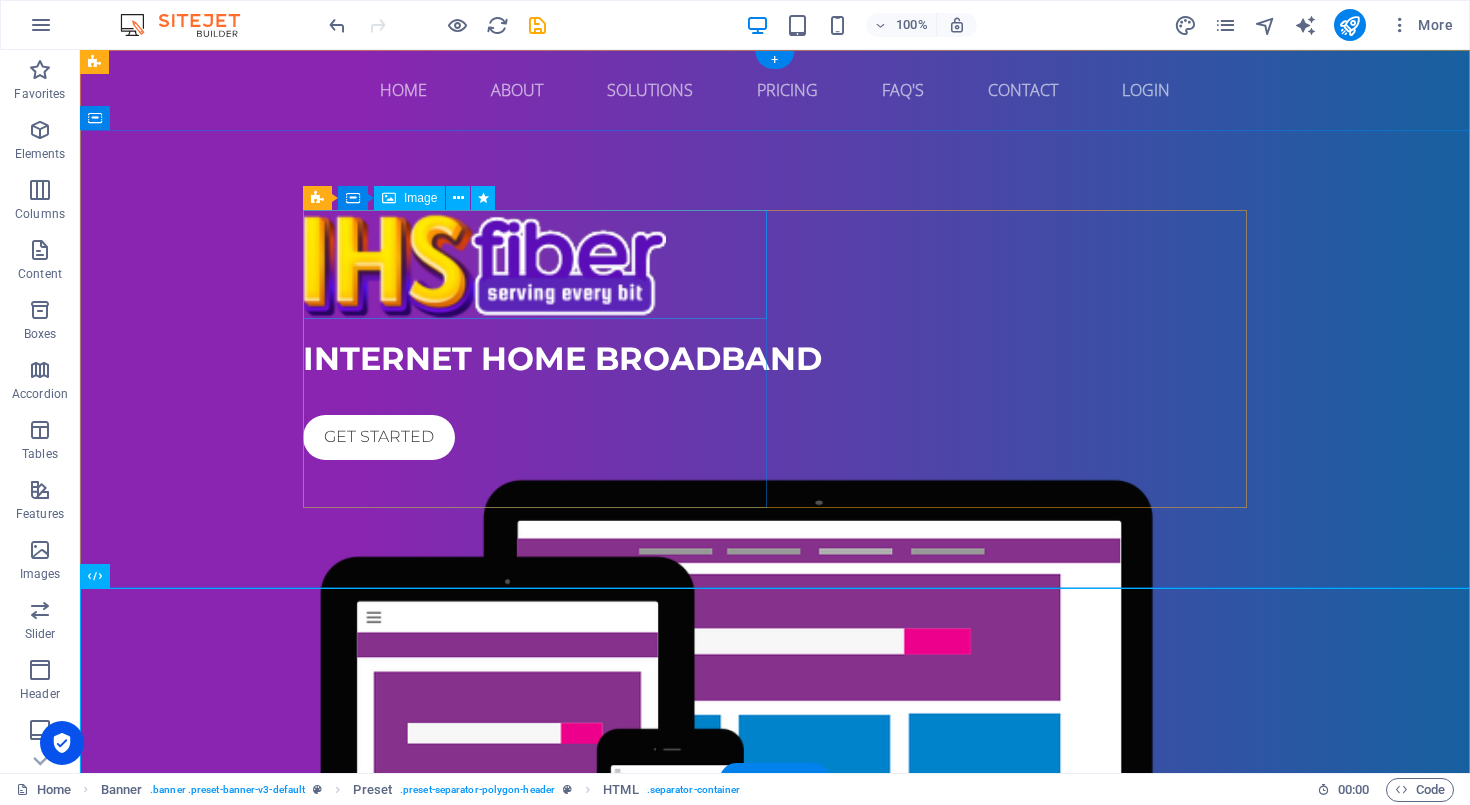 click at bounding box center (775, 264) 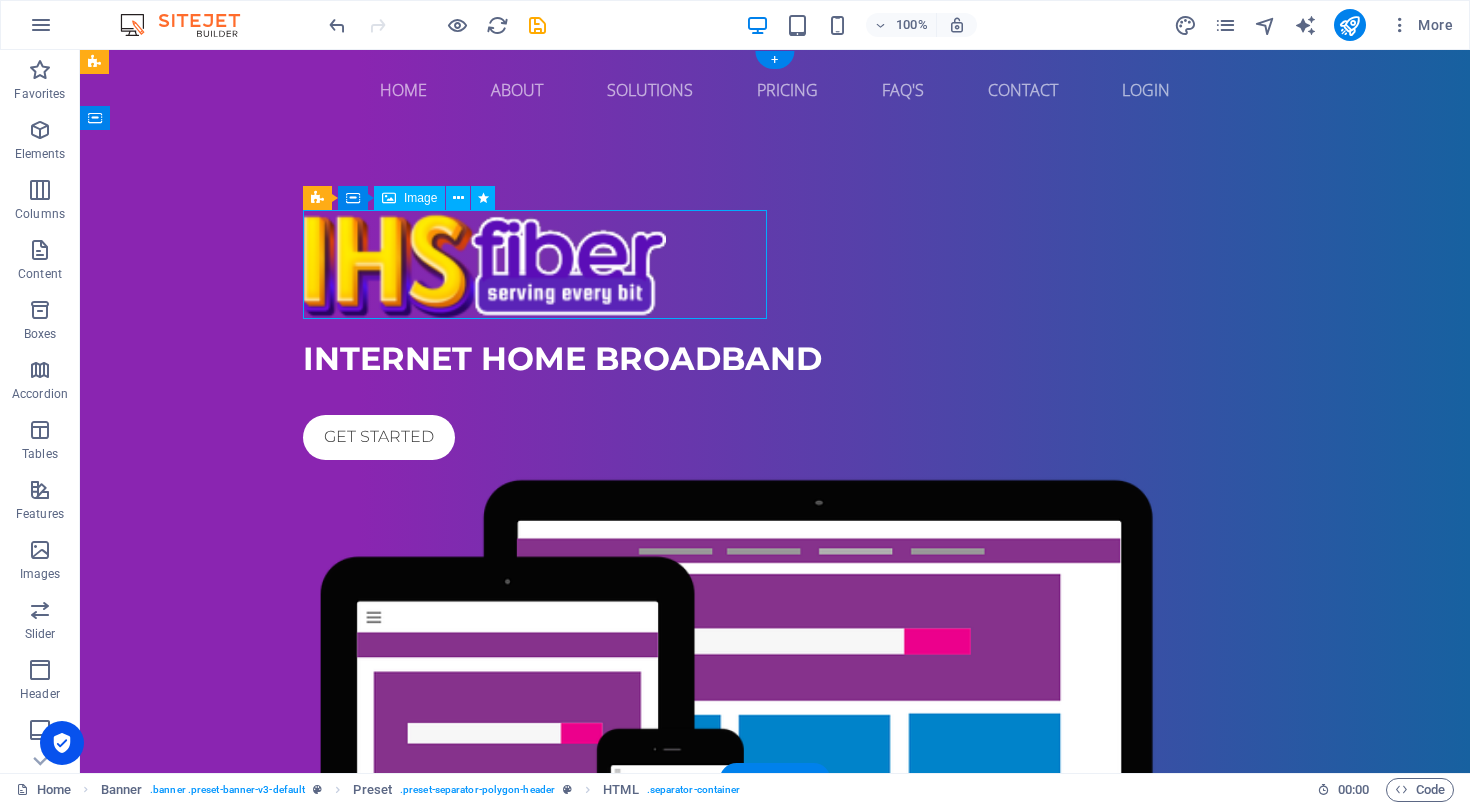 click at bounding box center [775, 264] 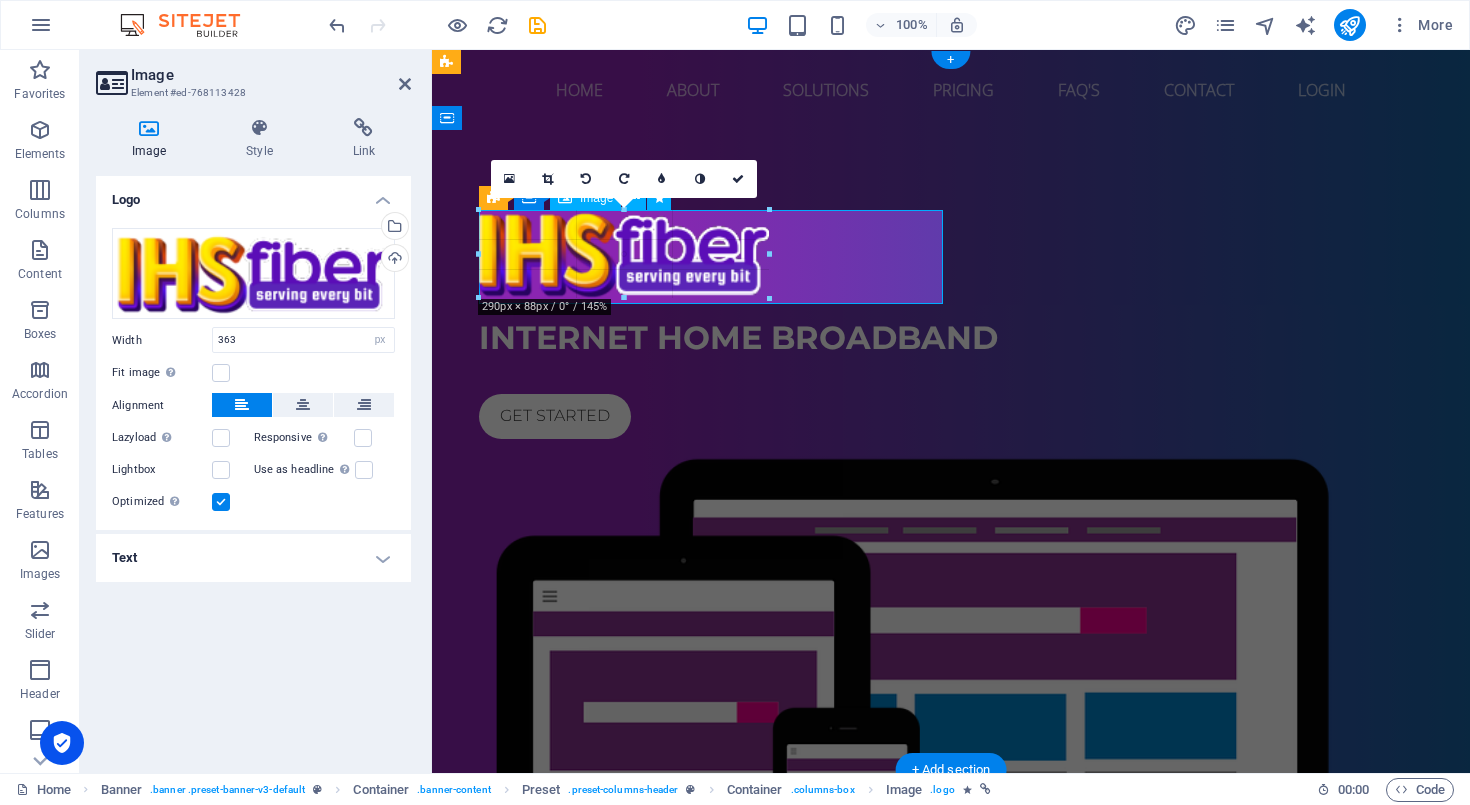 drag, startPoint x: 843, startPoint y: 318, endPoint x: 764, endPoint y: 282, distance: 86.815895 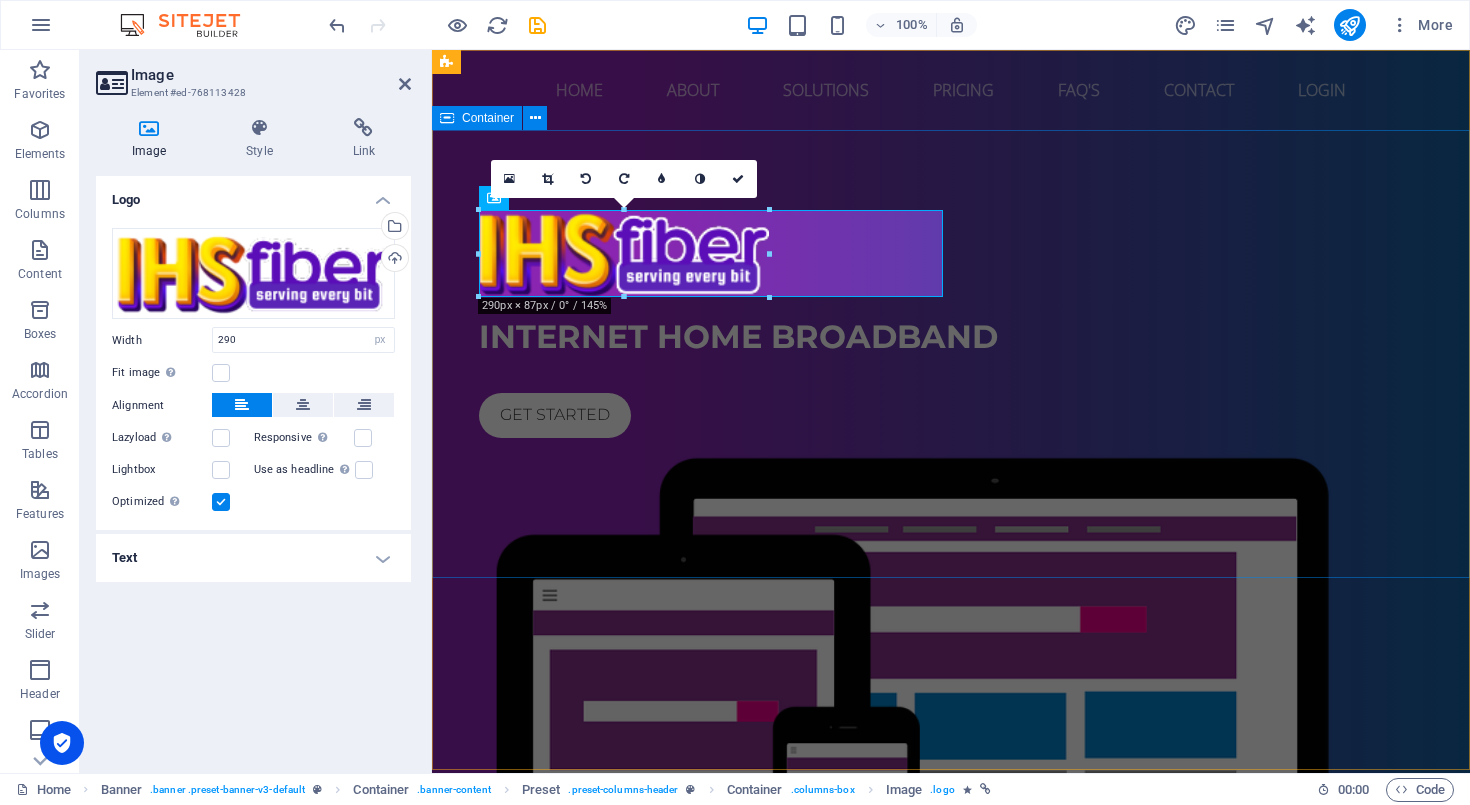 click on "Internet home broadband Get started" at bounding box center [951, 620] 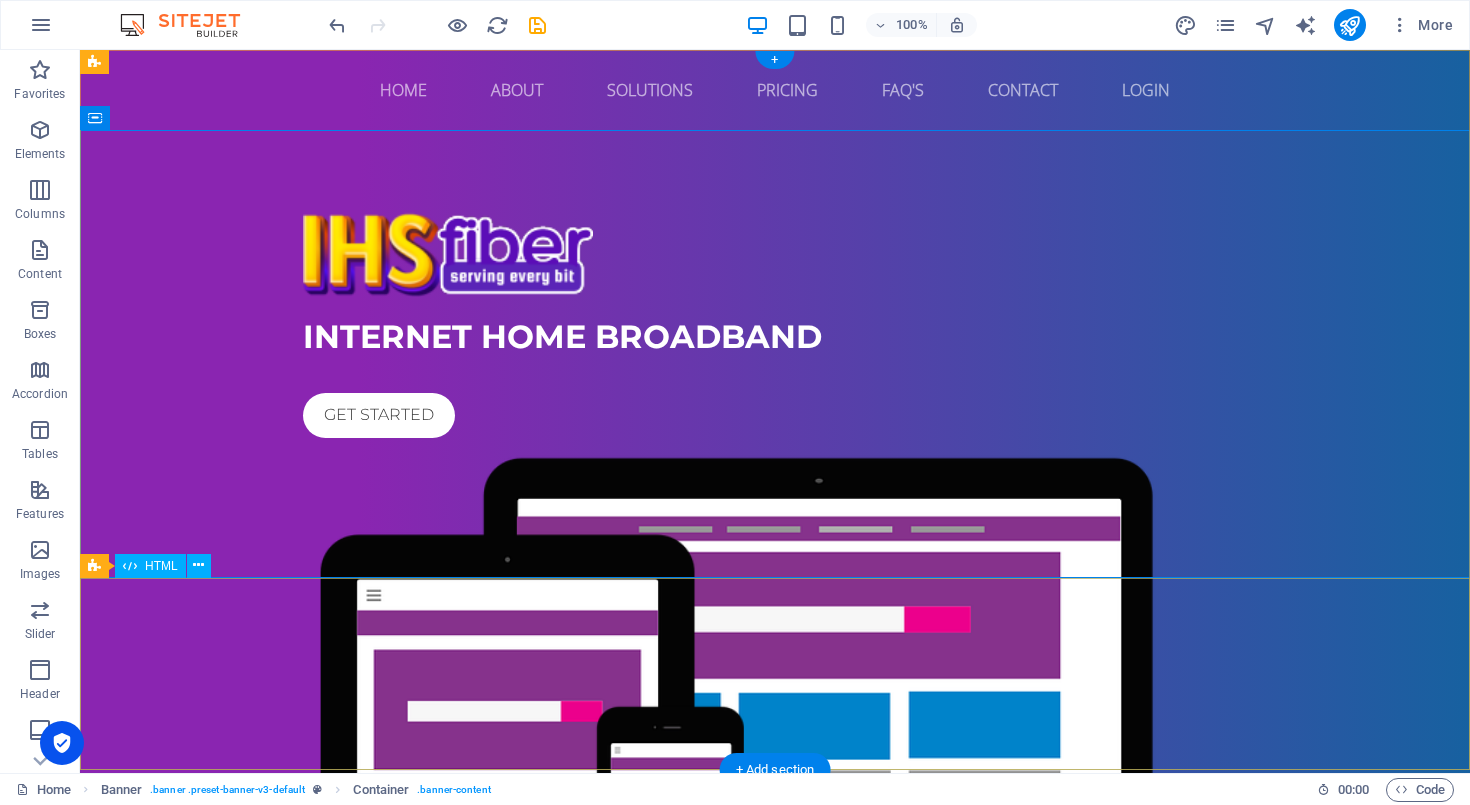 click at bounding box center [775, 1207] 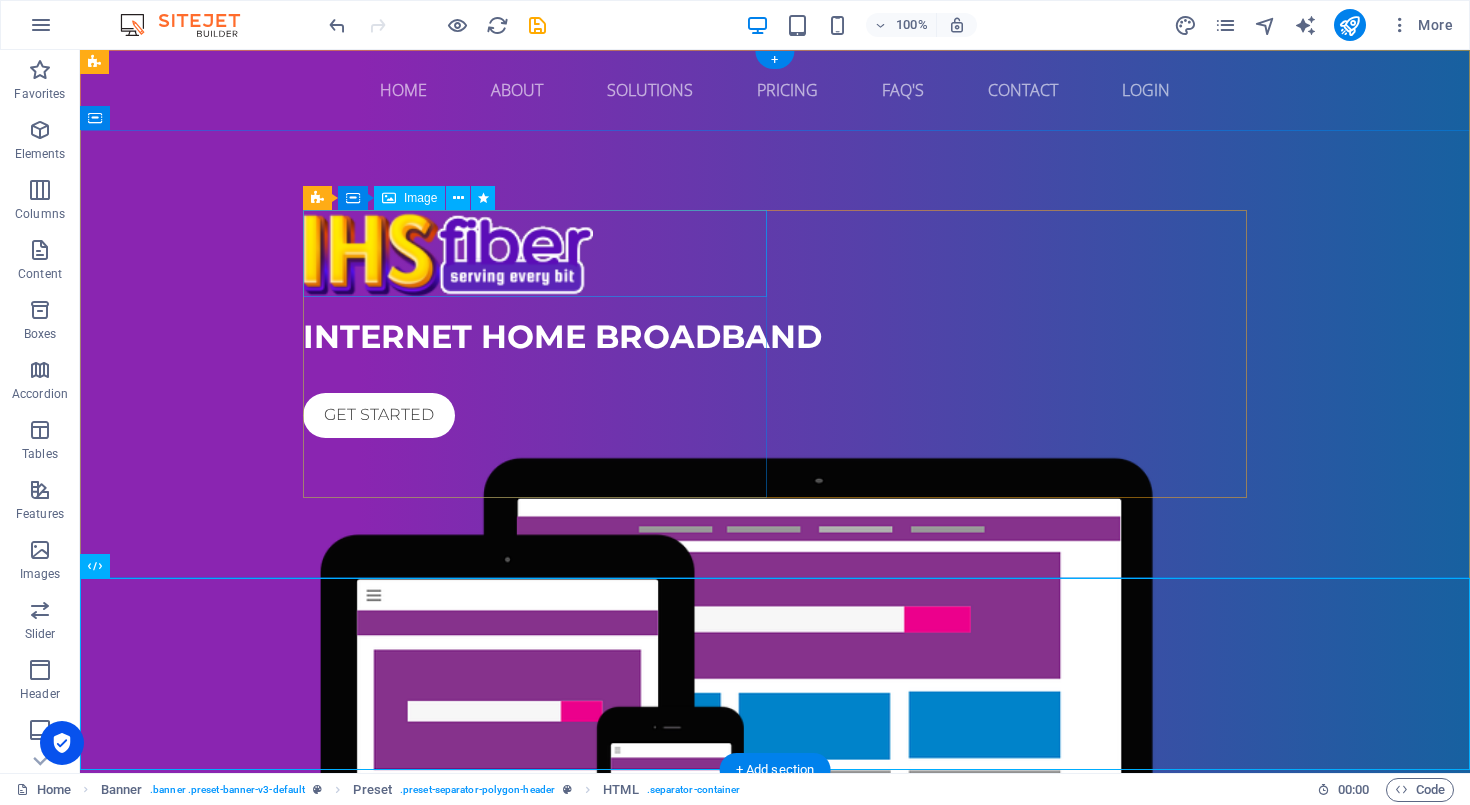 click at bounding box center [775, 253] 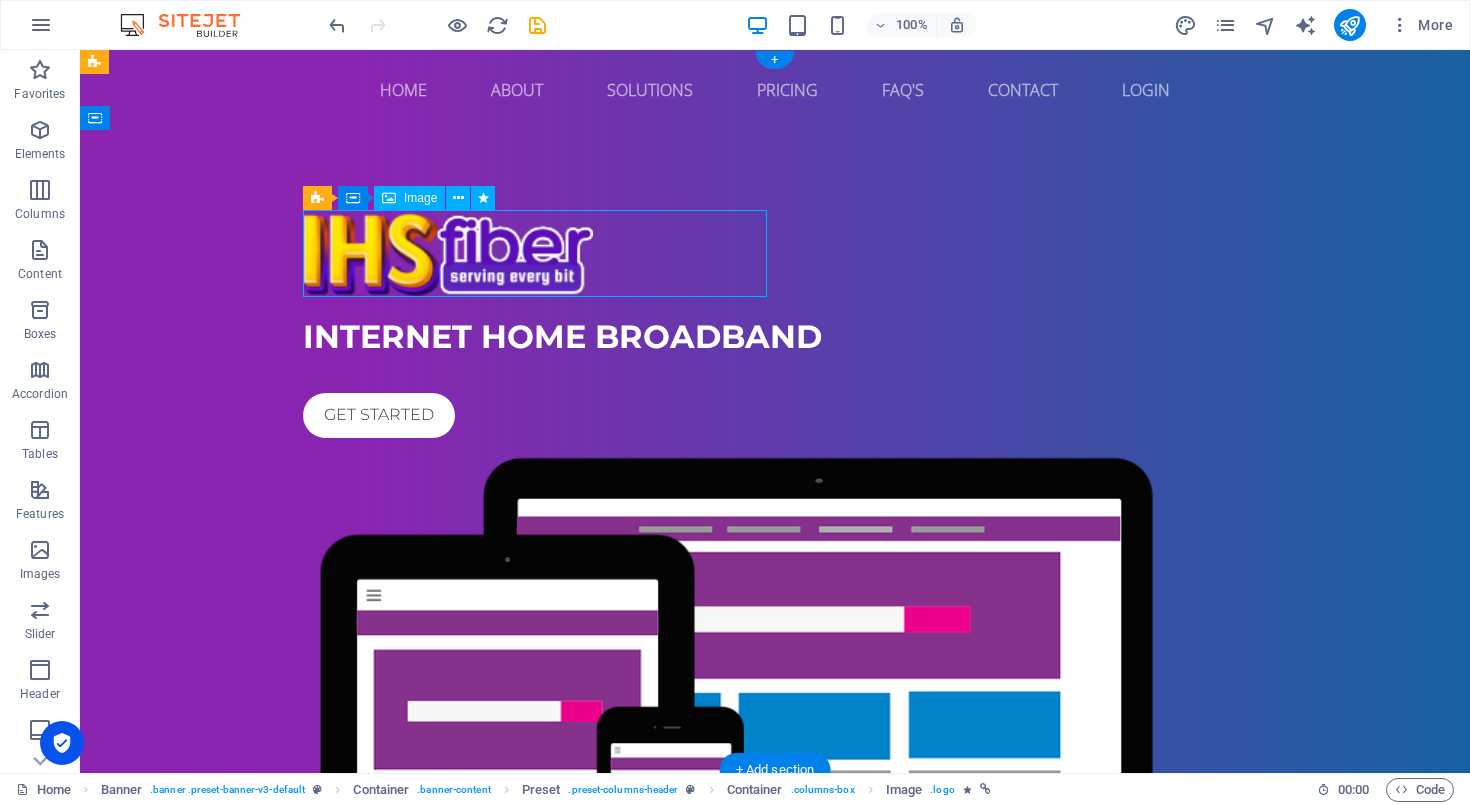 click at bounding box center [775, 253] 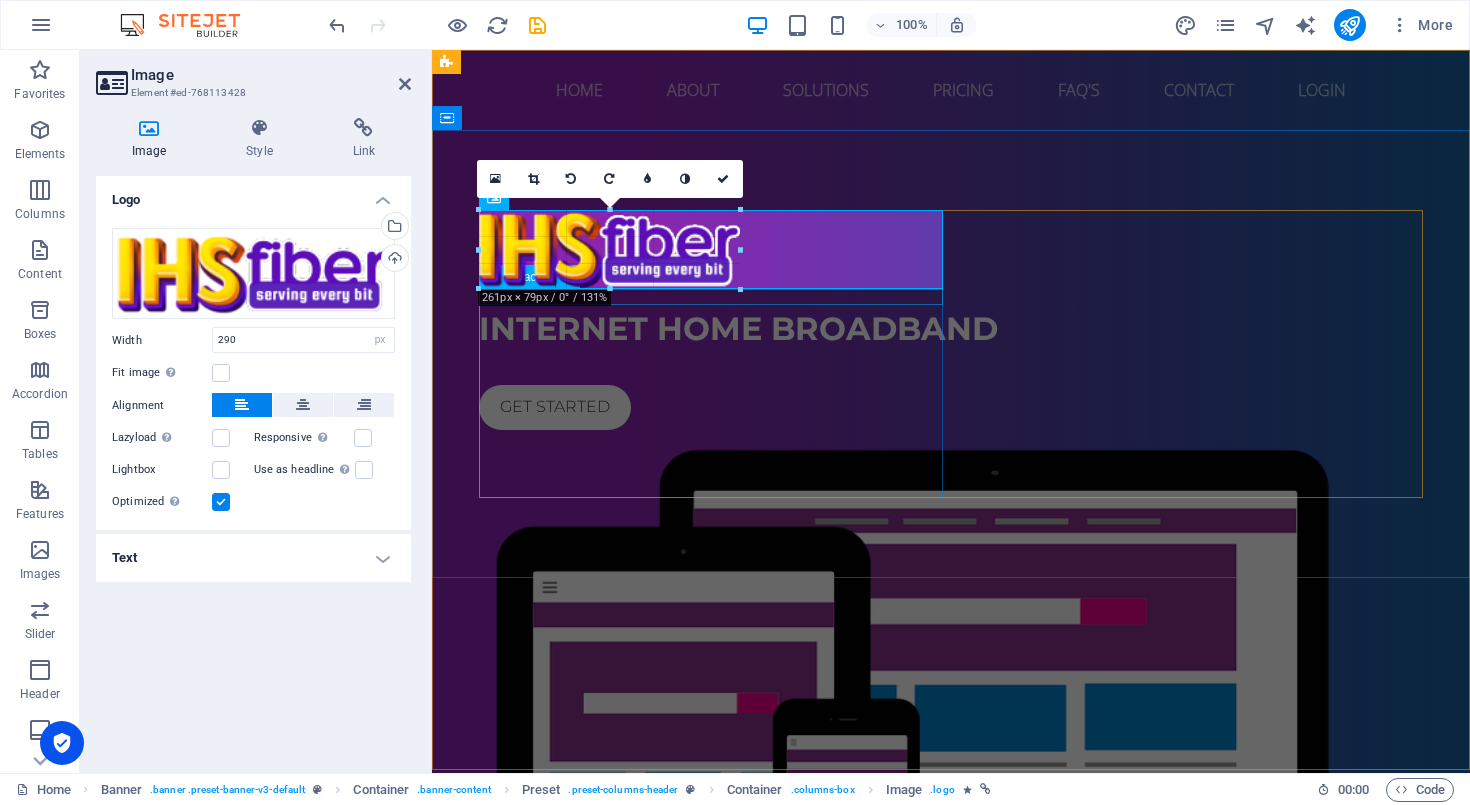 drag, startPoint x: 765, startPoint y: 294, endPoint x: 730, endPoint y: 276, distance: 39.357338 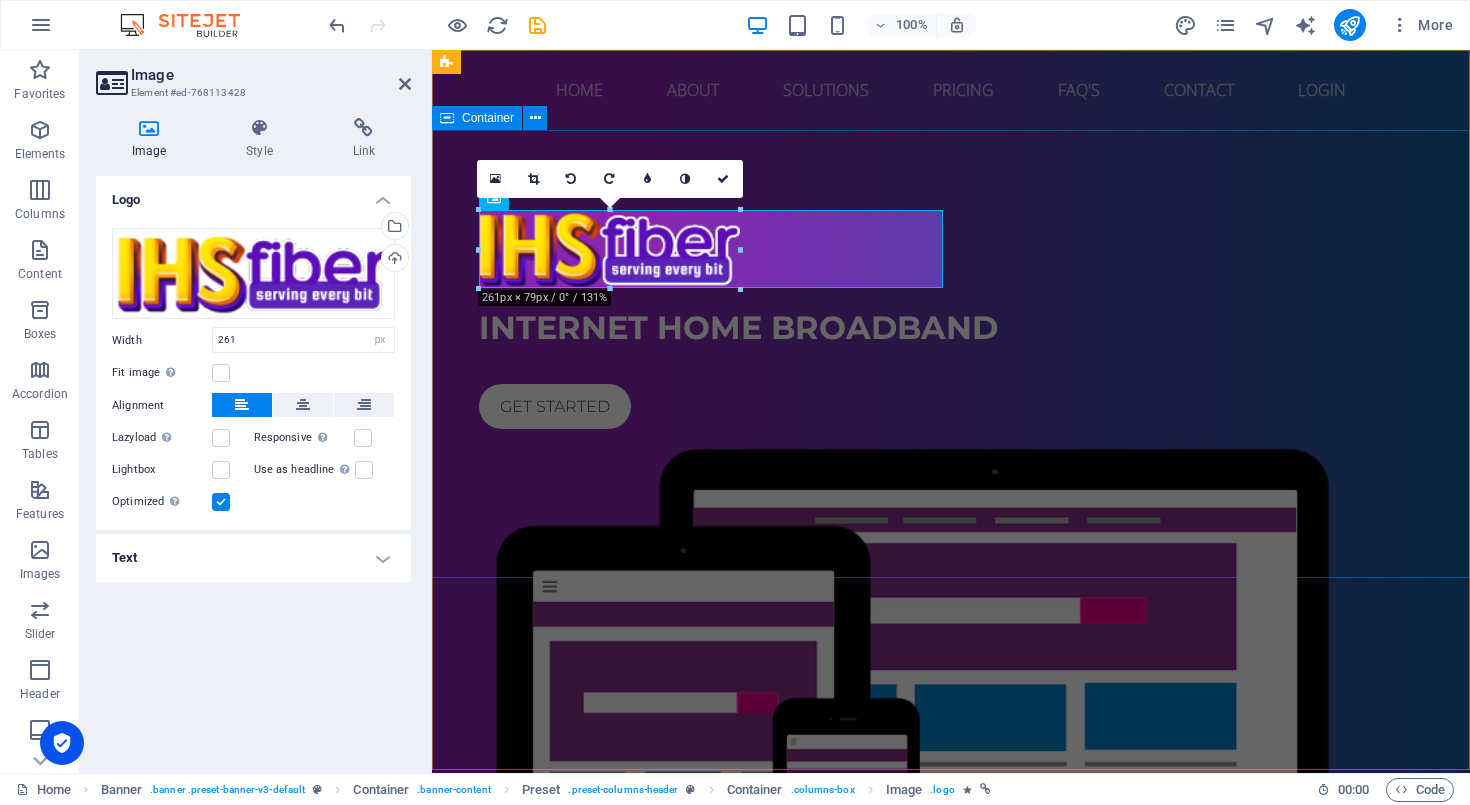 click on "Internet home broadband Get started" at bounding box center [951, 616] 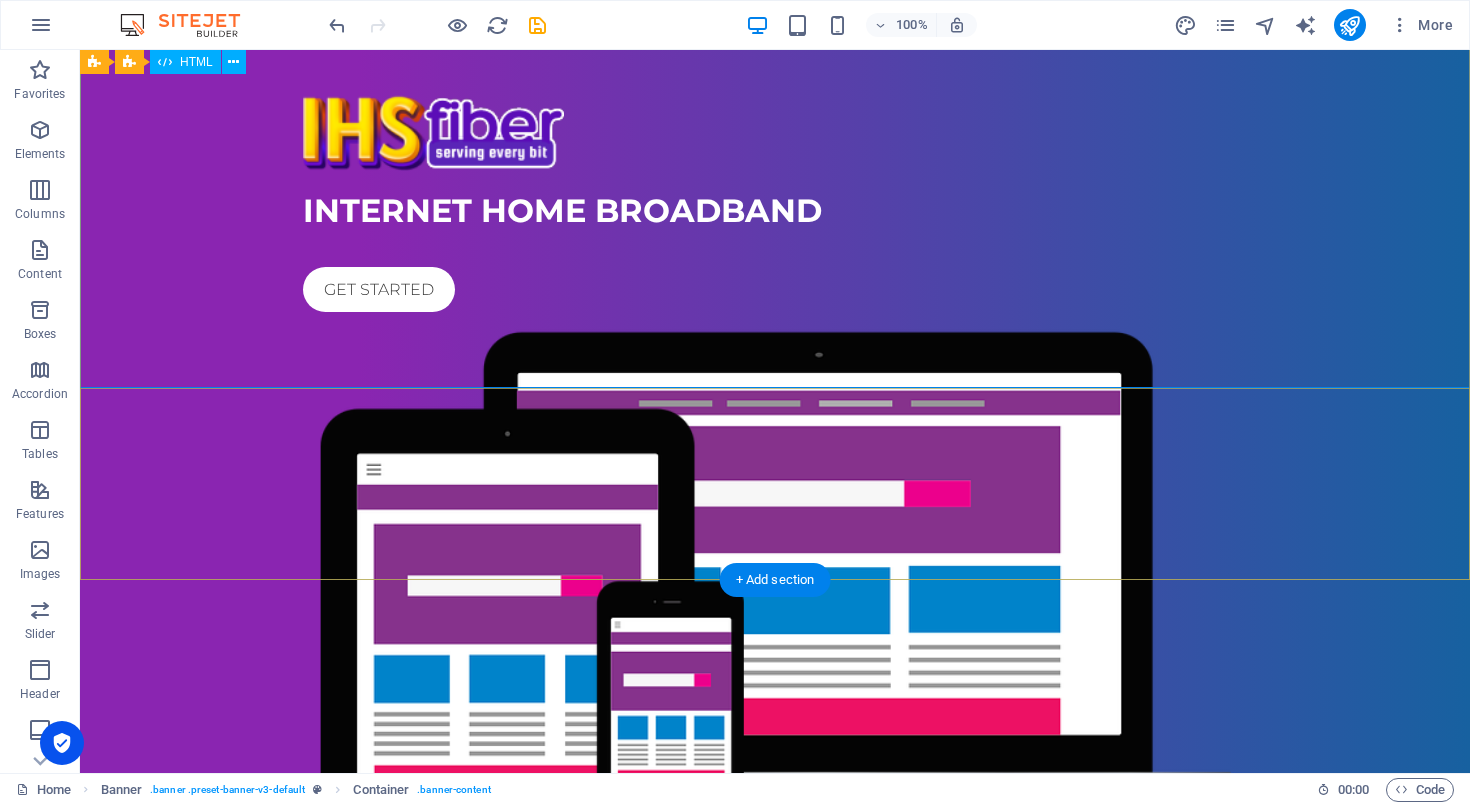 scroll, scrollTop: 0, scrollLeft: 0, axis: both 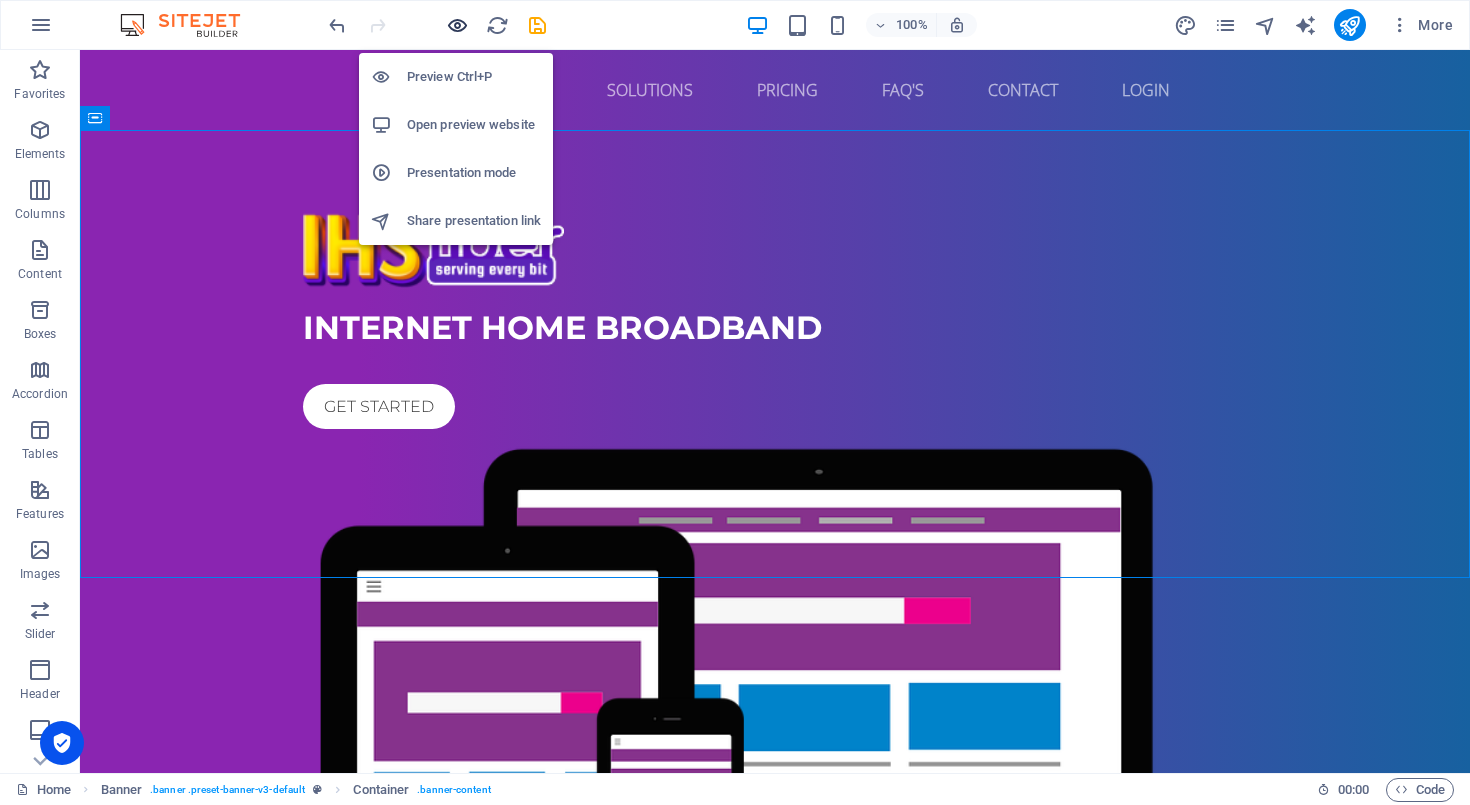 click at bounding box center [457, 25] 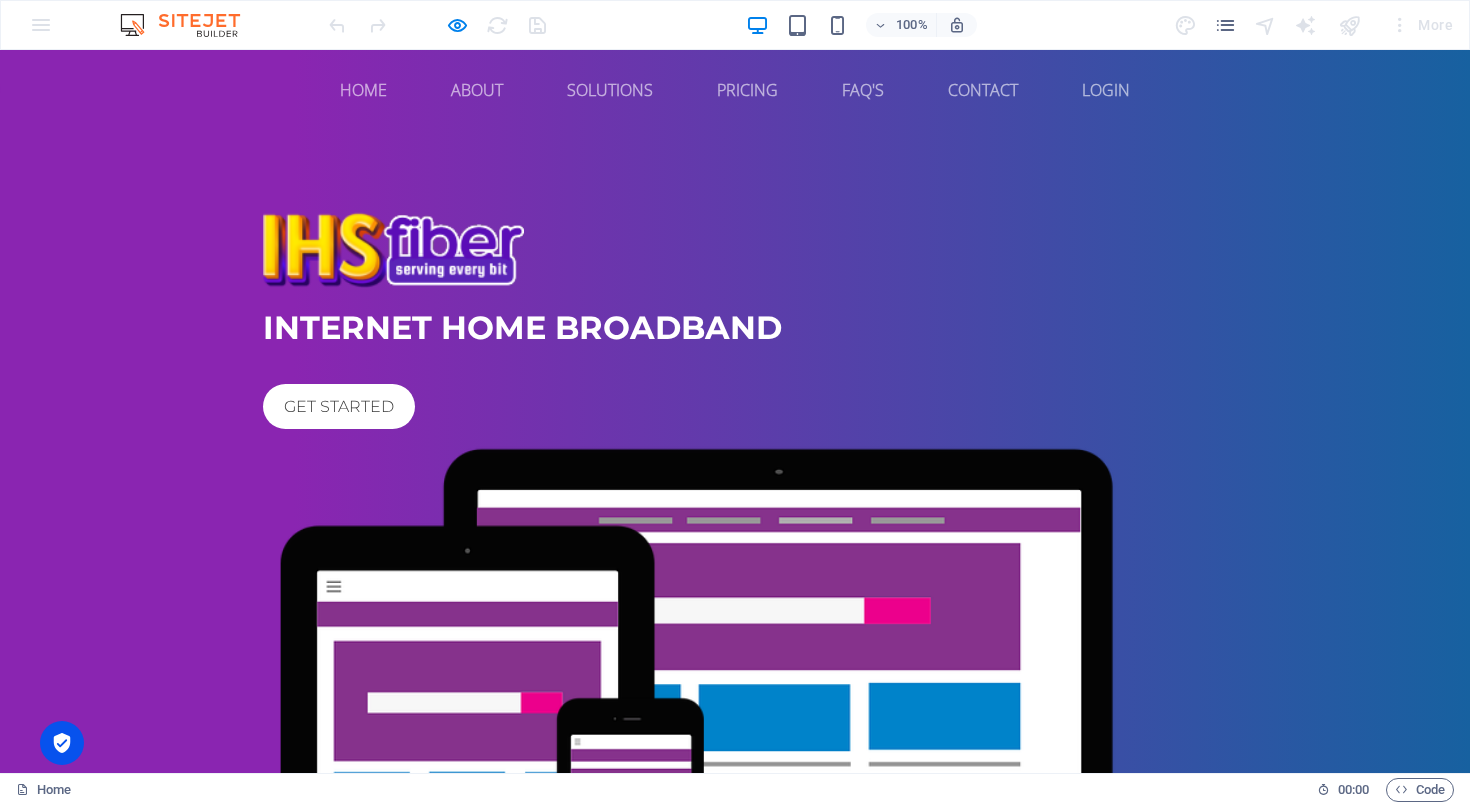 scroll, scrollTop: 0, scrollLeft: 0, axis: both 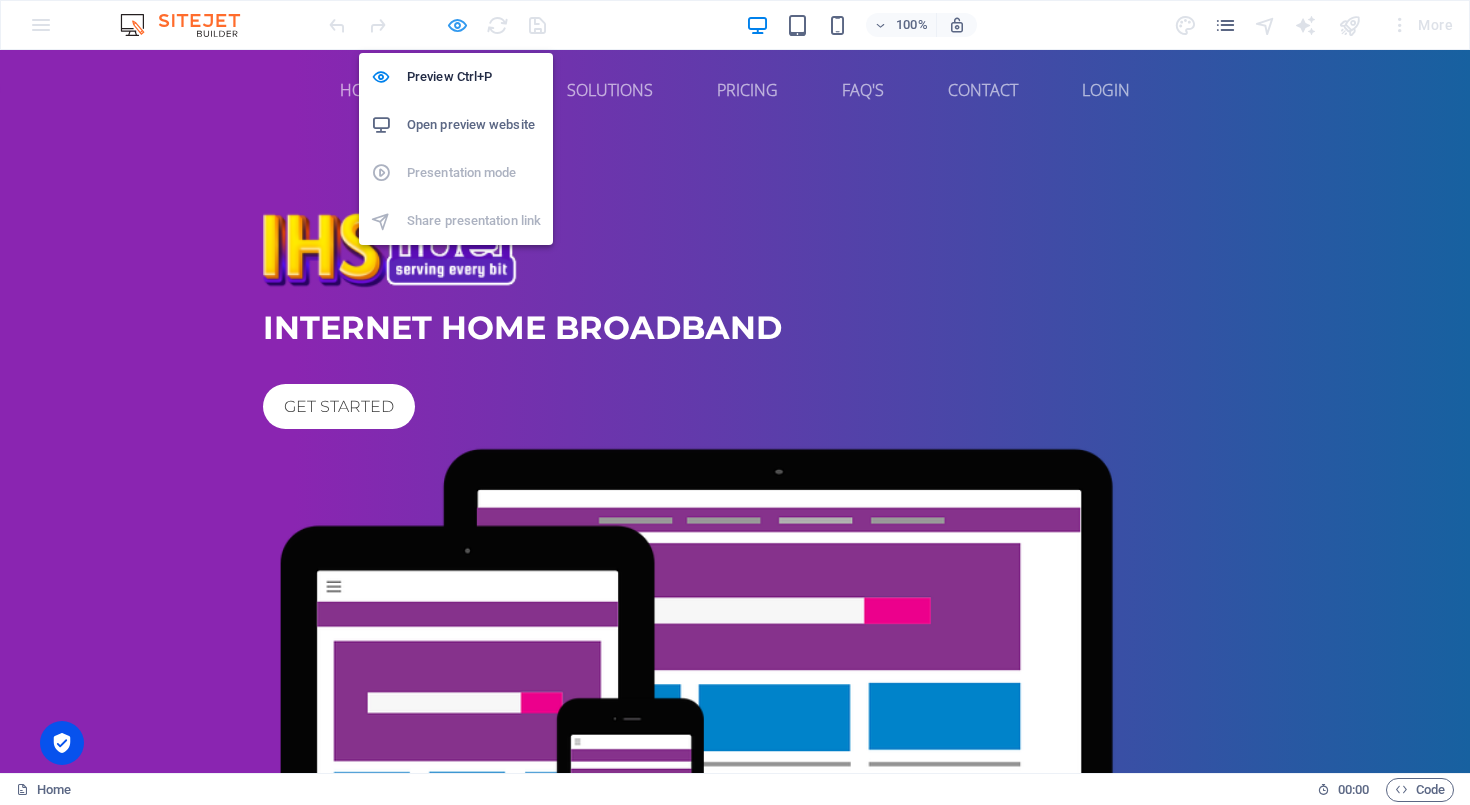 click at bounding box center [457, 25] 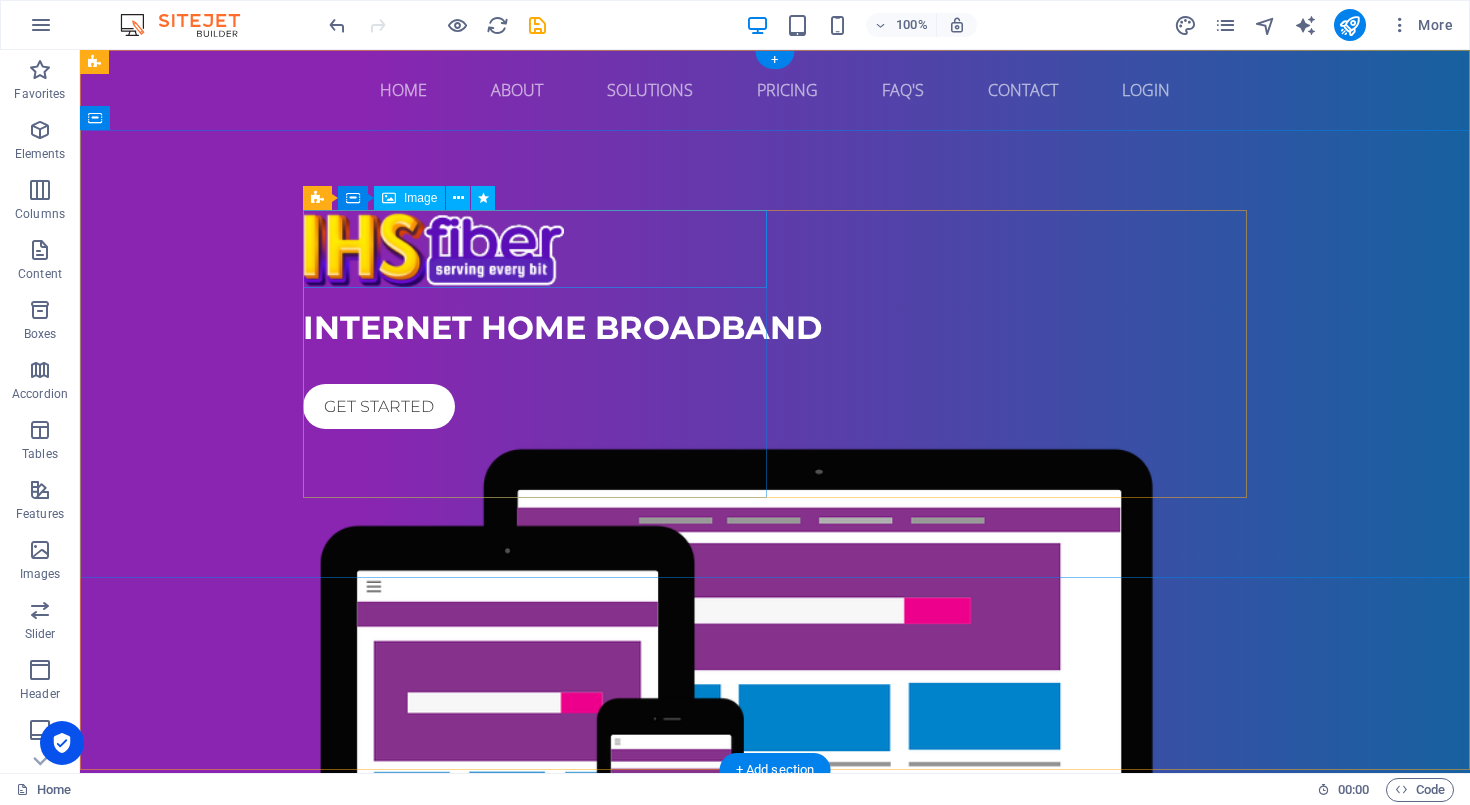 click at bounding box center [433, 249] 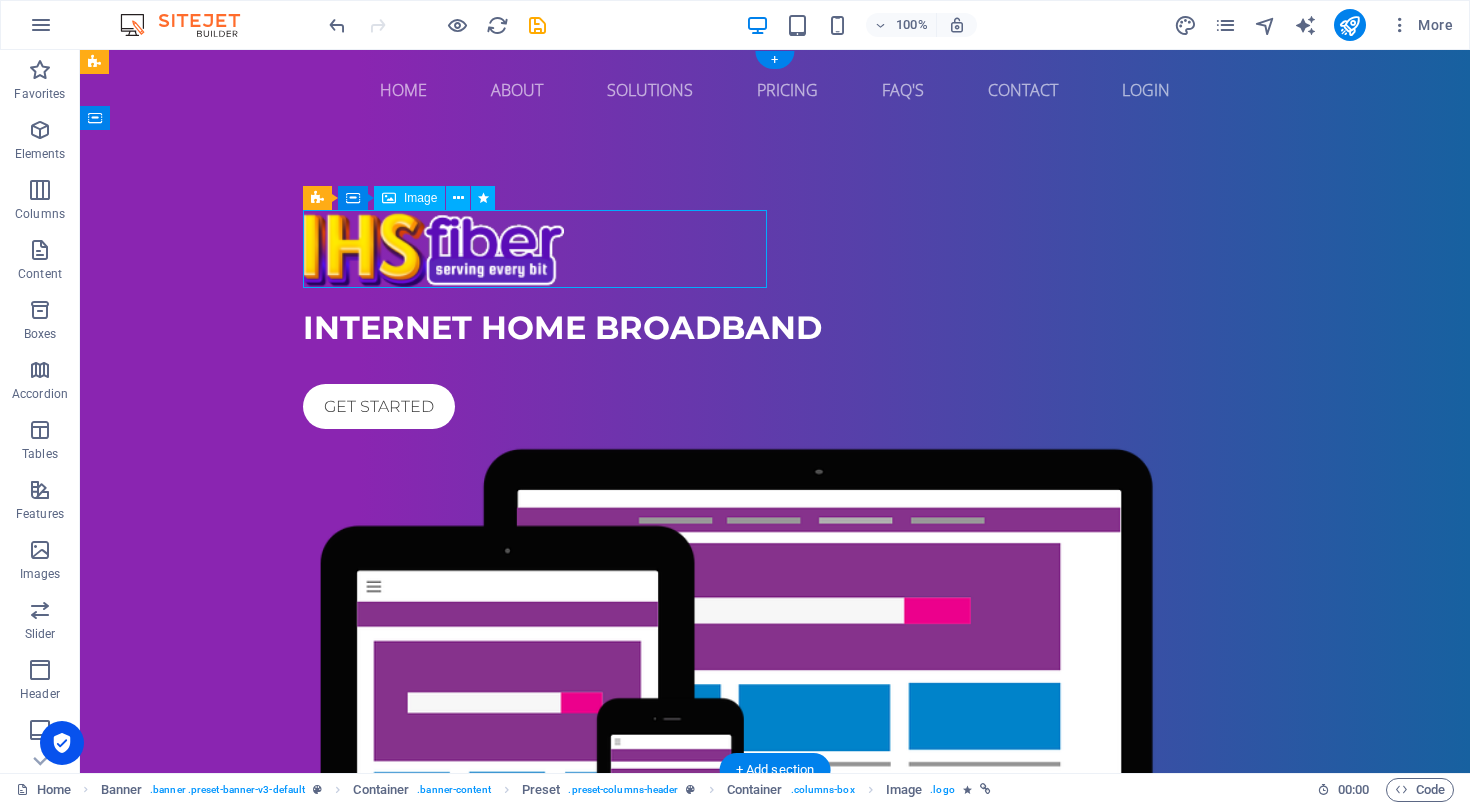 click at bounding box center [433, 249] 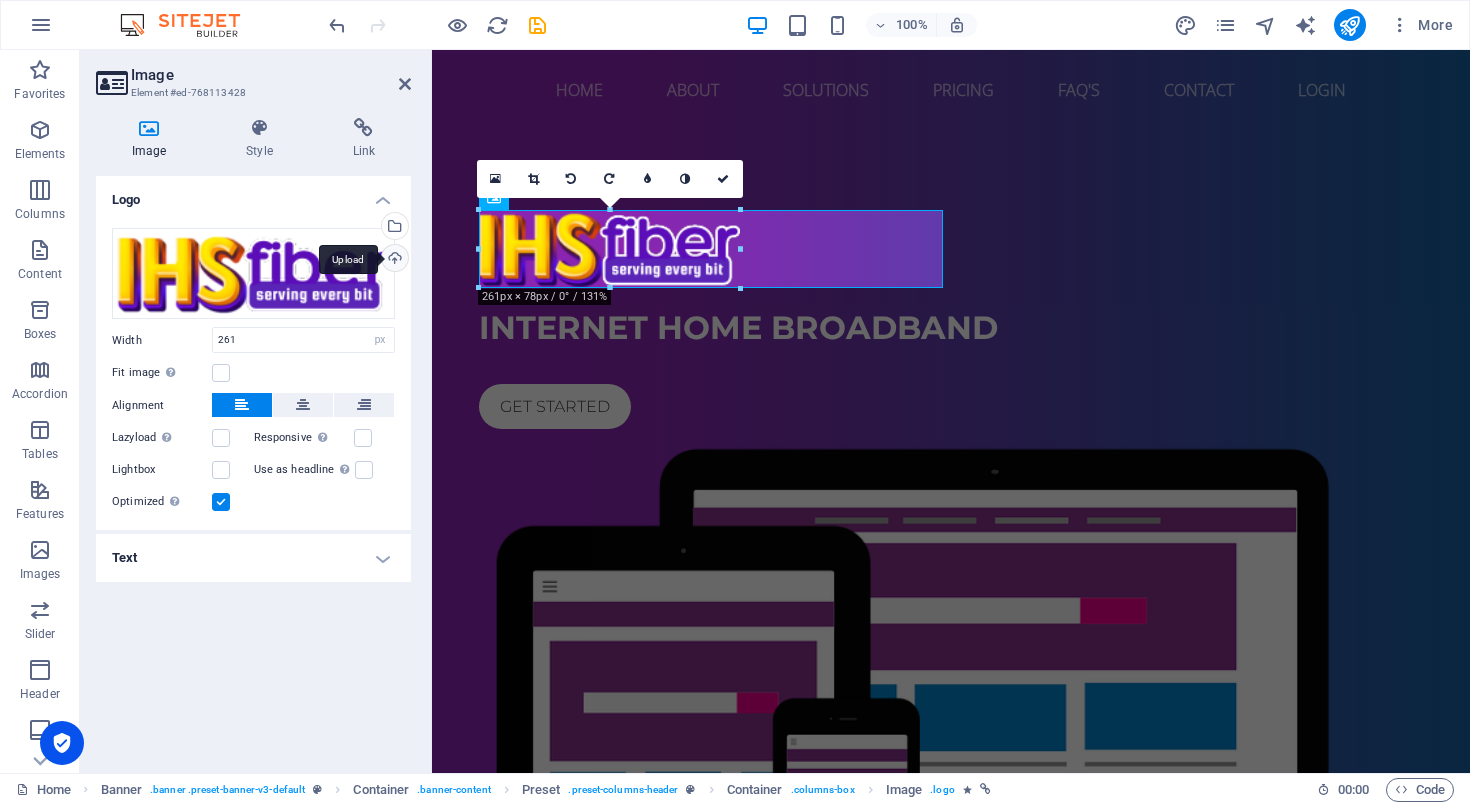 click on "Upload" at bounding box center (393, 260) 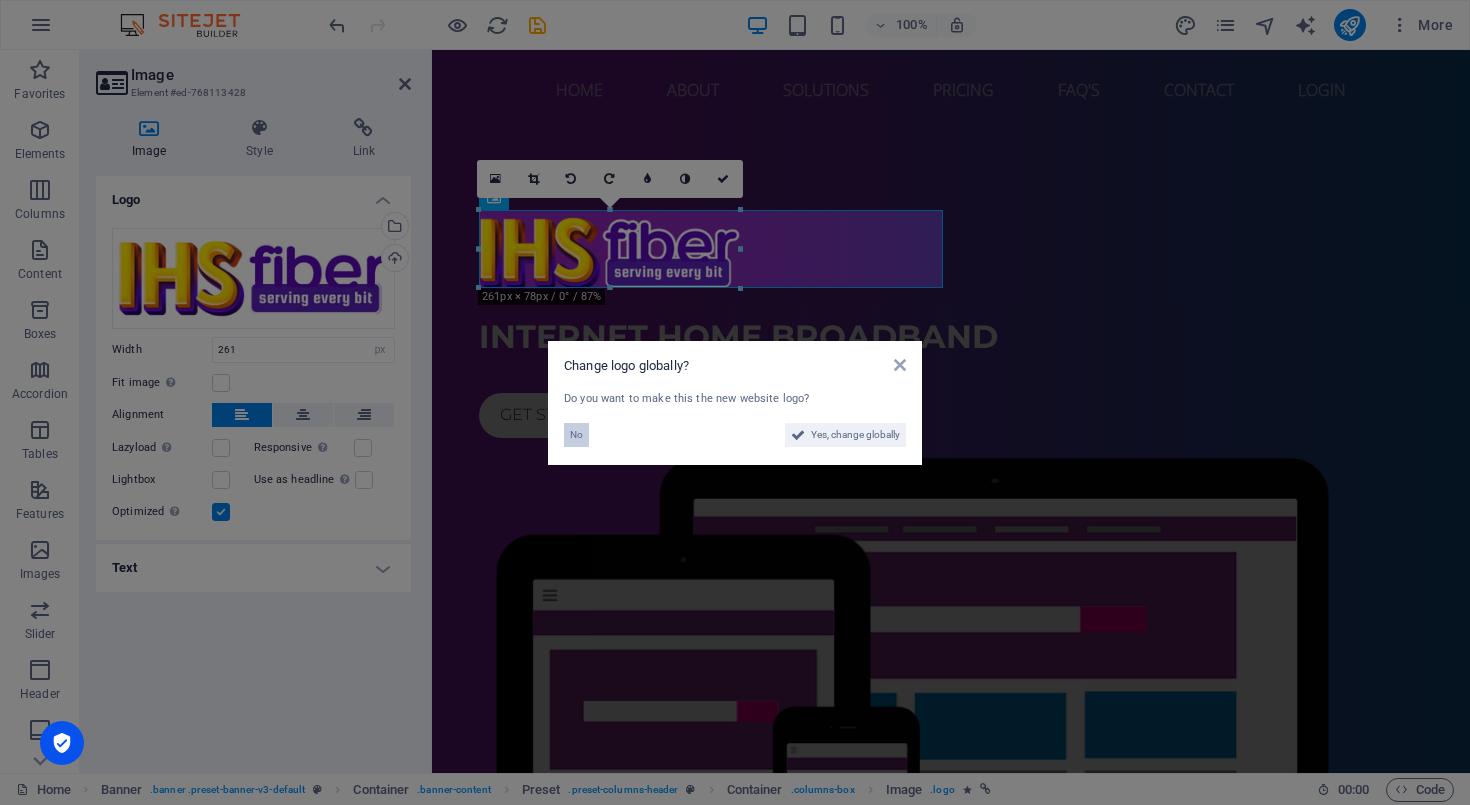 click on "No" at bounding box center (576, 435) 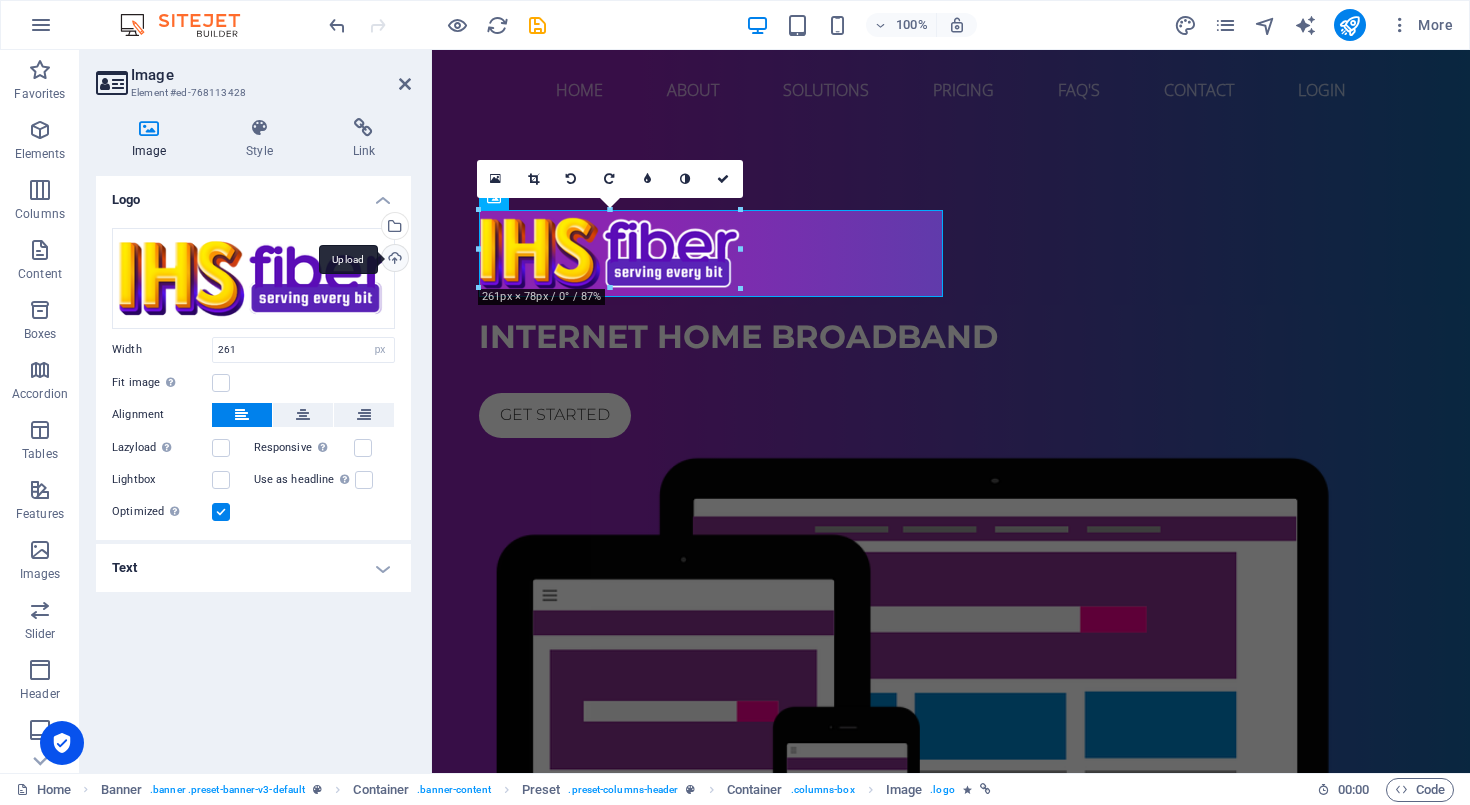 click on "Upload" at bounding box center [393, 260] 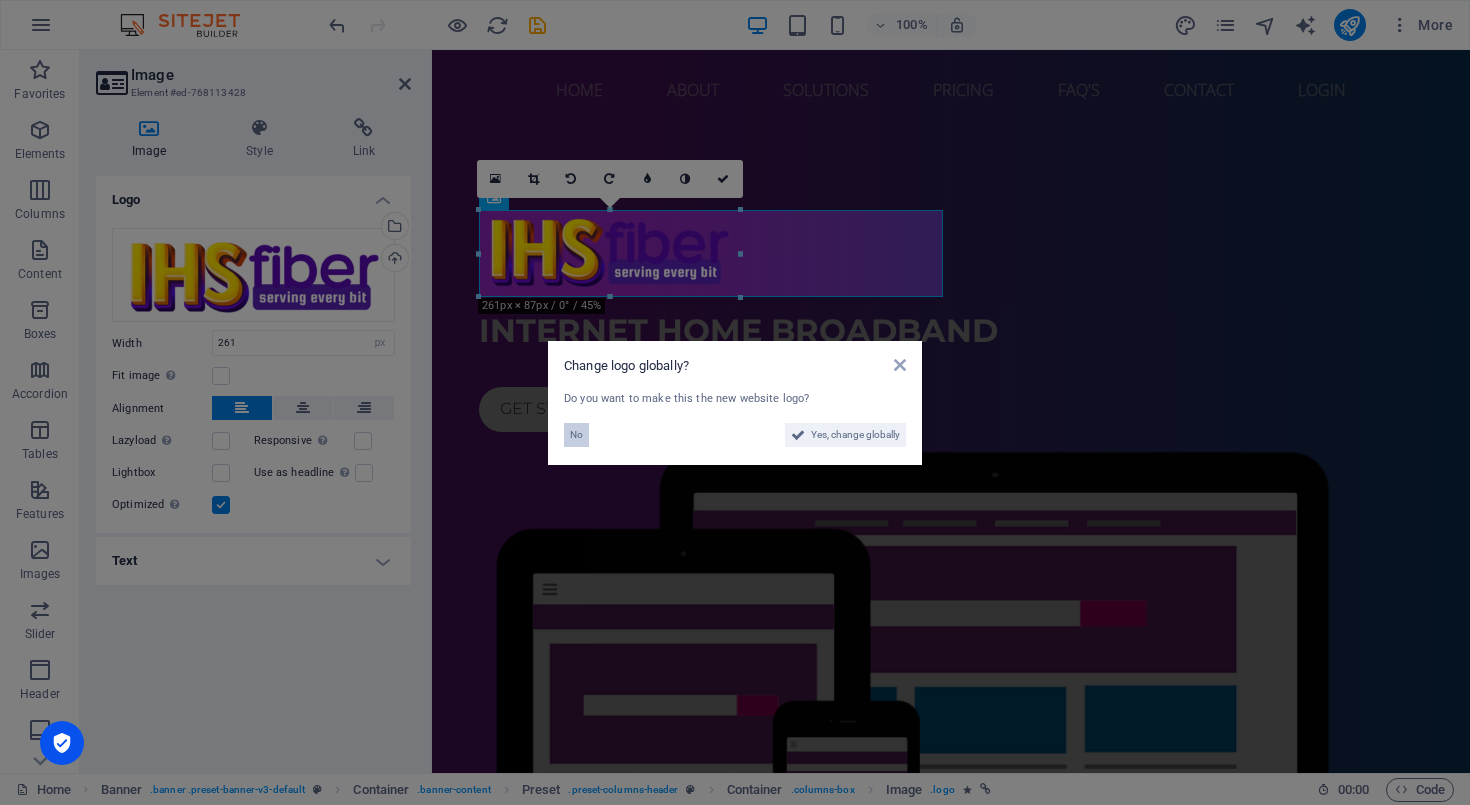 click on "No" at bounding box center (576, 435) 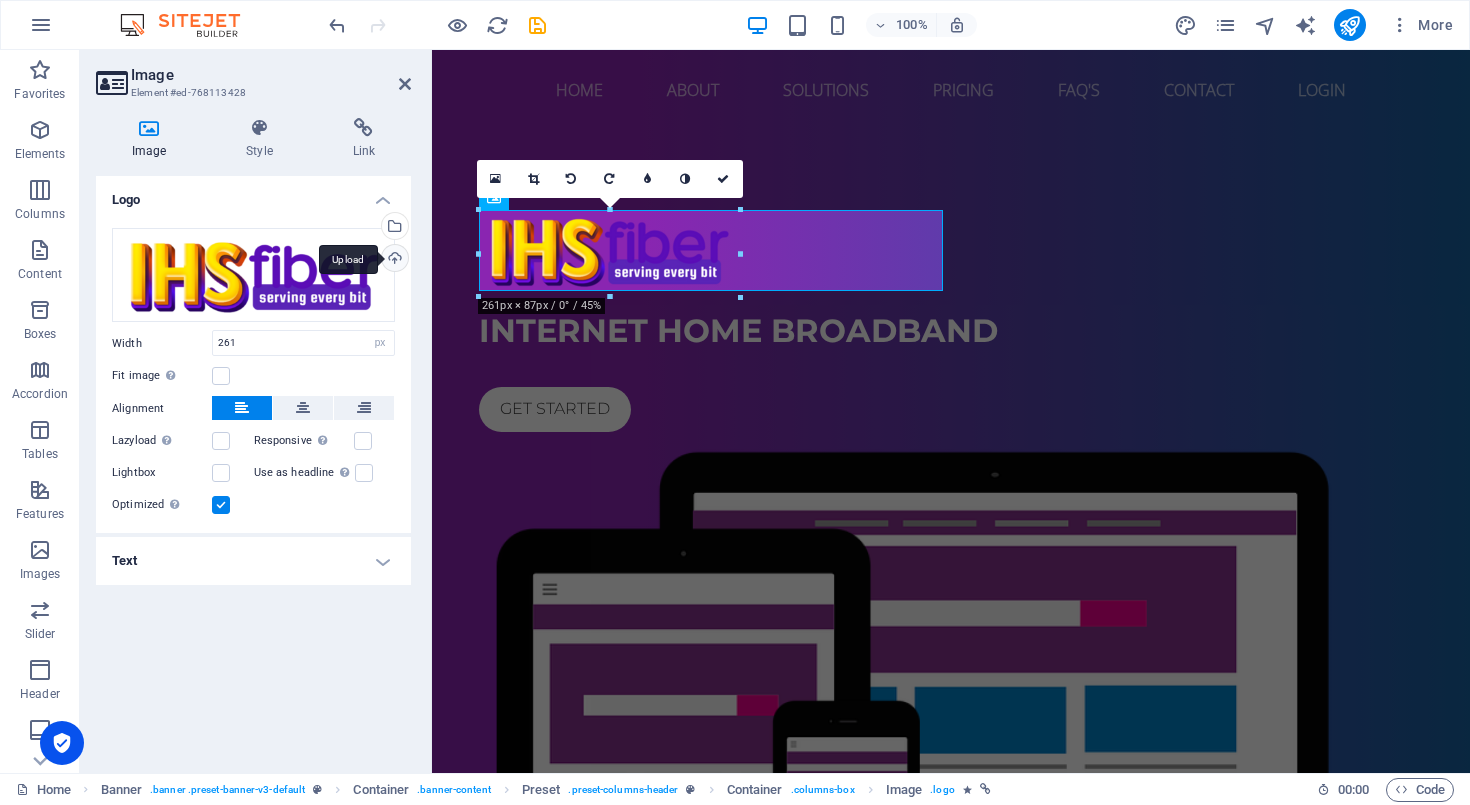 click on "Upload" at bounding box center (393, 260) 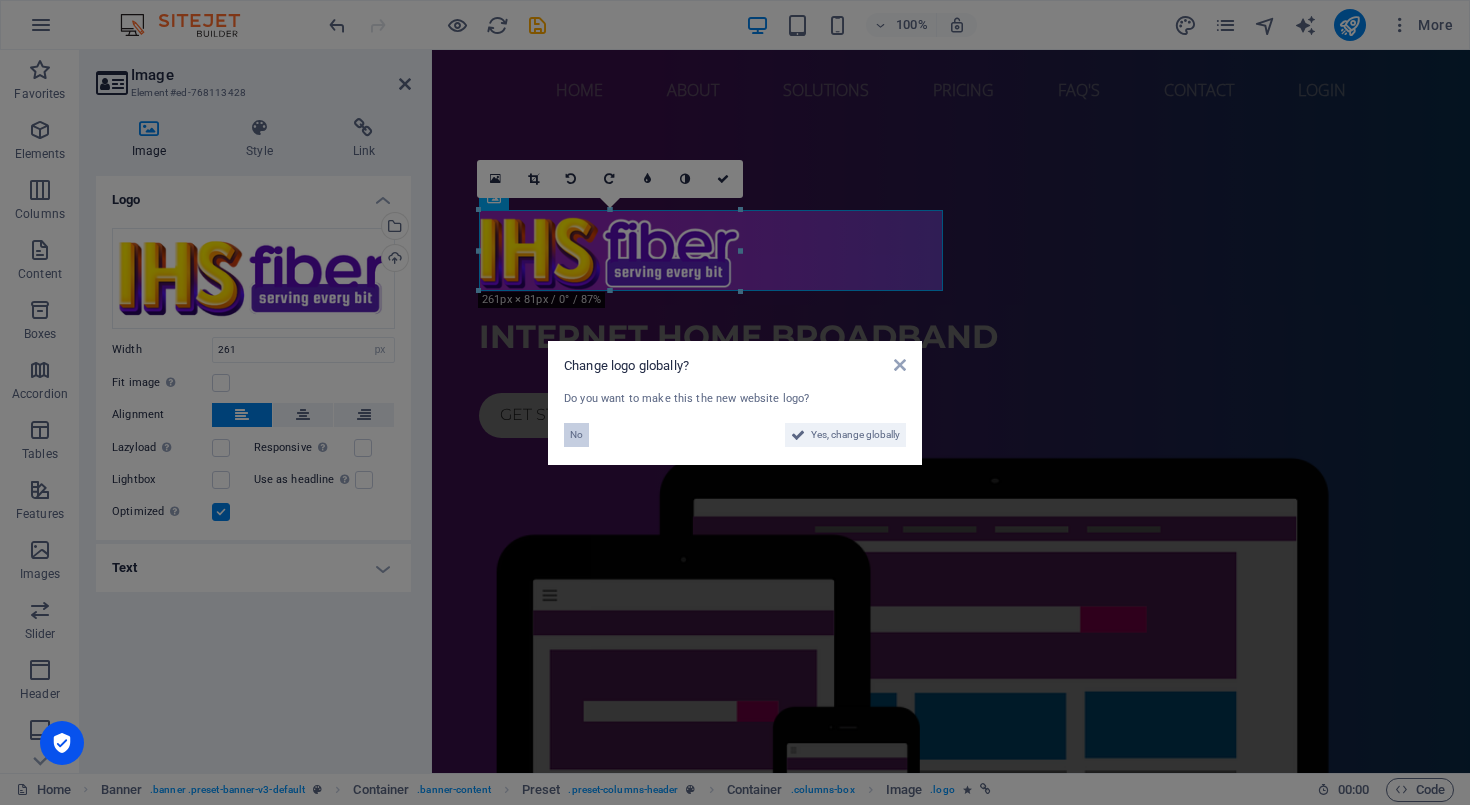 click on "No" at bounding box center [576, 435] 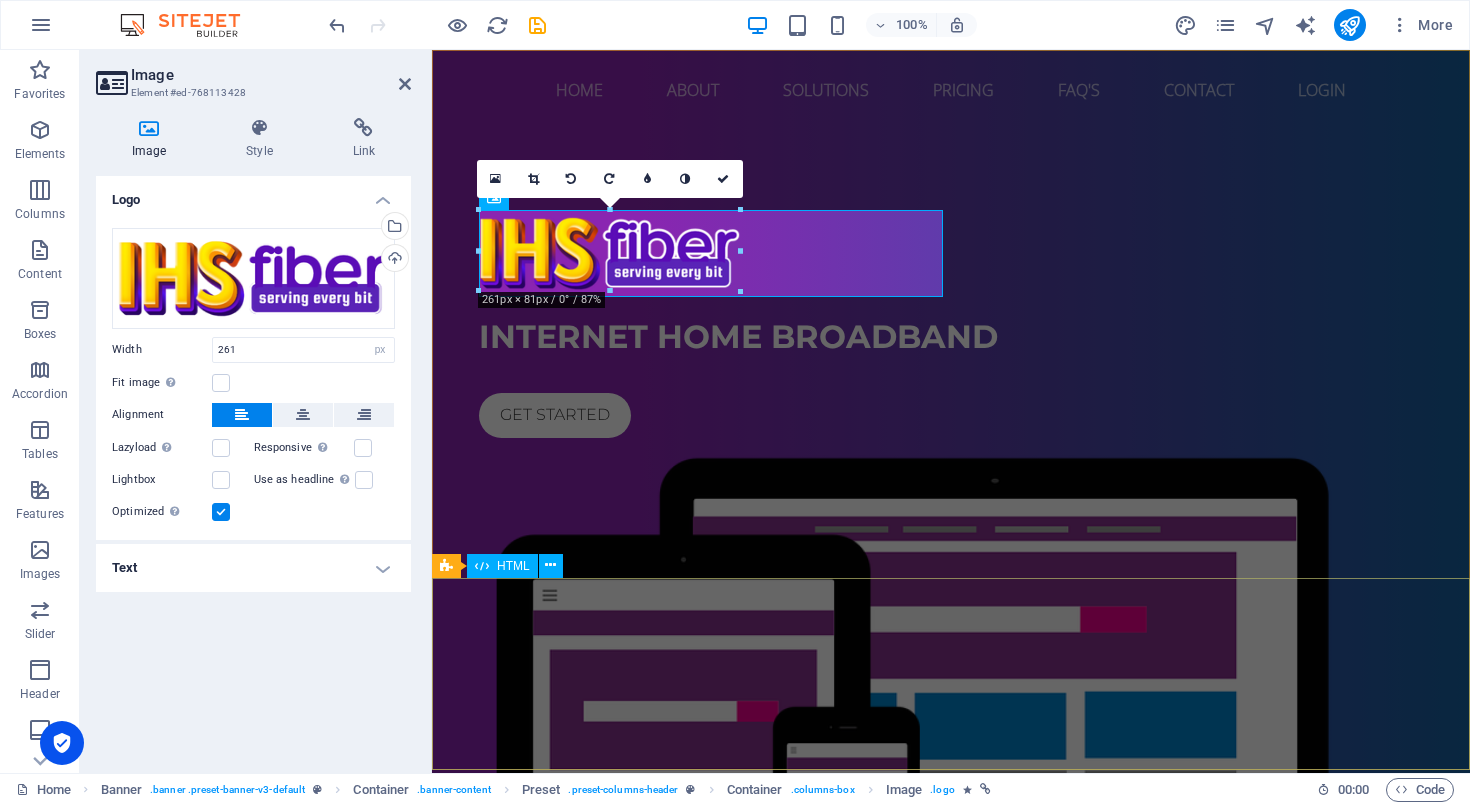 click at bounding box center [951, 1207] 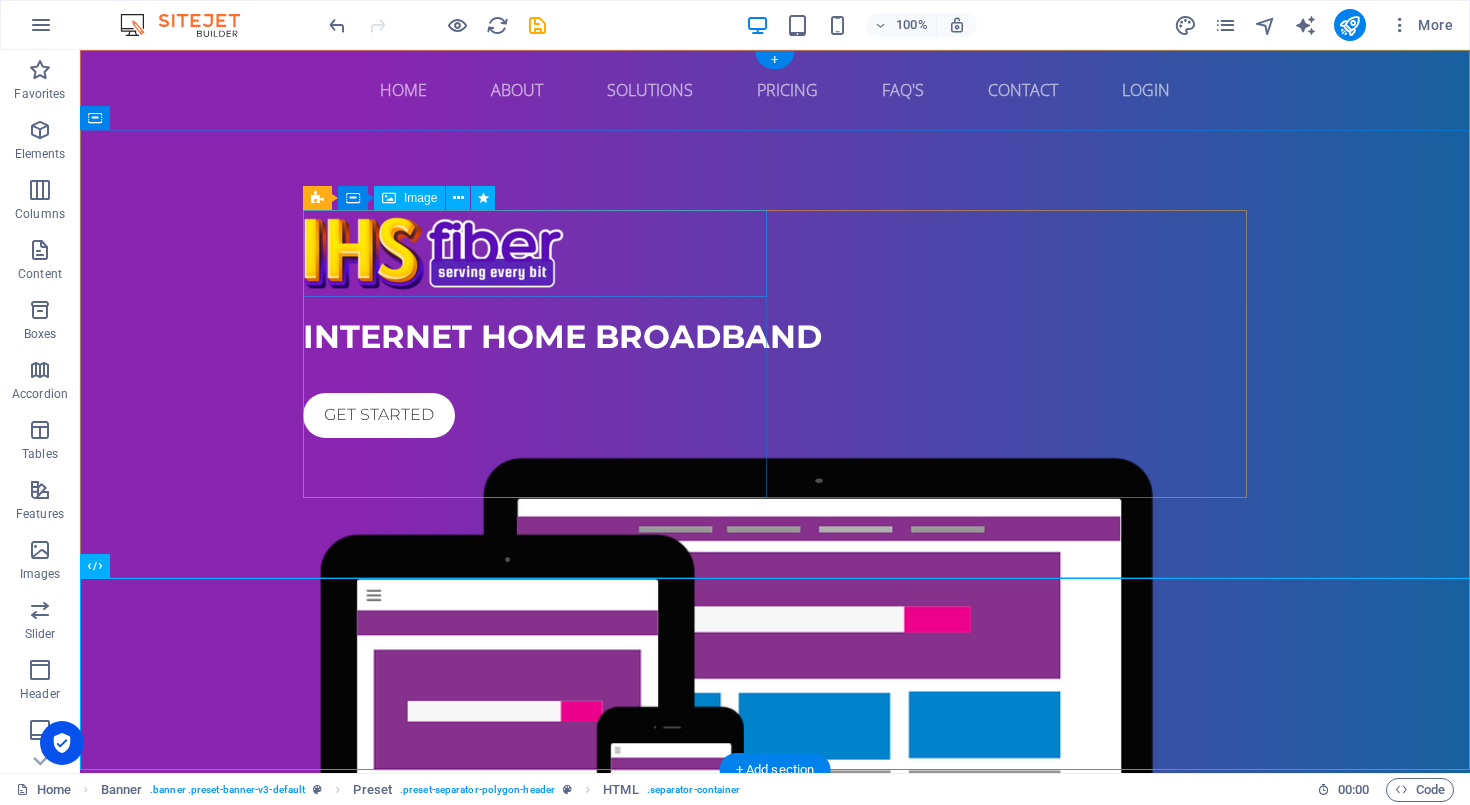 click at bounding box center (433, 253) 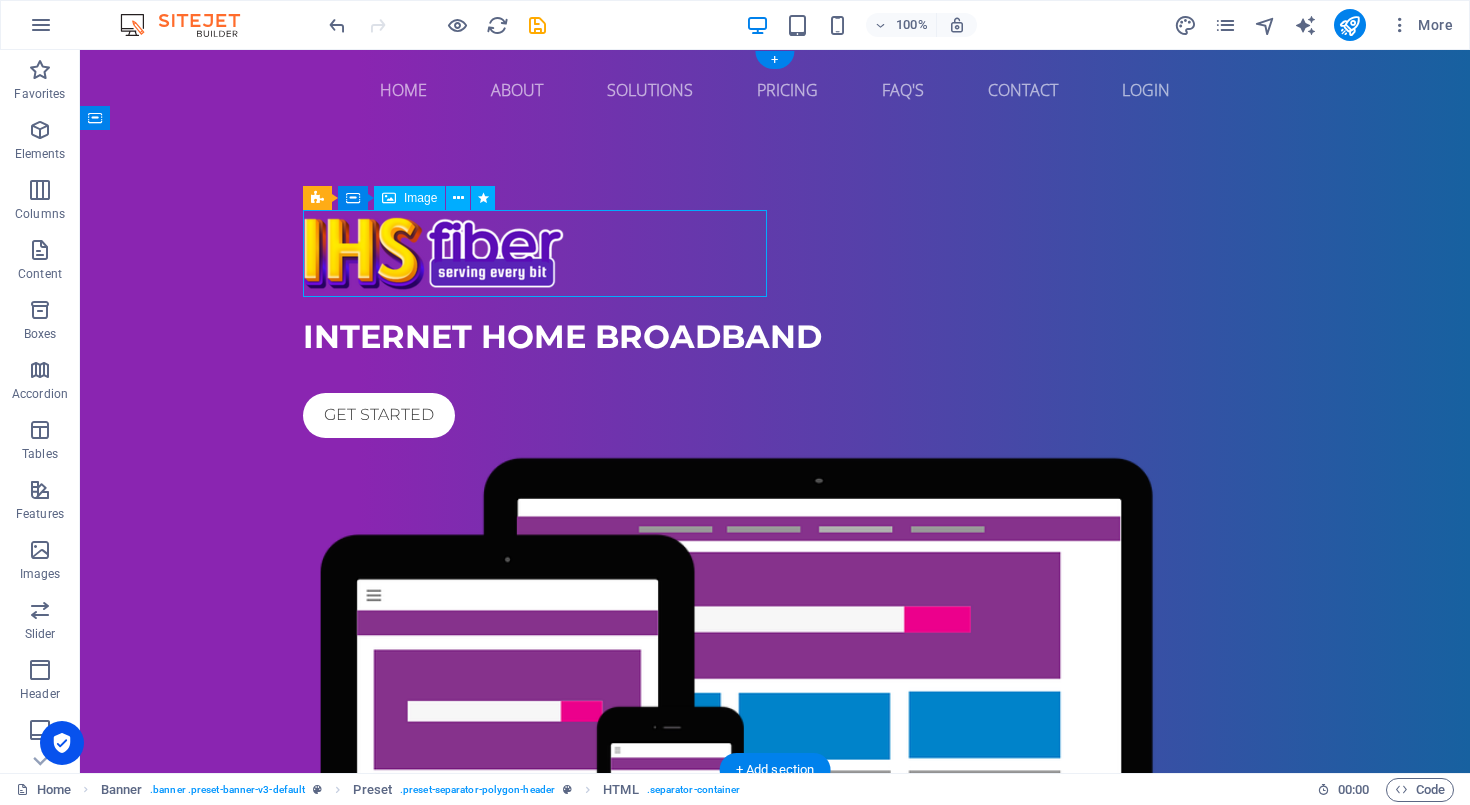click at bounding box center (433, 253) 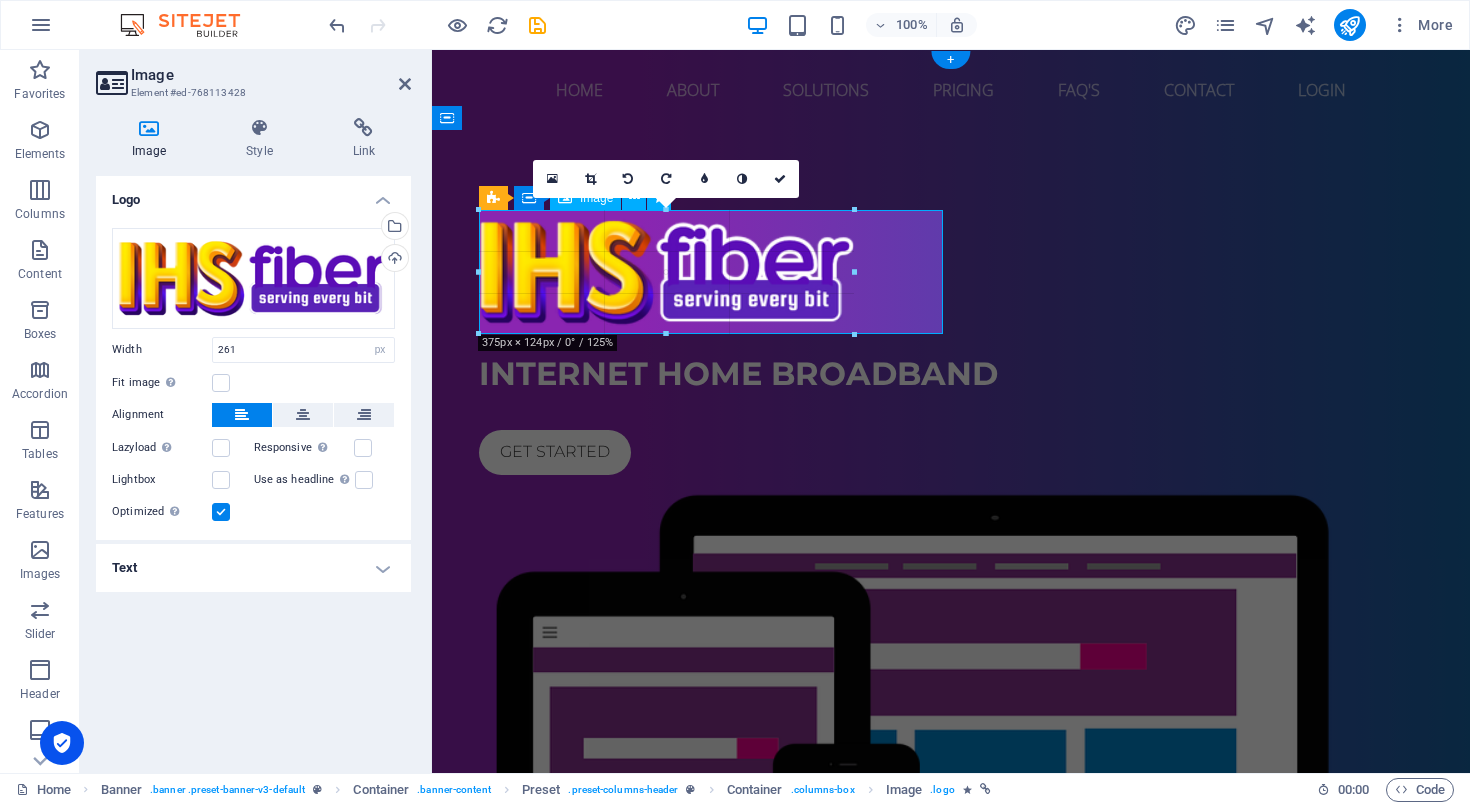 drag, startPoint x: 736, startPoint y: 293, endPoint x: 789, endPoint y: 328, distance: 63.51378 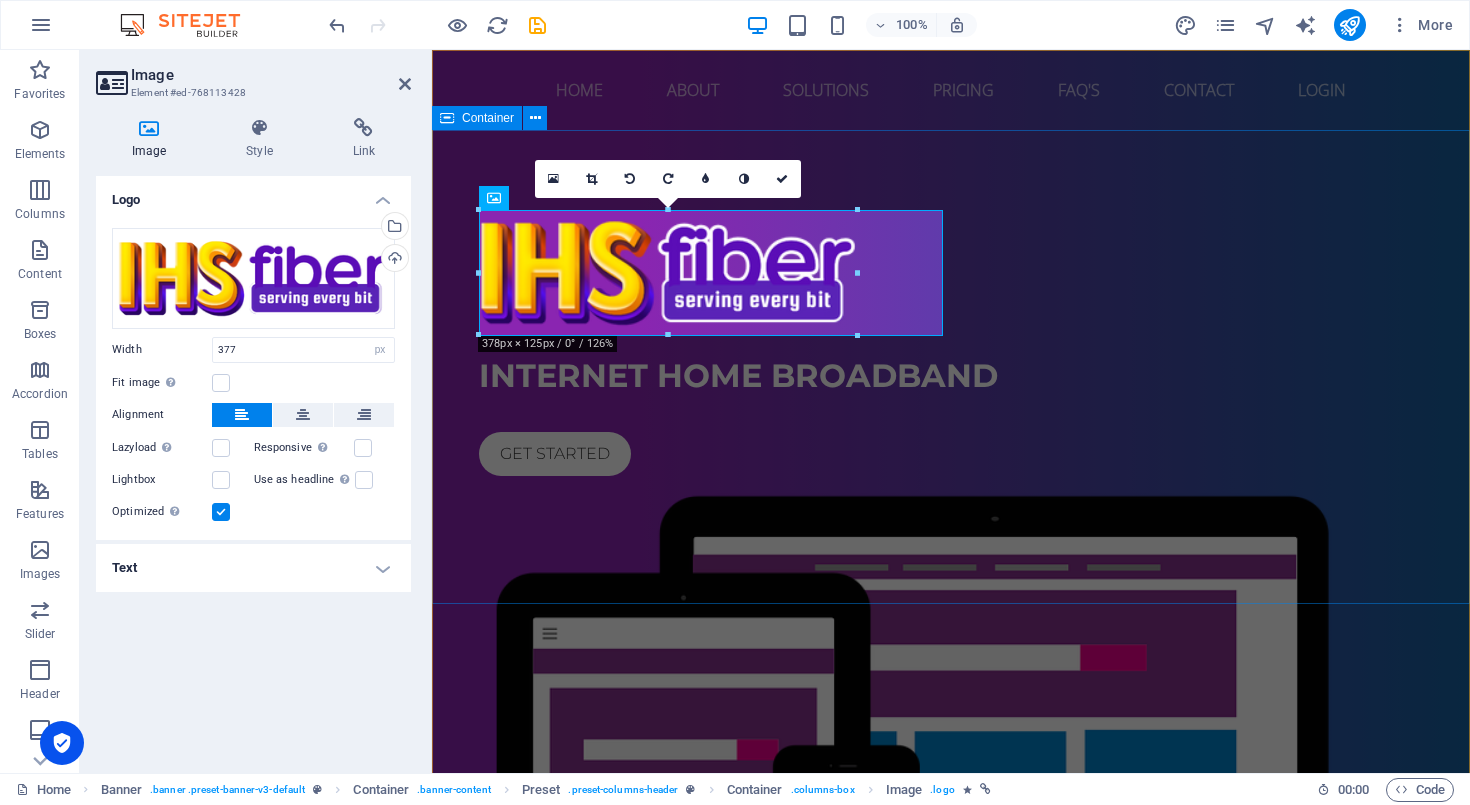 click on "Internet home broadband Get started" at bounding box center [951, 640] 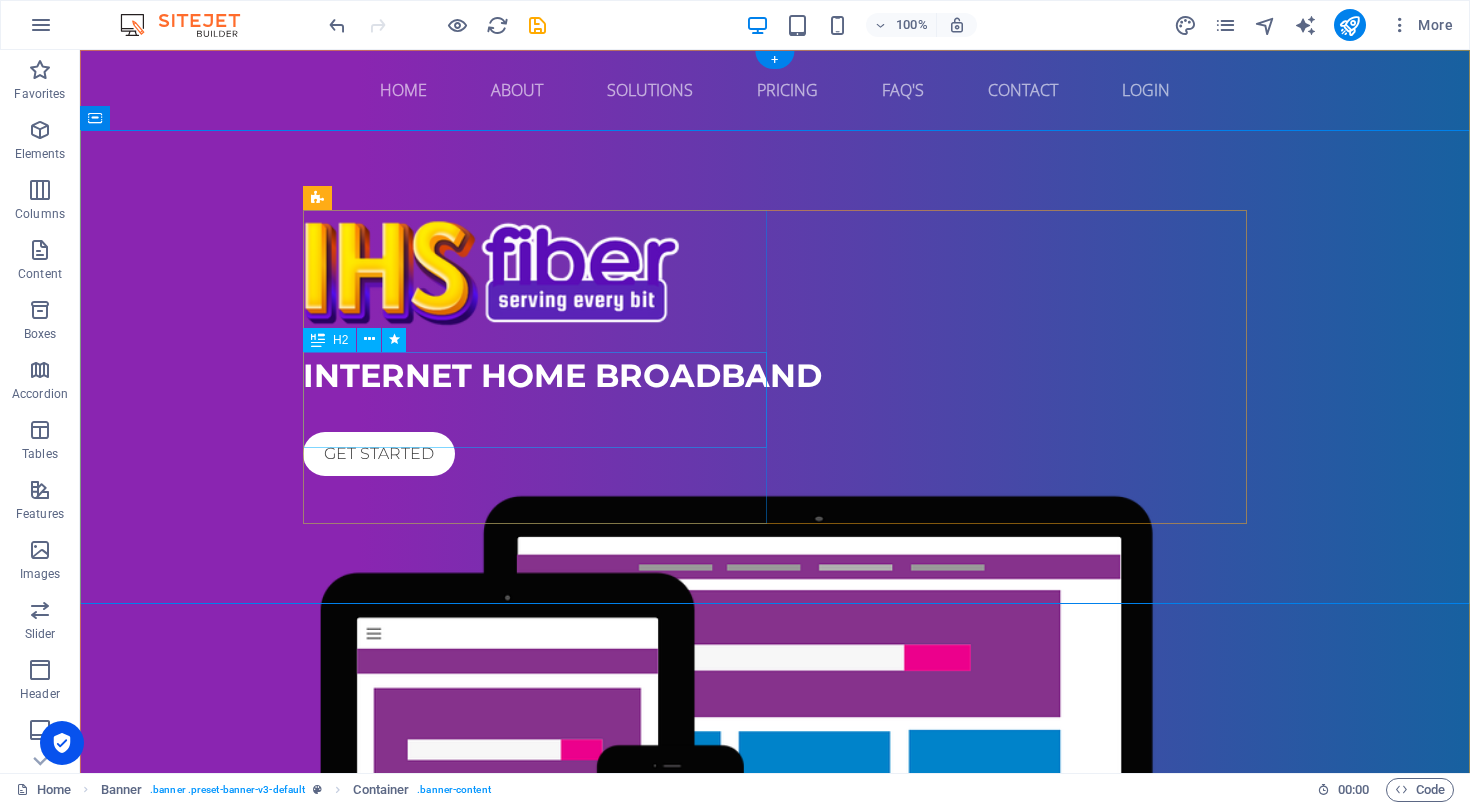 scroll, scrollTop: 0, scrollLeft: 0, axis: both 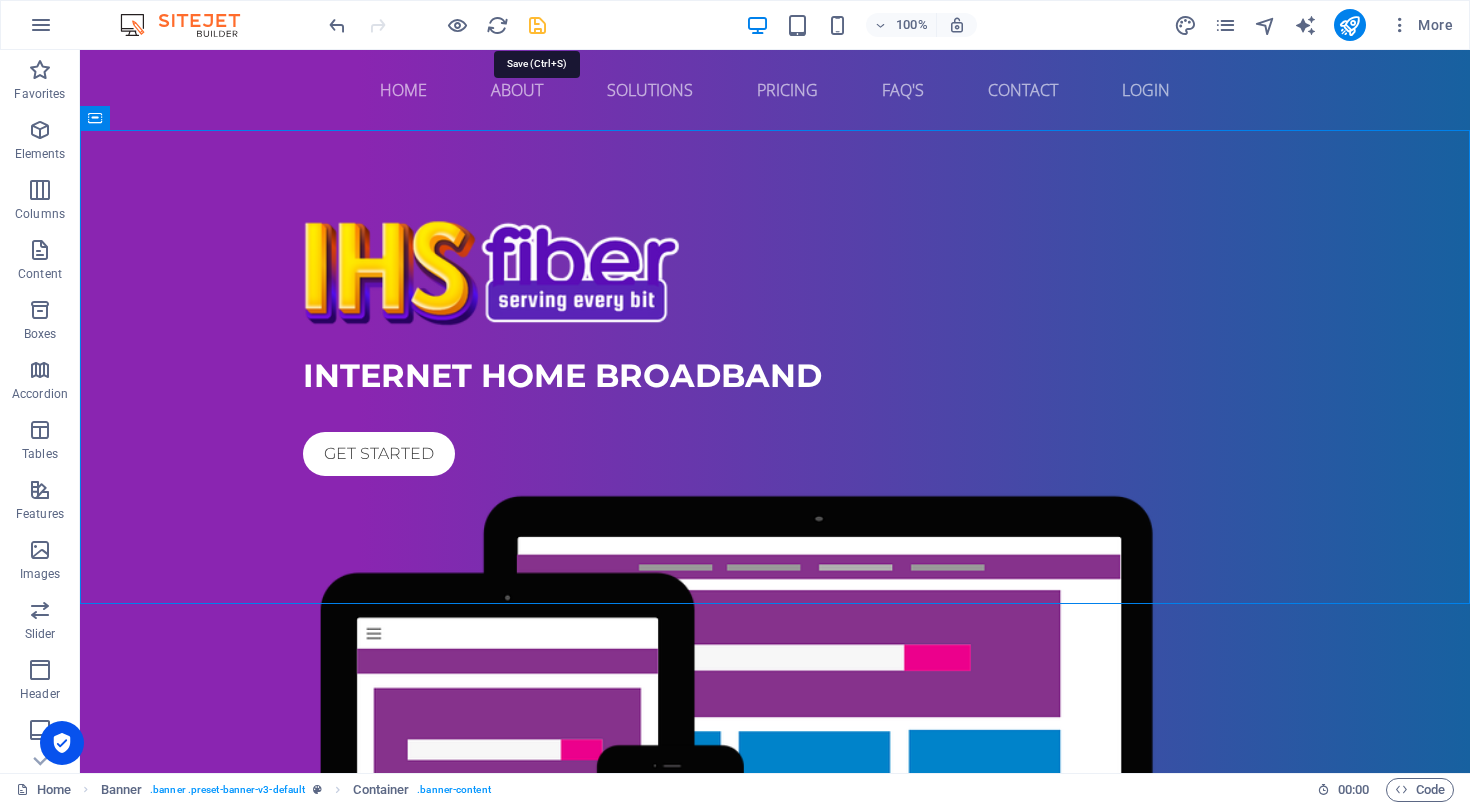 click at bounding box center [537, 25] 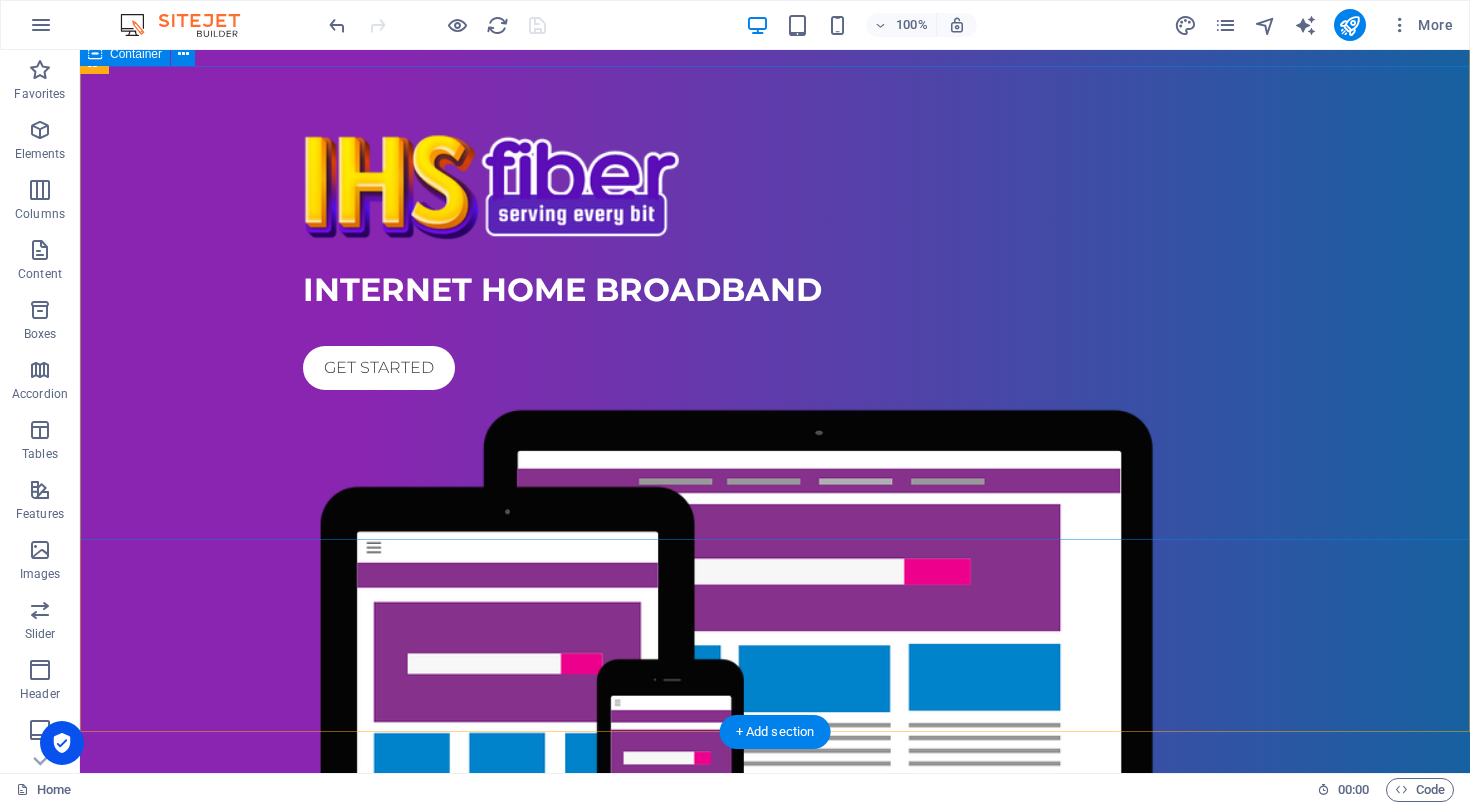 scroll, scrollTop: 64, scrollLeft: 0, axis: vertical 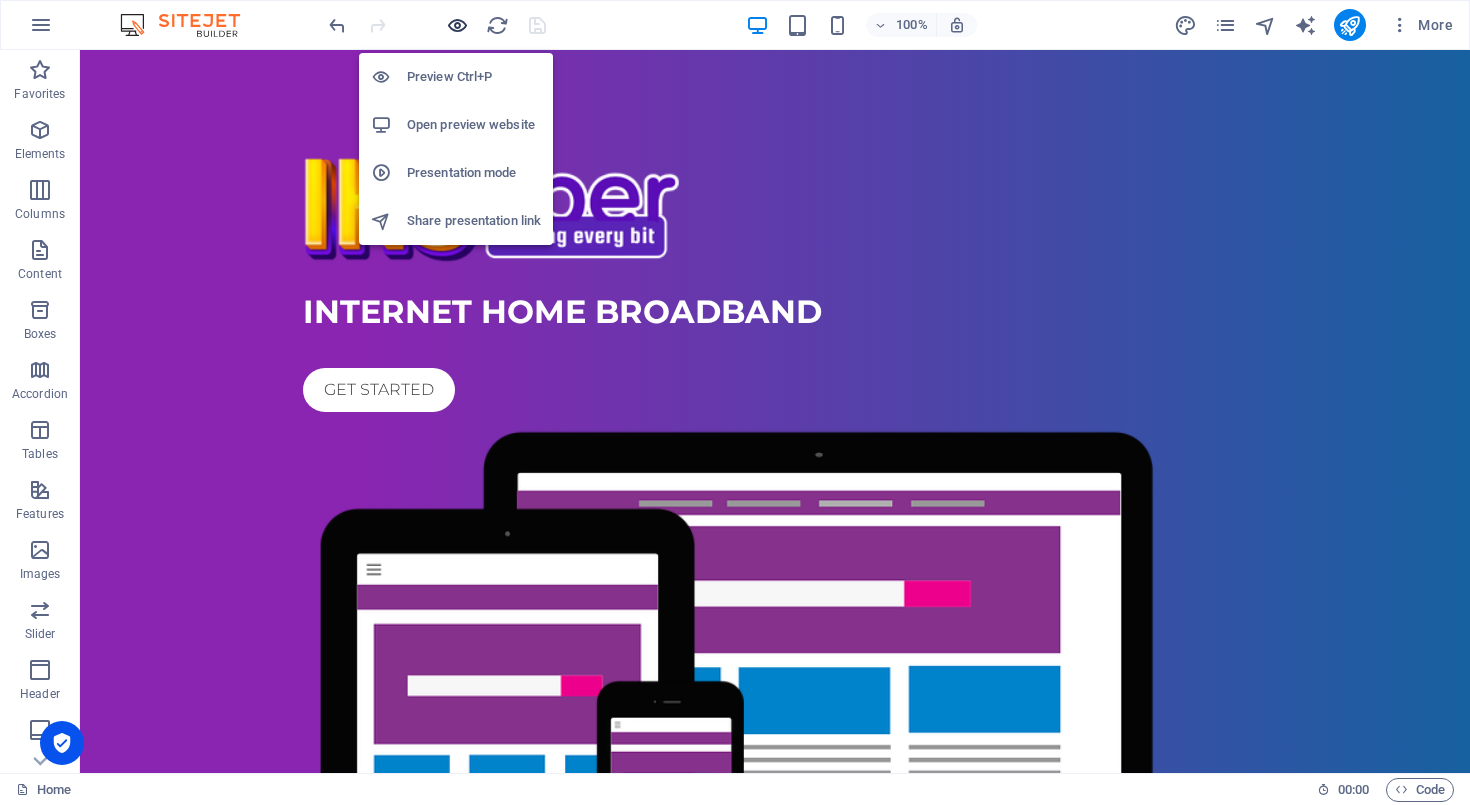 click at bounding box center (457, 25) 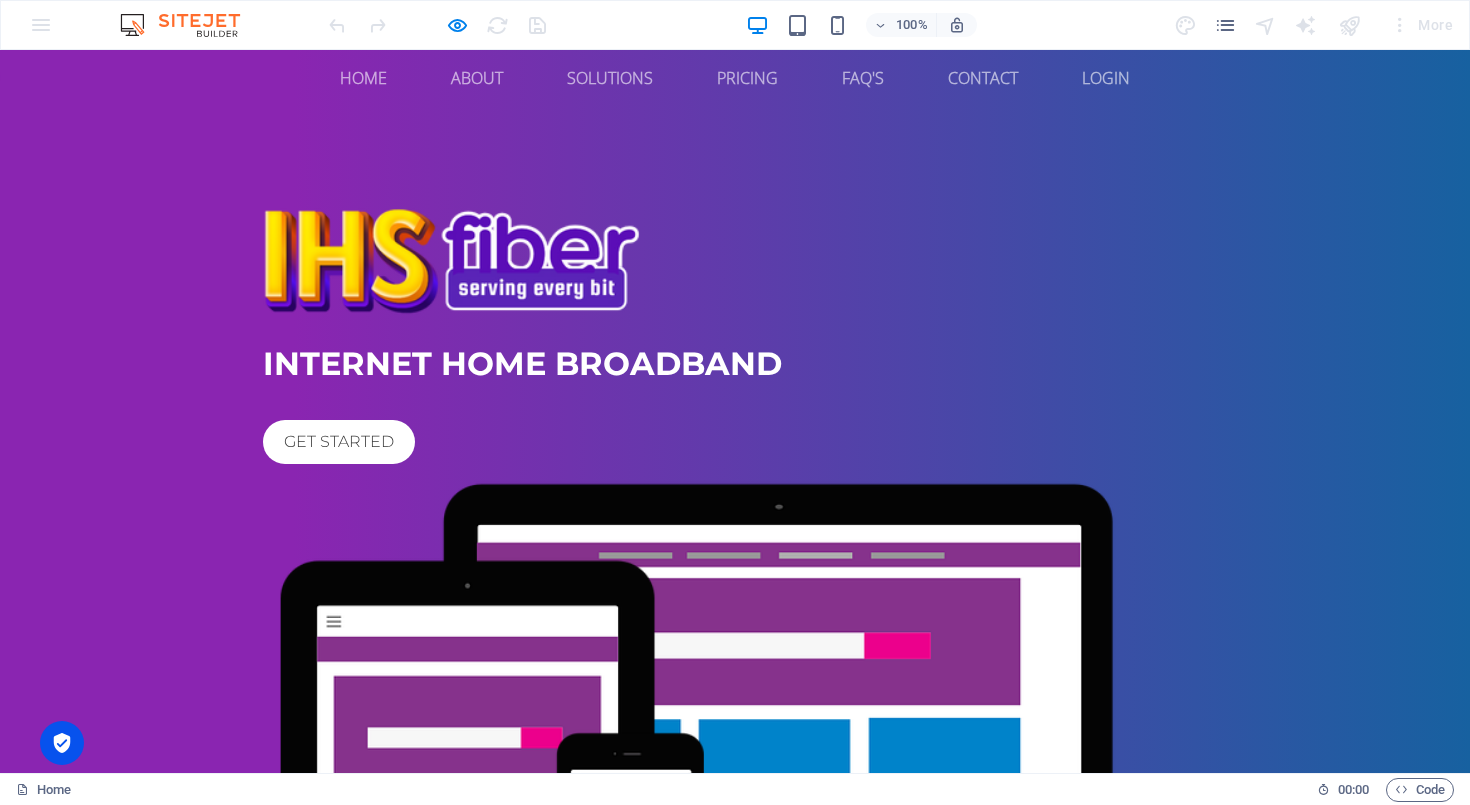 scroll, scrollTop: 0, scrollLeft: 0, axis: both 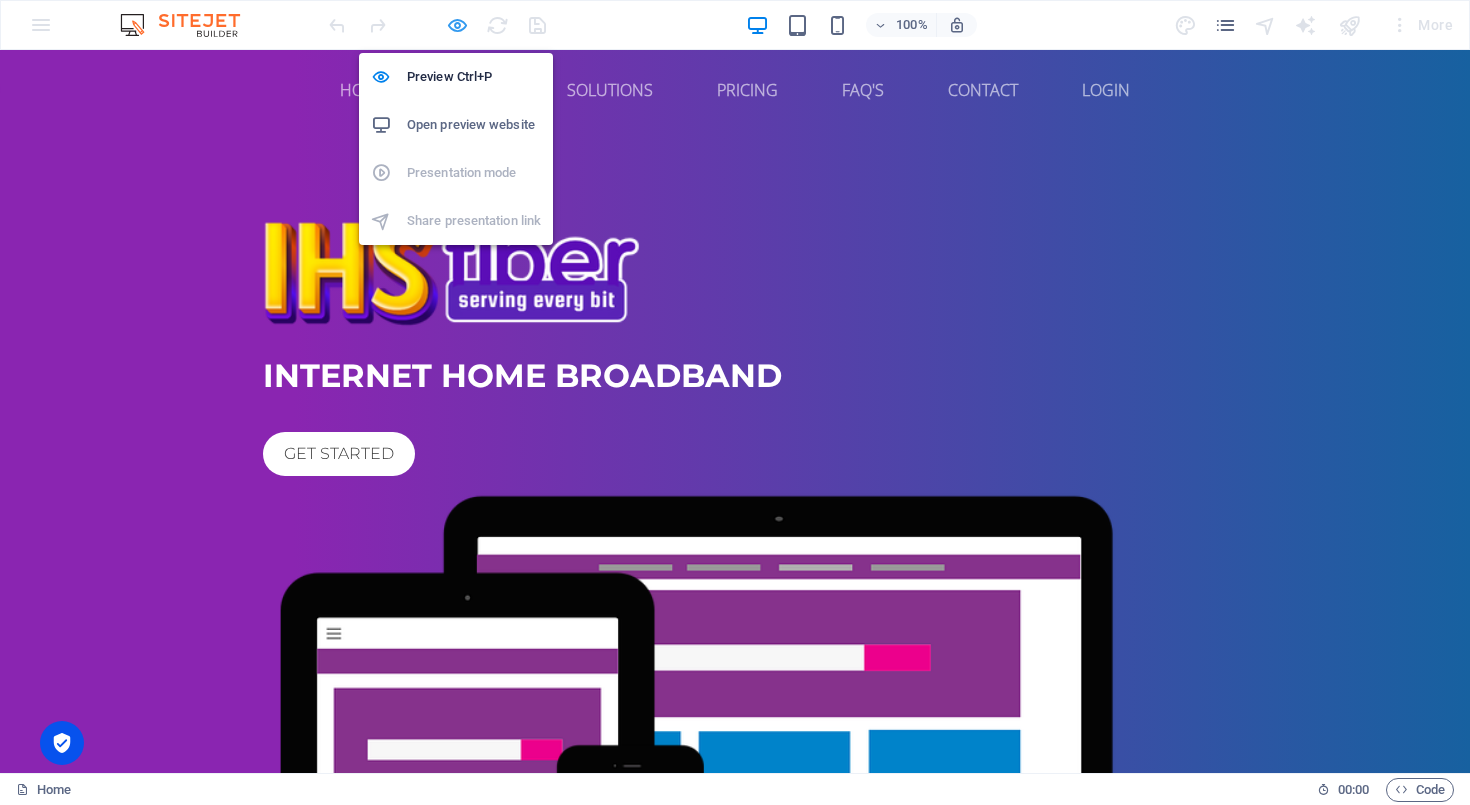 click at bounding box center (457, 25) 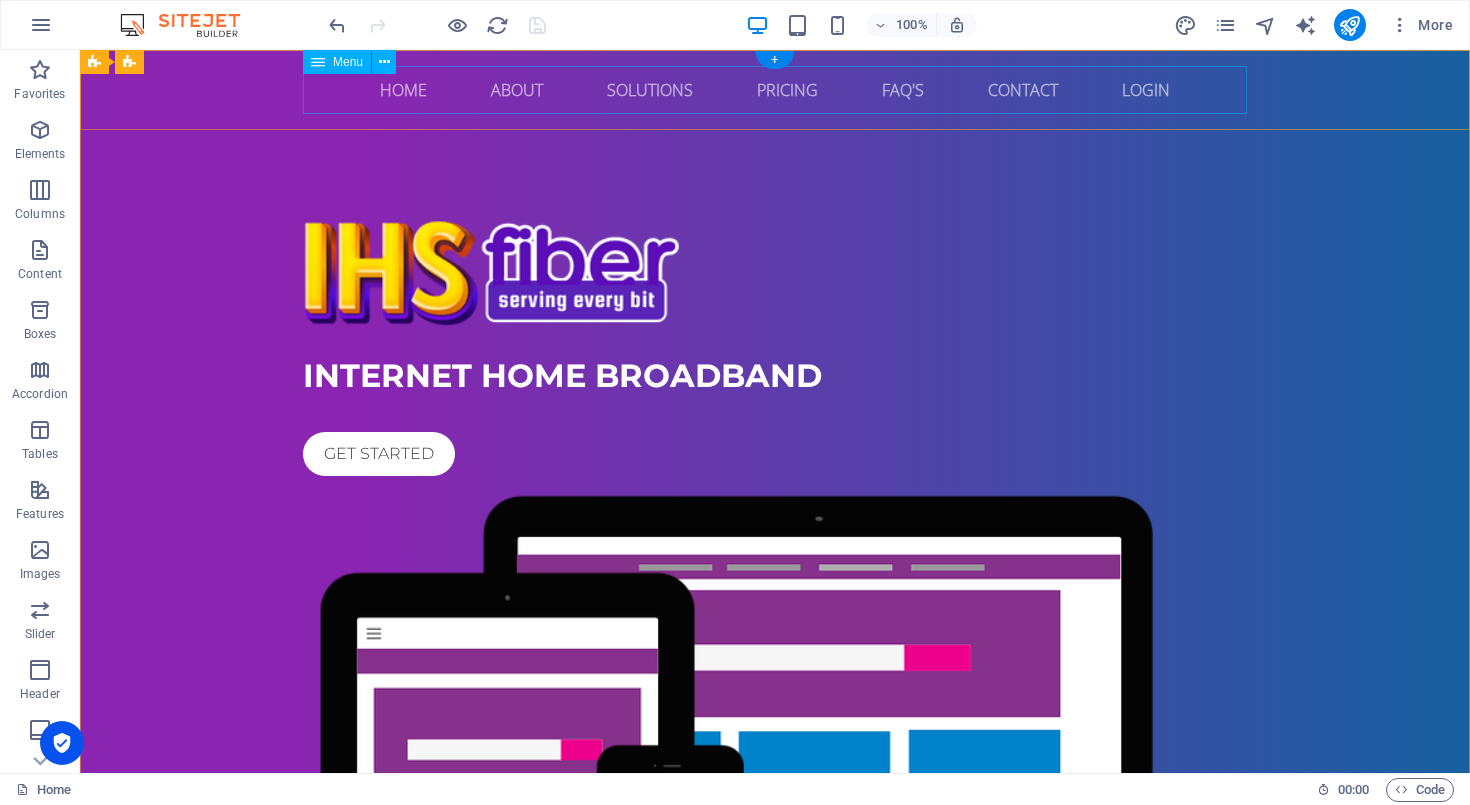 click on "Home About Solutions Pricing FAQ's Contact LOGIN" at bounding box center [775, 90] 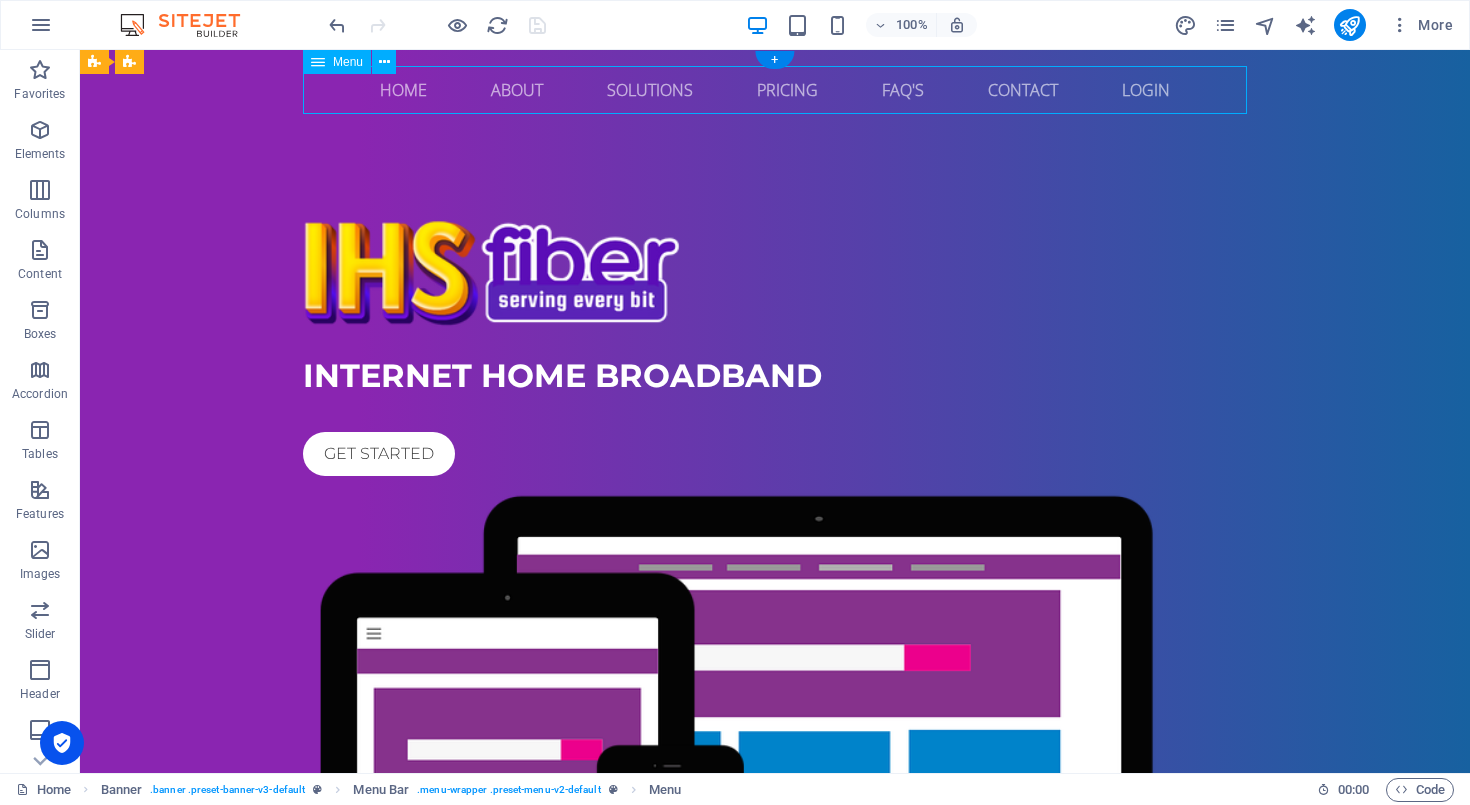 click on "Home About Solutions Pricing FAQ's Contact LOGIN" at bounding box center (775, 90) 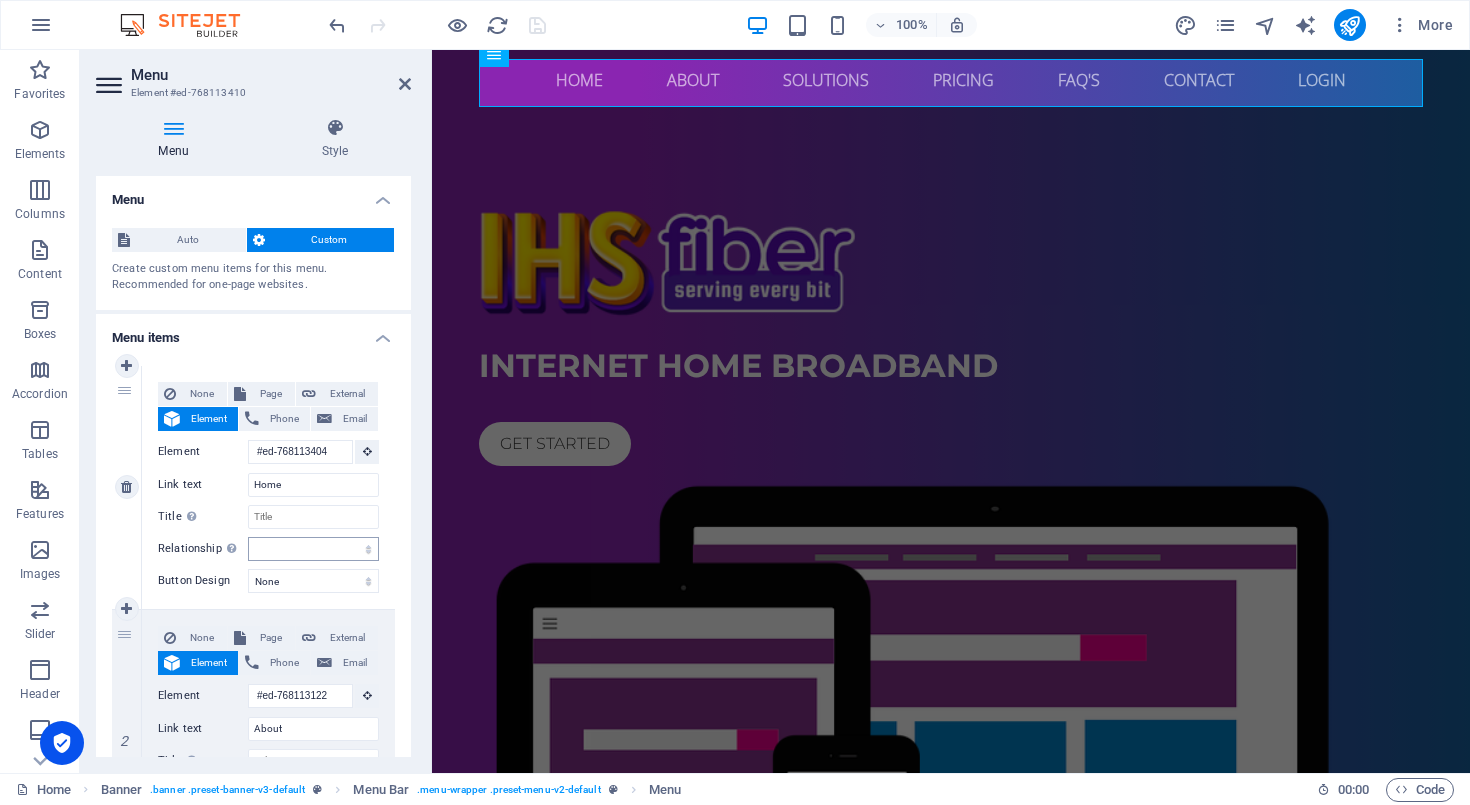 scroll, scrollTop: 0, scrollLeft: 0, axis: both 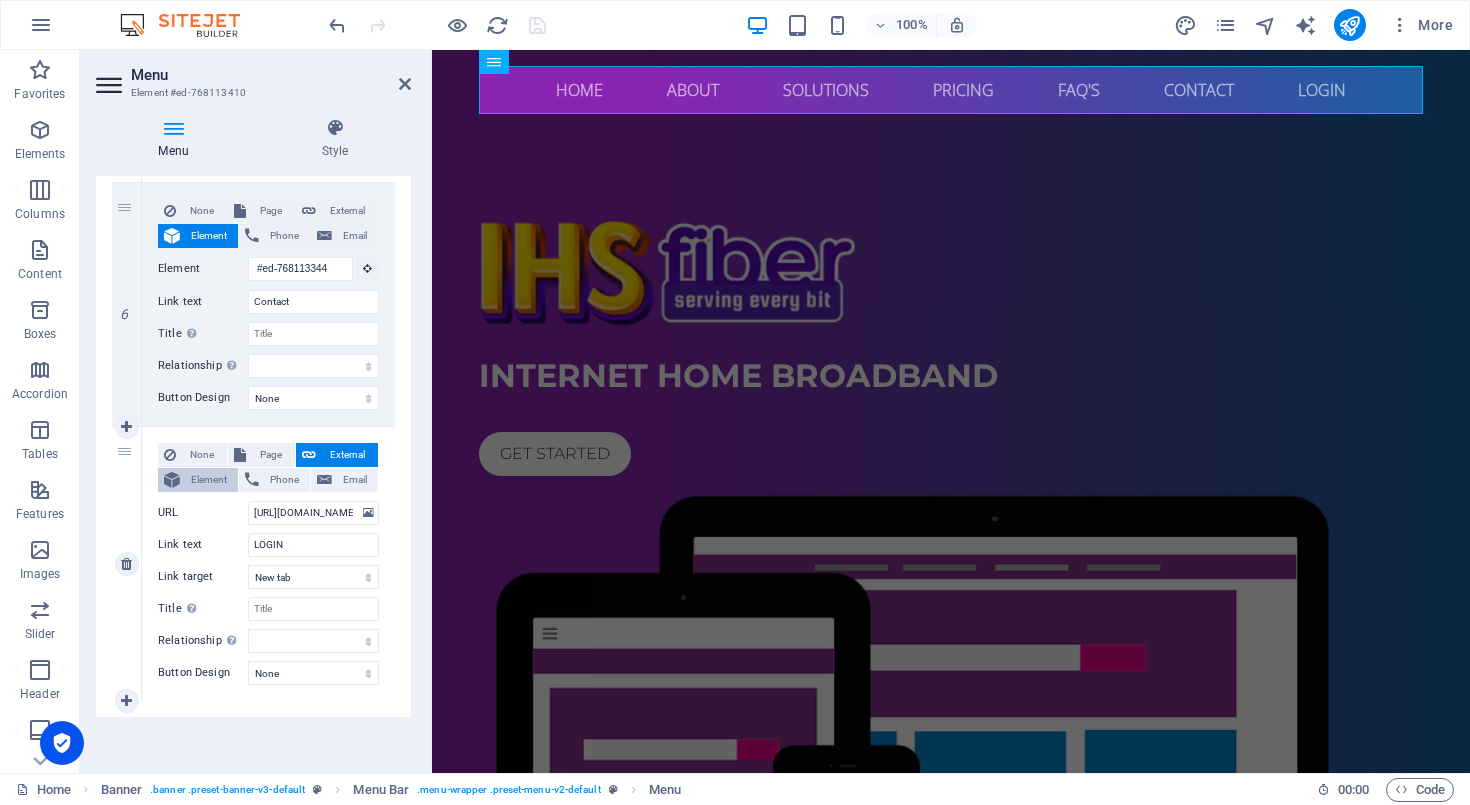 click on "Element" at bounding box center (209, 480) 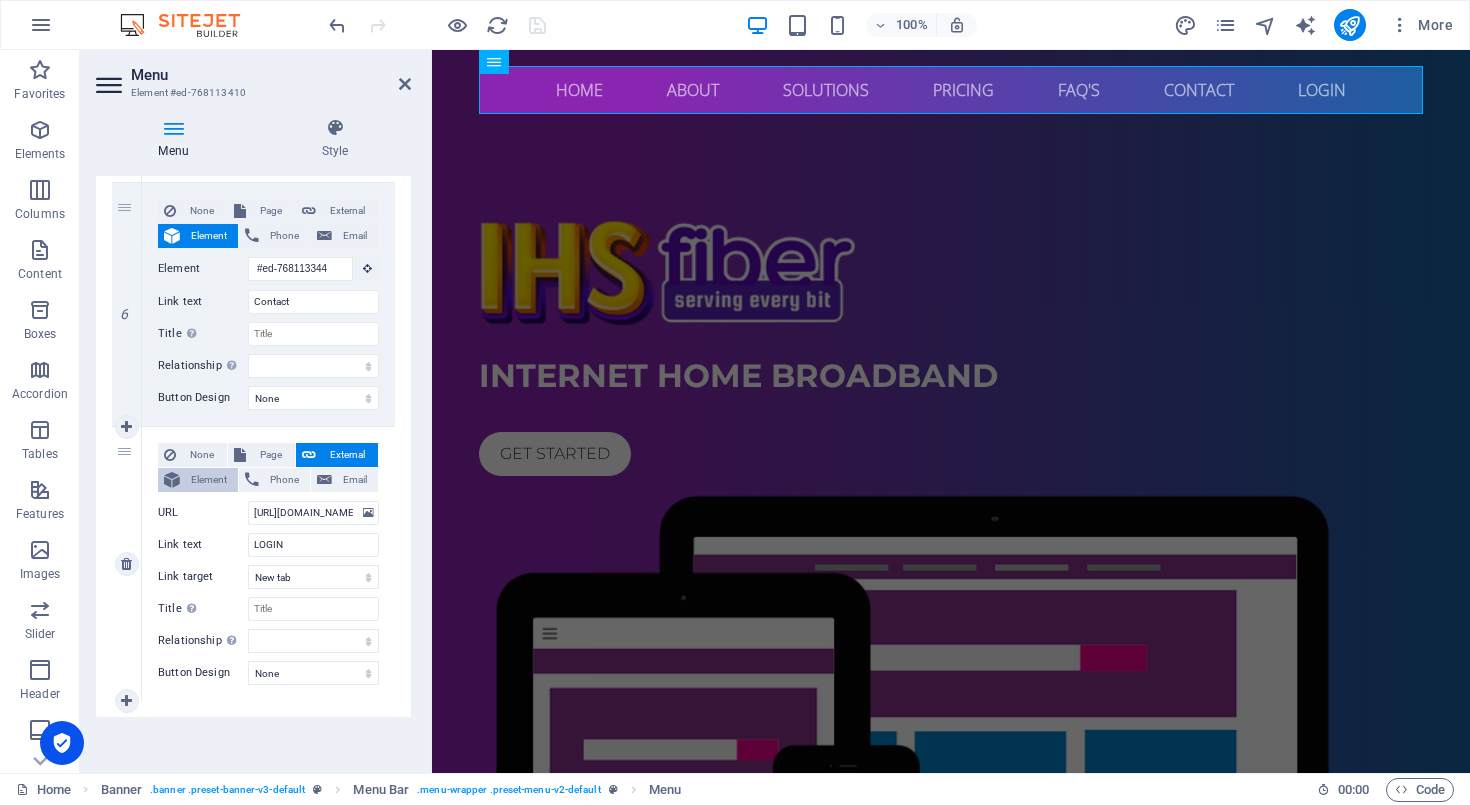 select 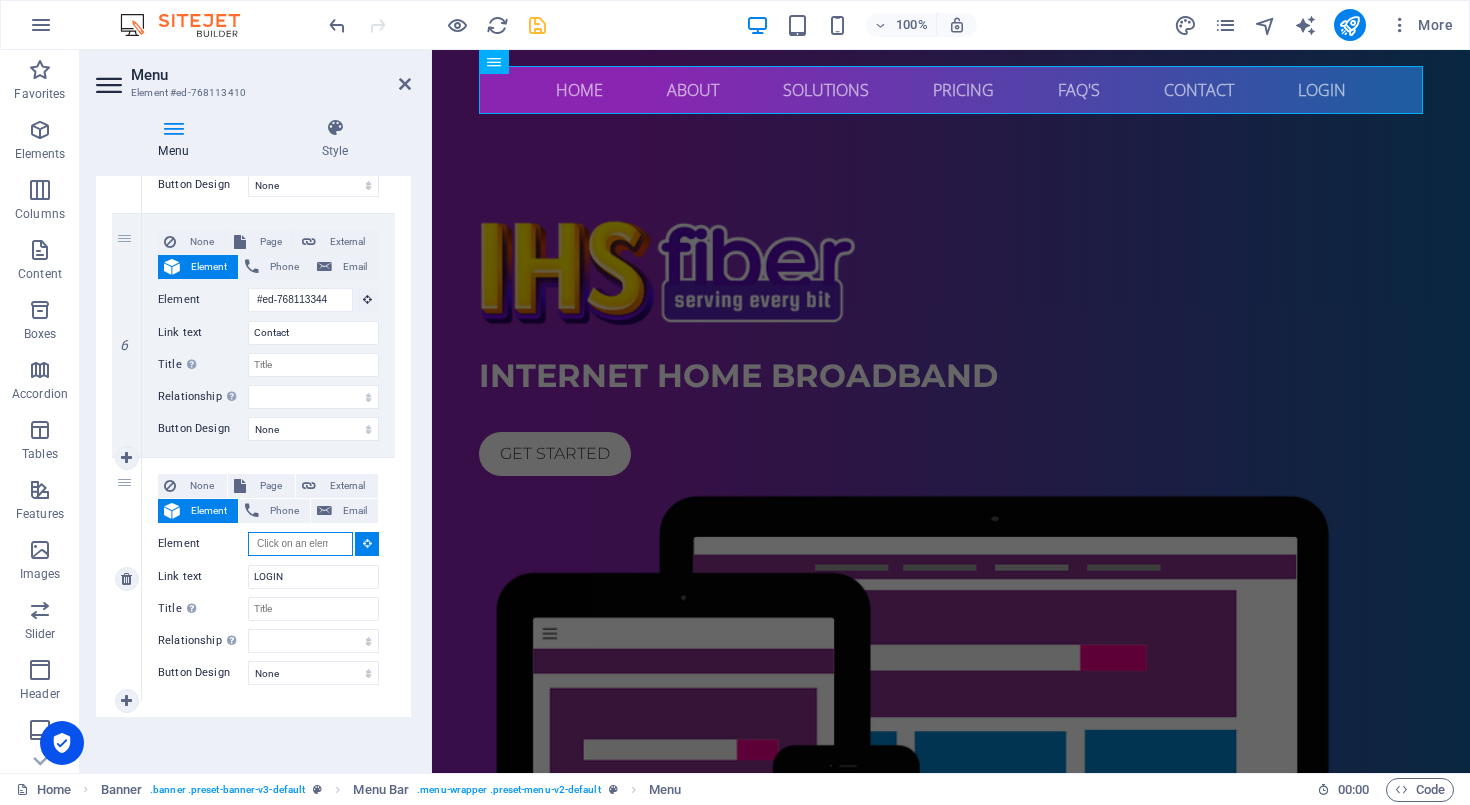 scroll, scrollTop: 1372, scrollLeft: 0, axis: vertical 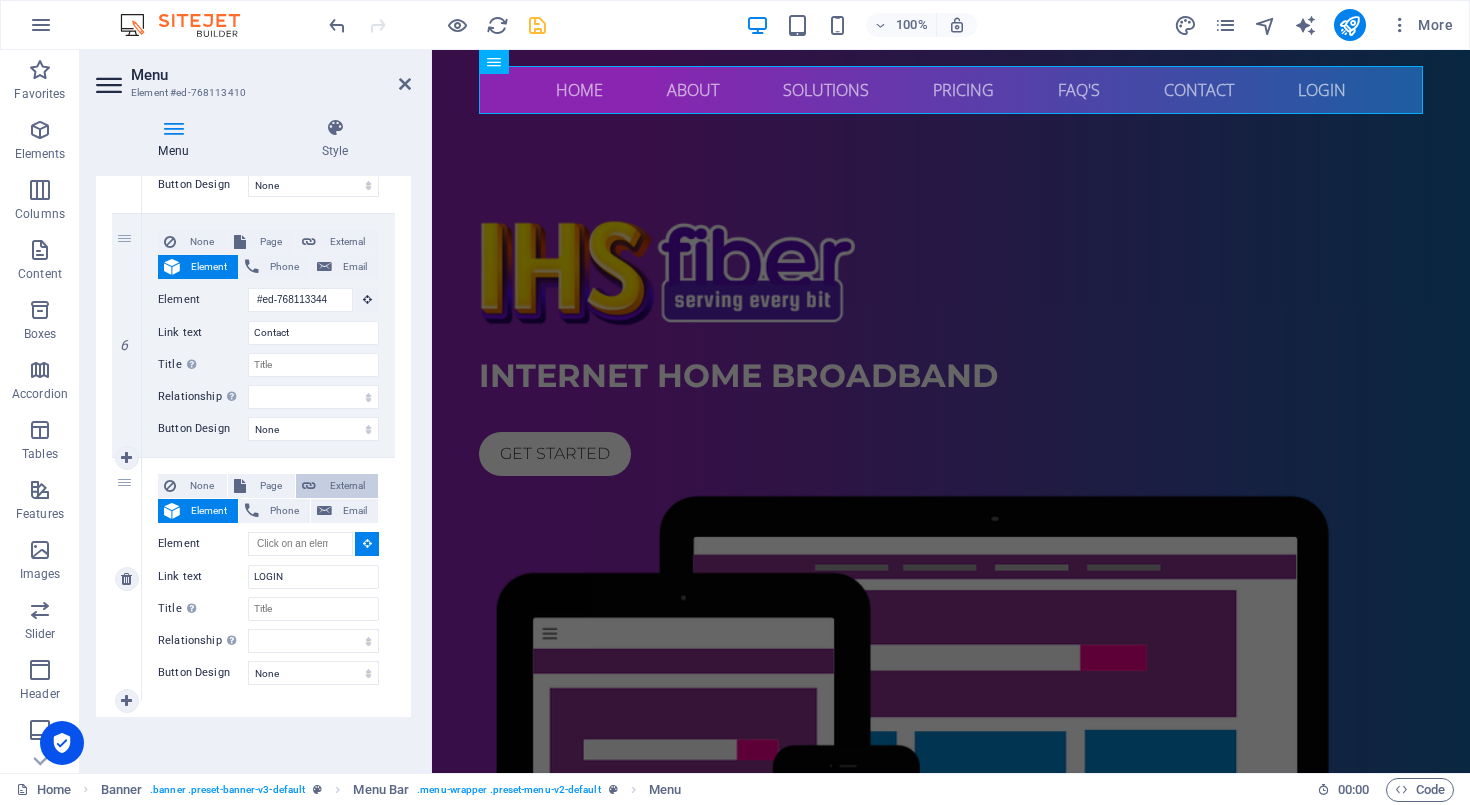 click on "External" at bounding box center (347, 486) 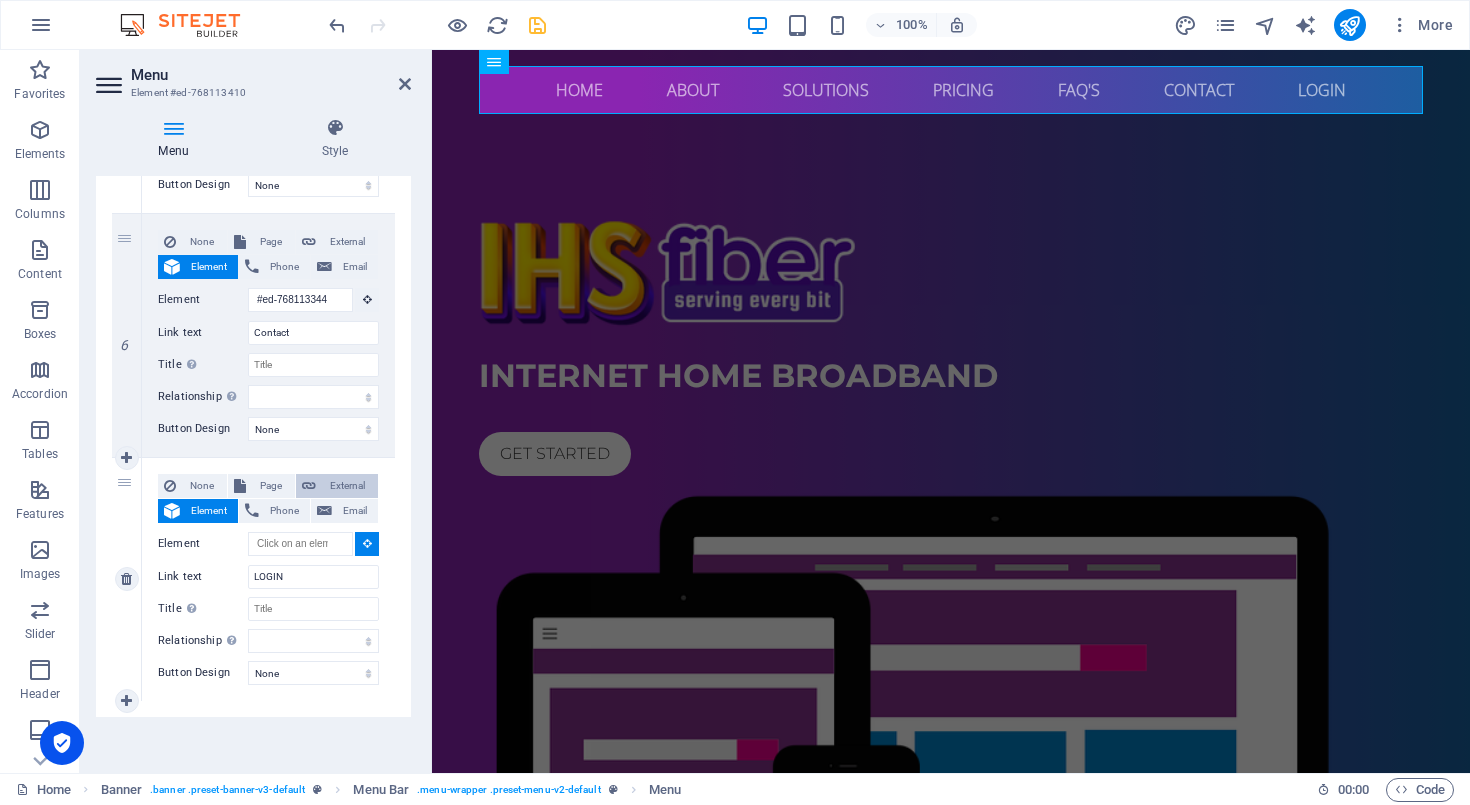 select 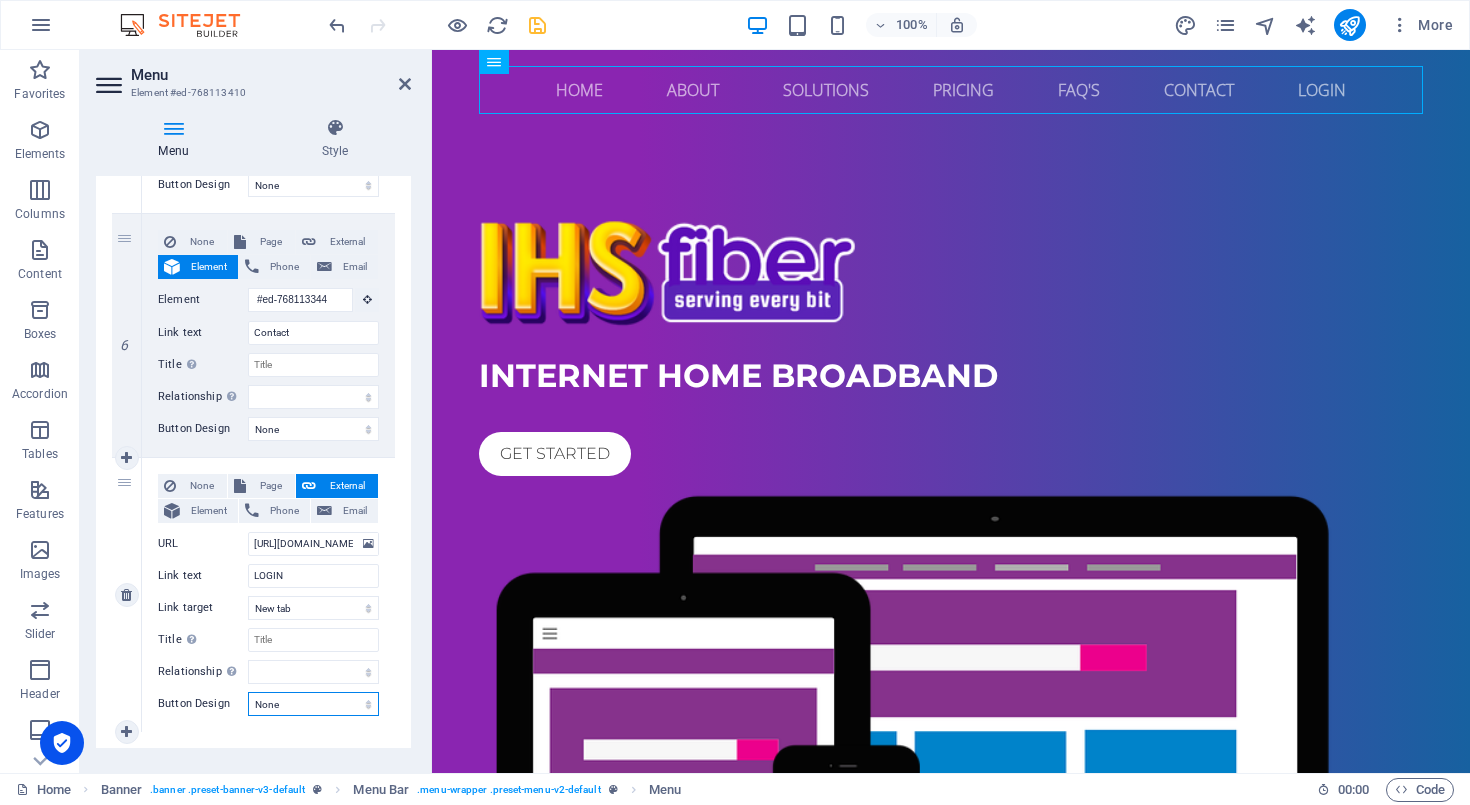 select on "default" 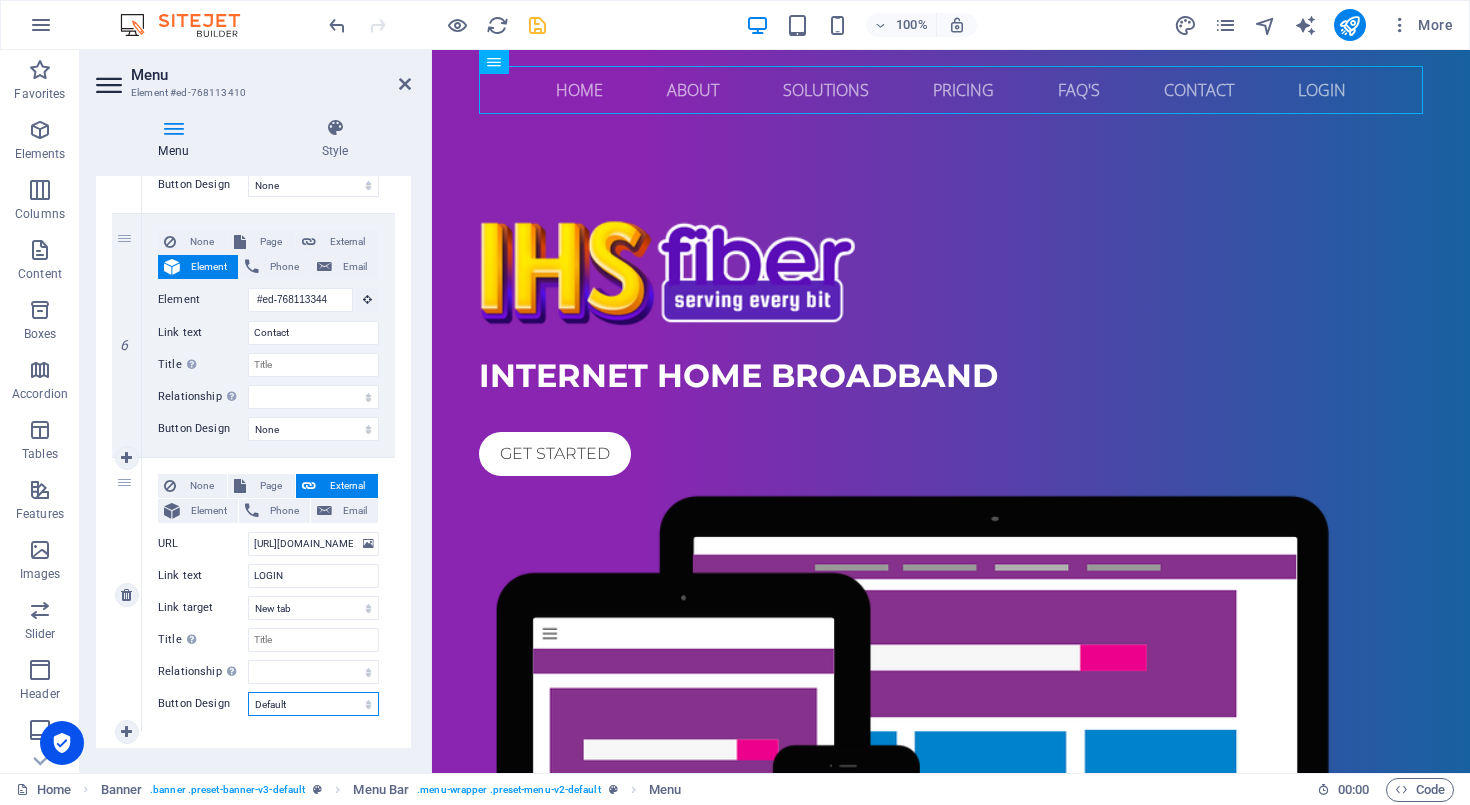 select 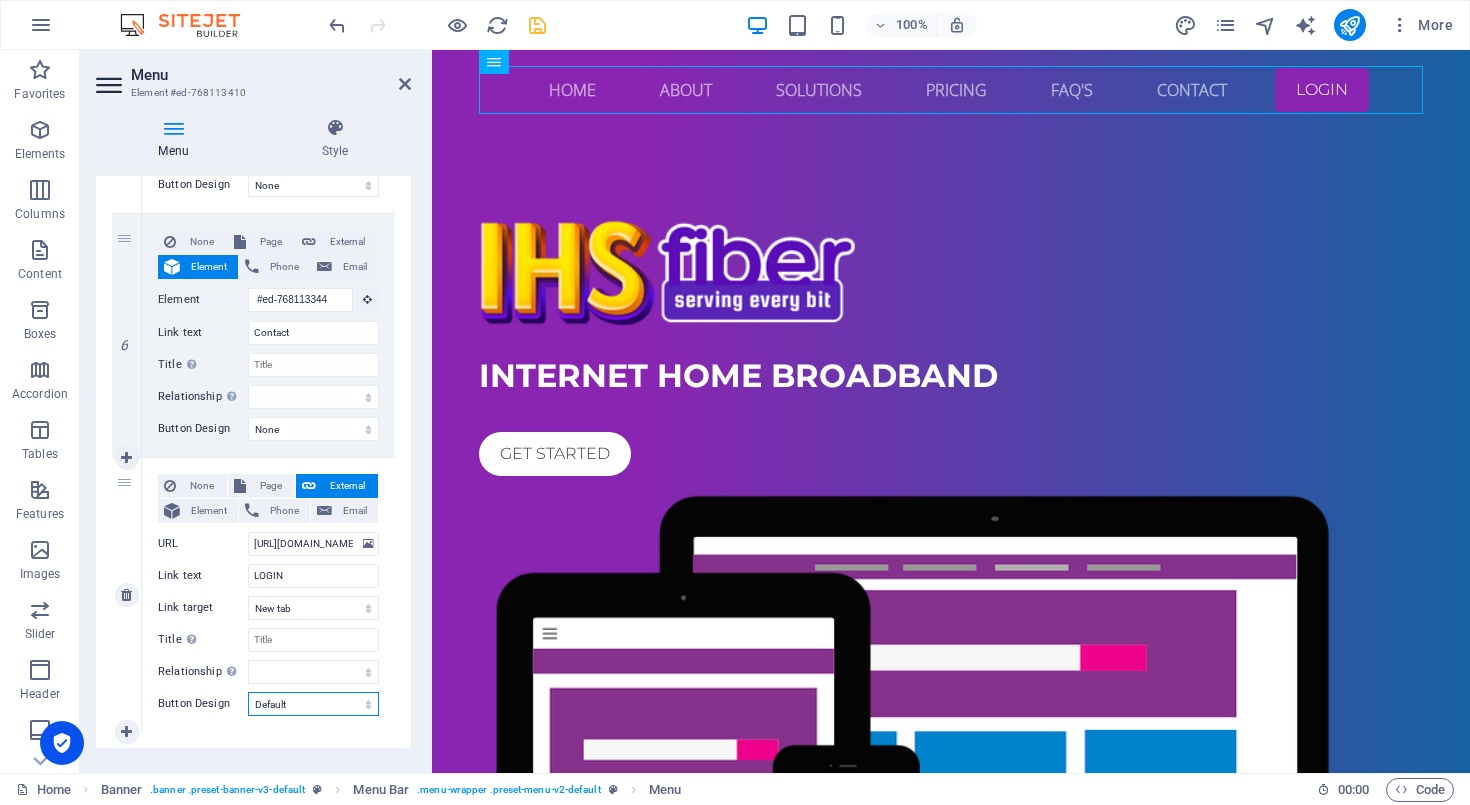 select on "primary" 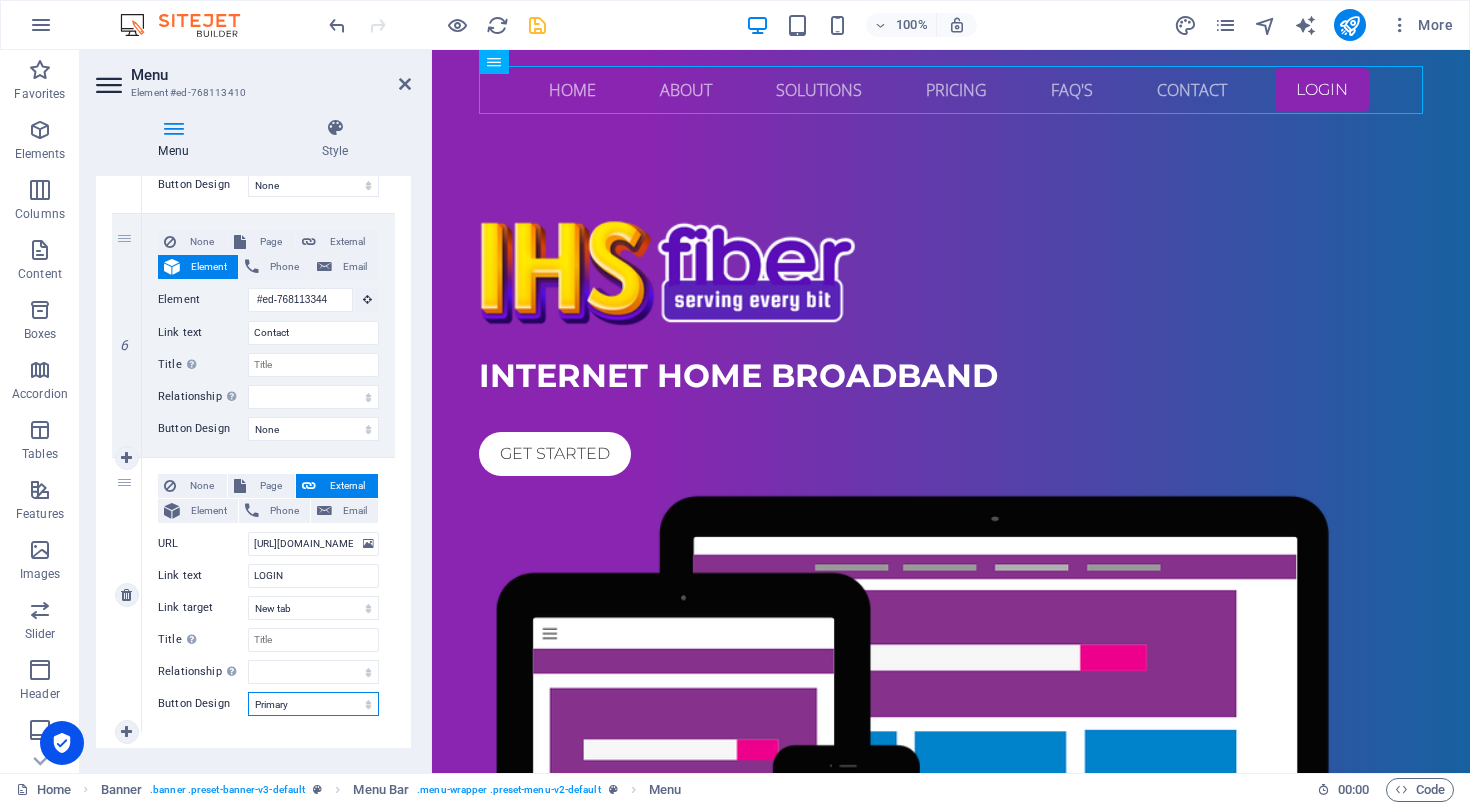 select 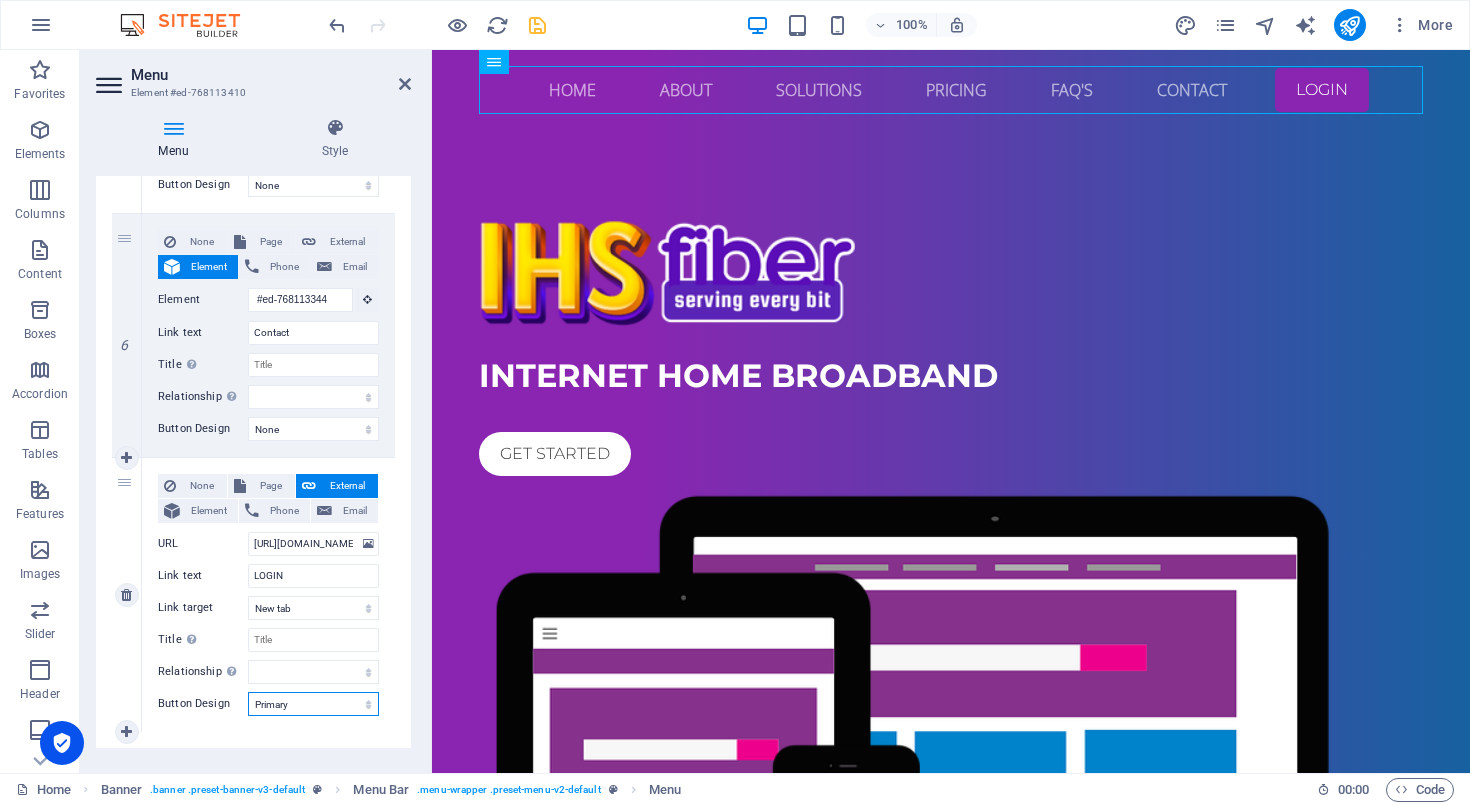select 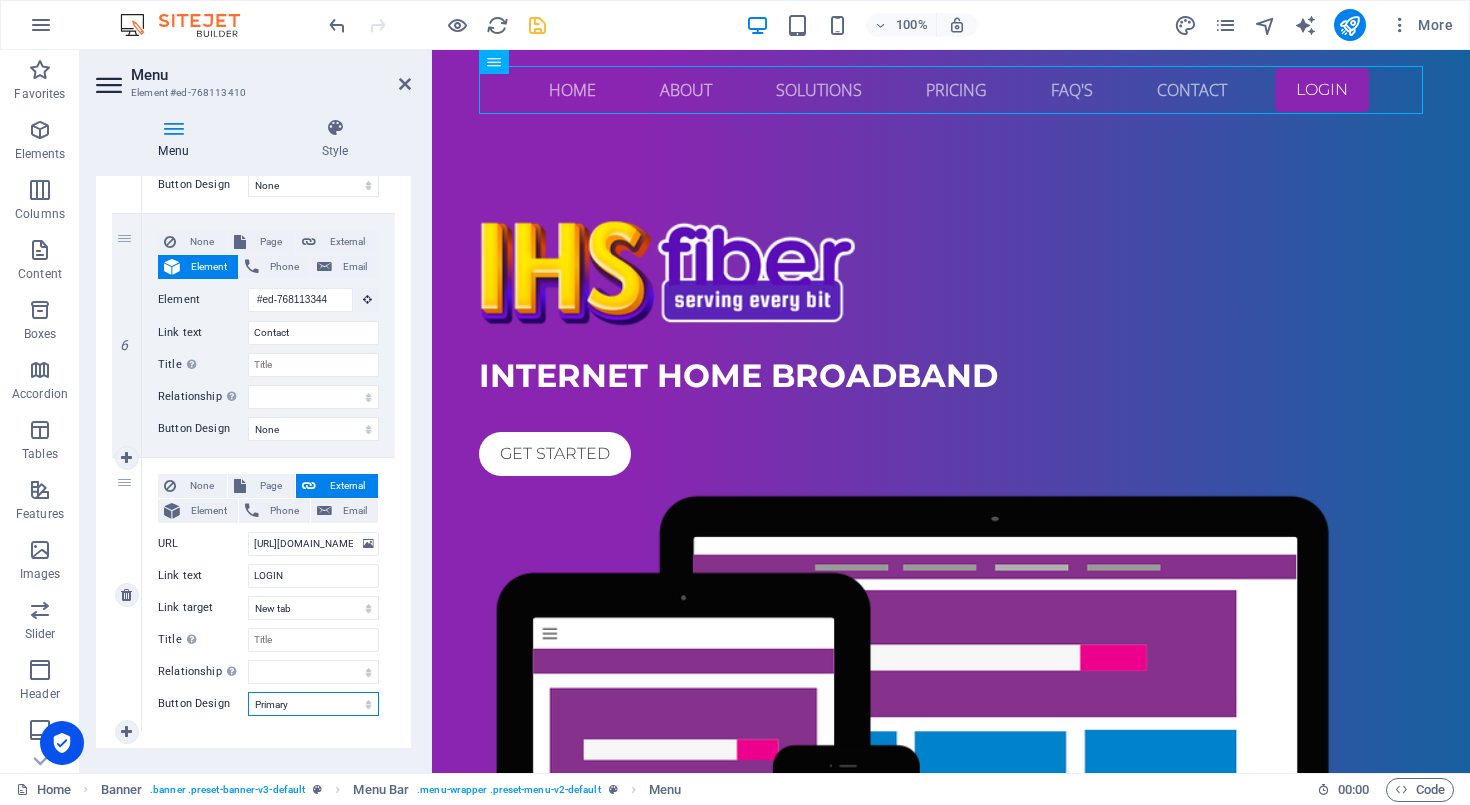 select on "secondary" 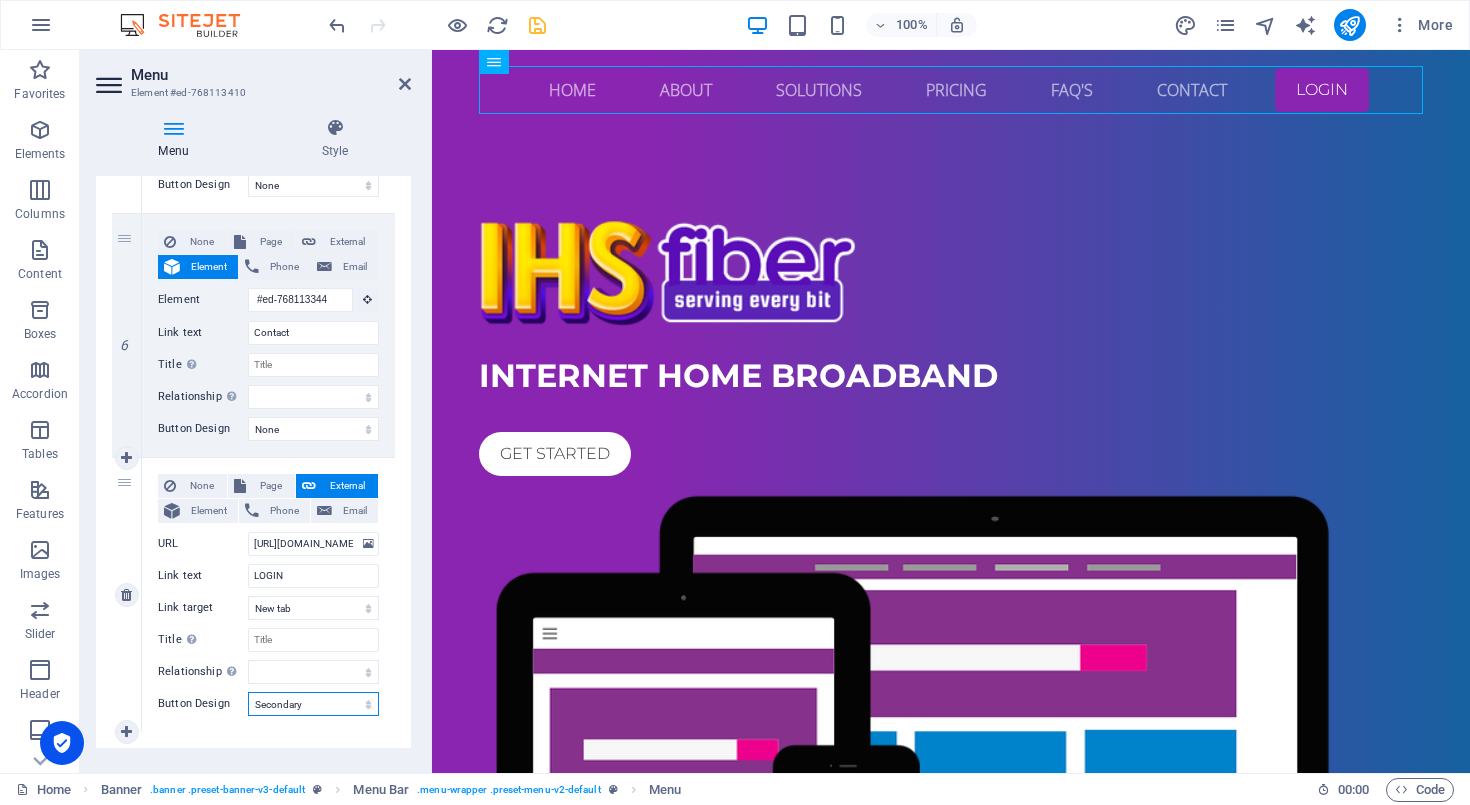 select 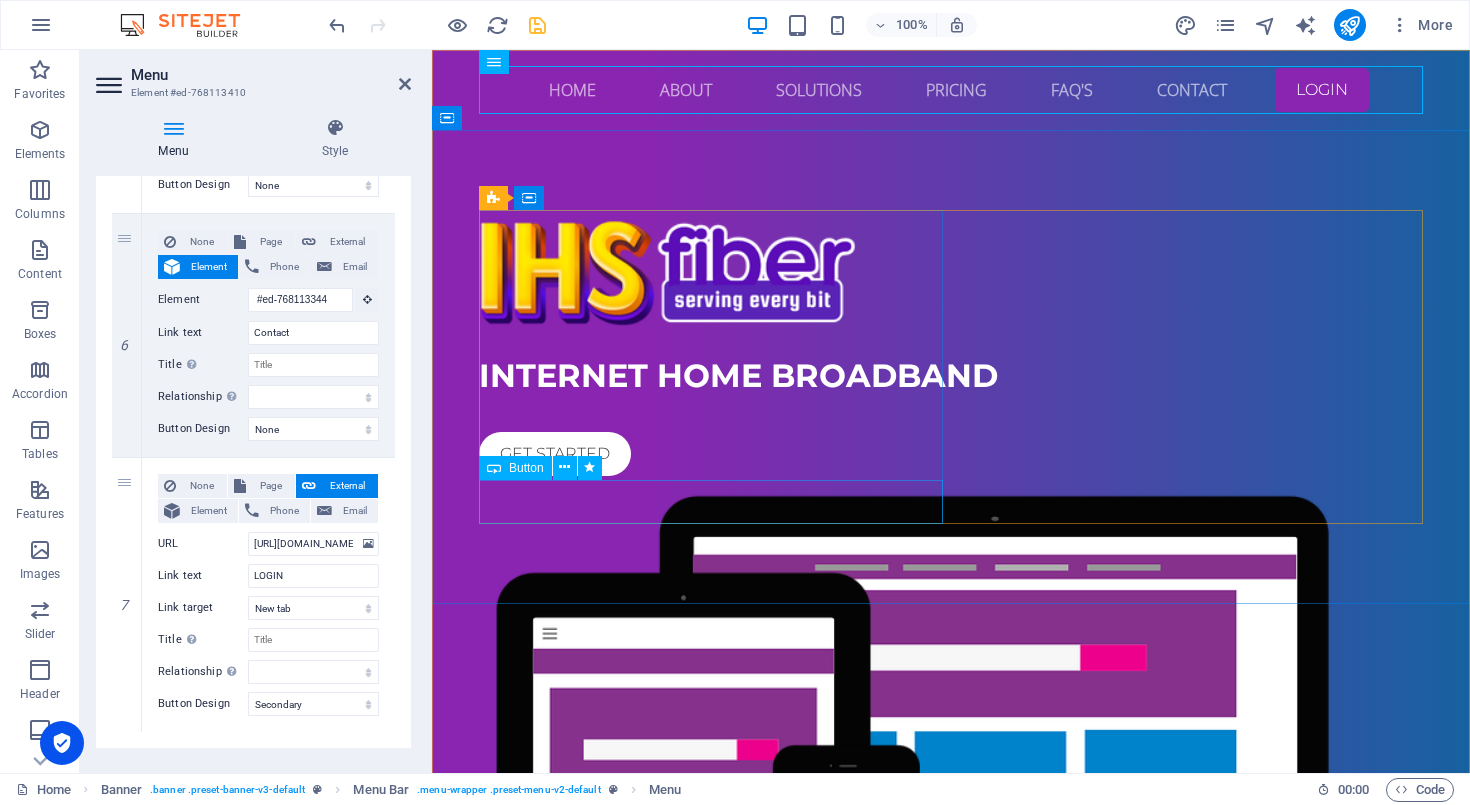 click on "Get started" at bounding box center [951, 454] 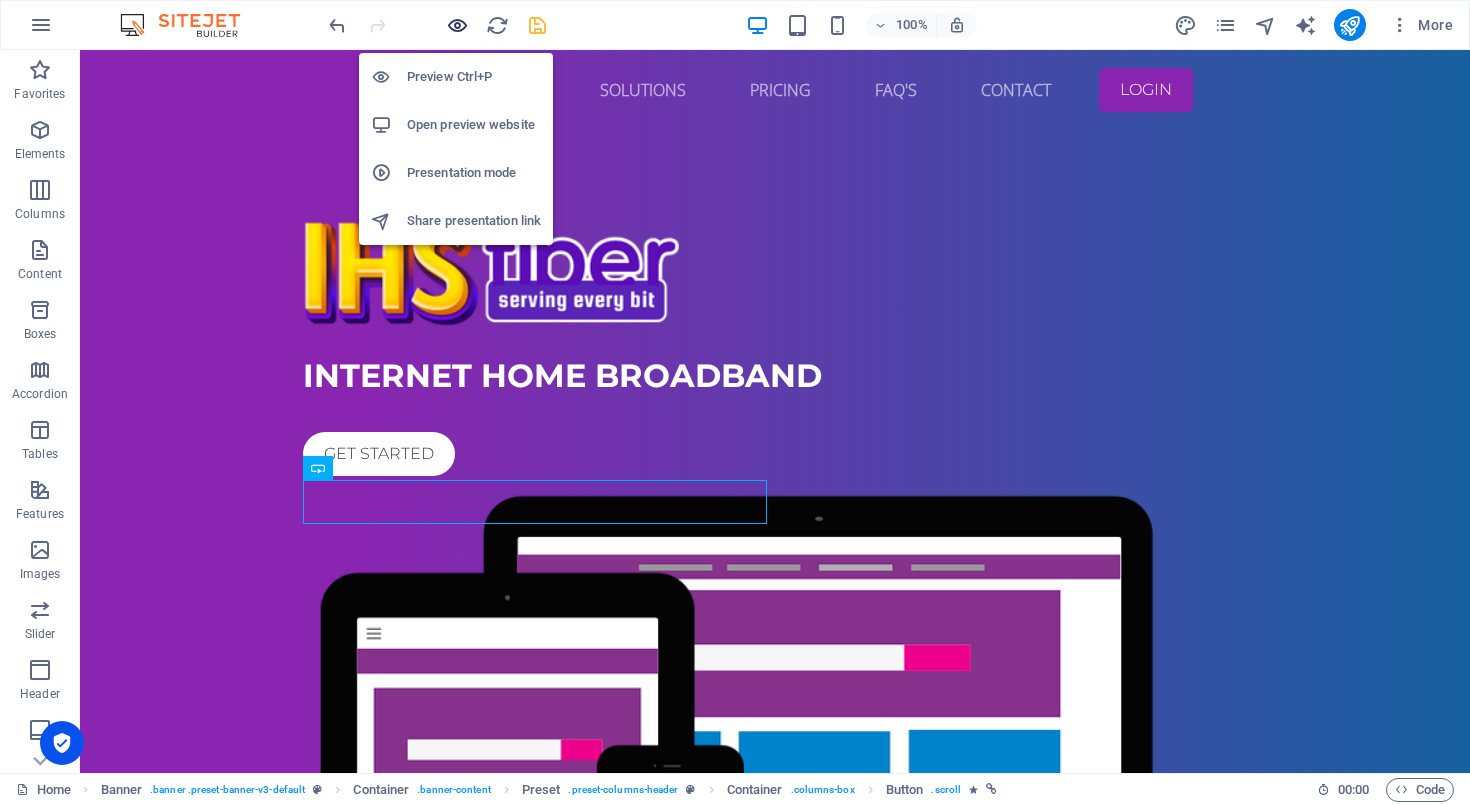 click at bounding box center [457, 25] 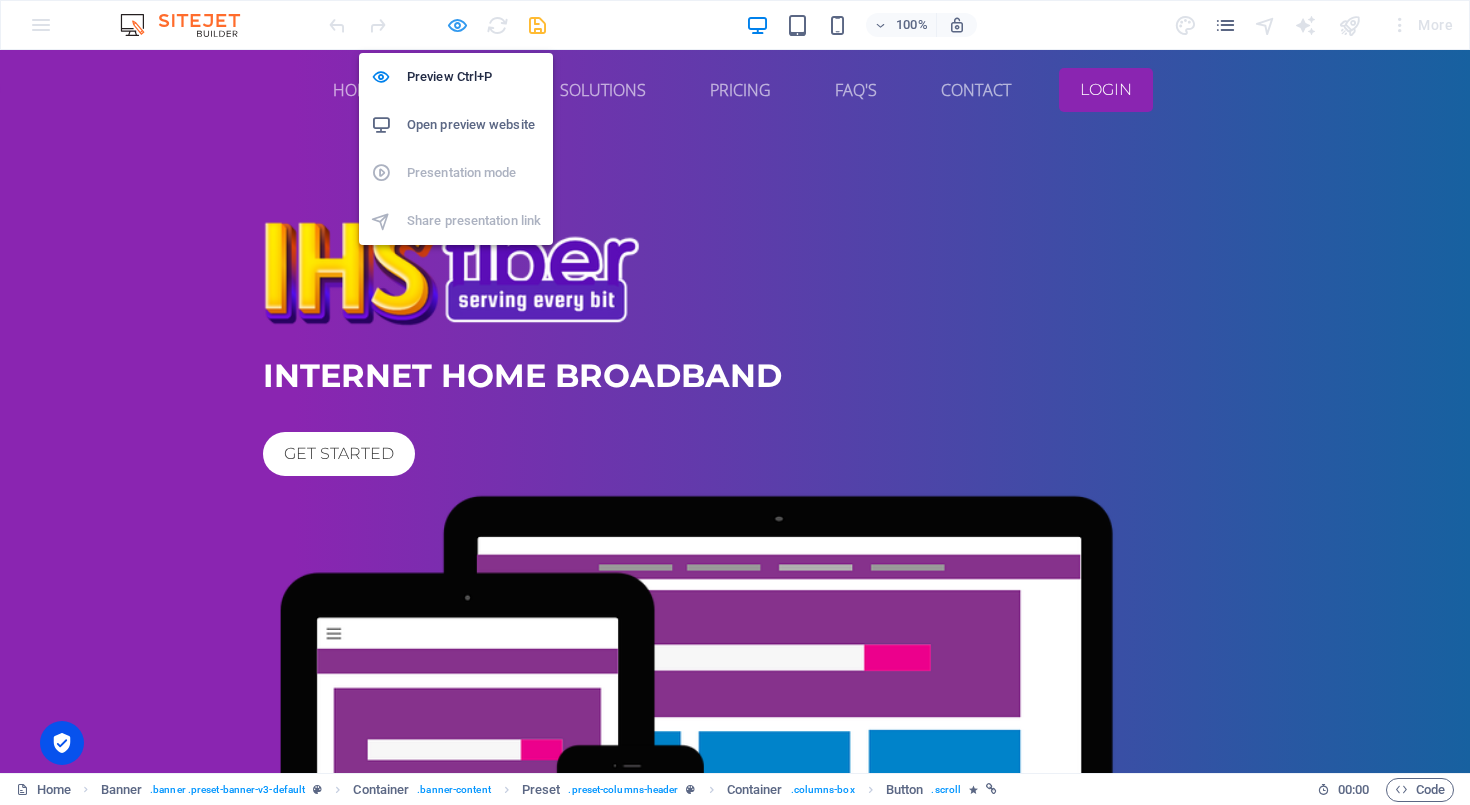 click at bounding box center [457, 25] 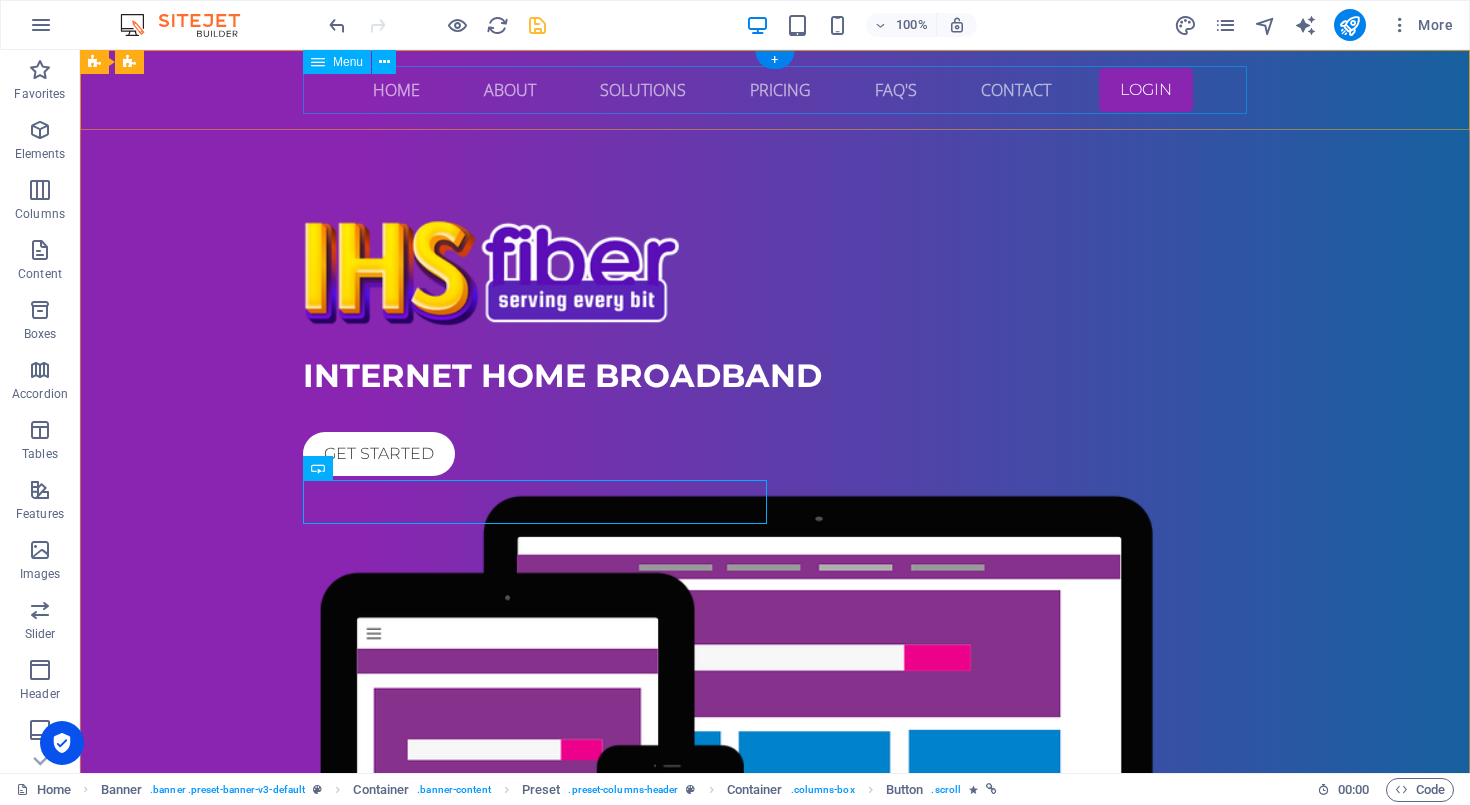 click on "Home About Solutions Pricing FAQ's Contact LOGIN" at bounding box center [775, 90] 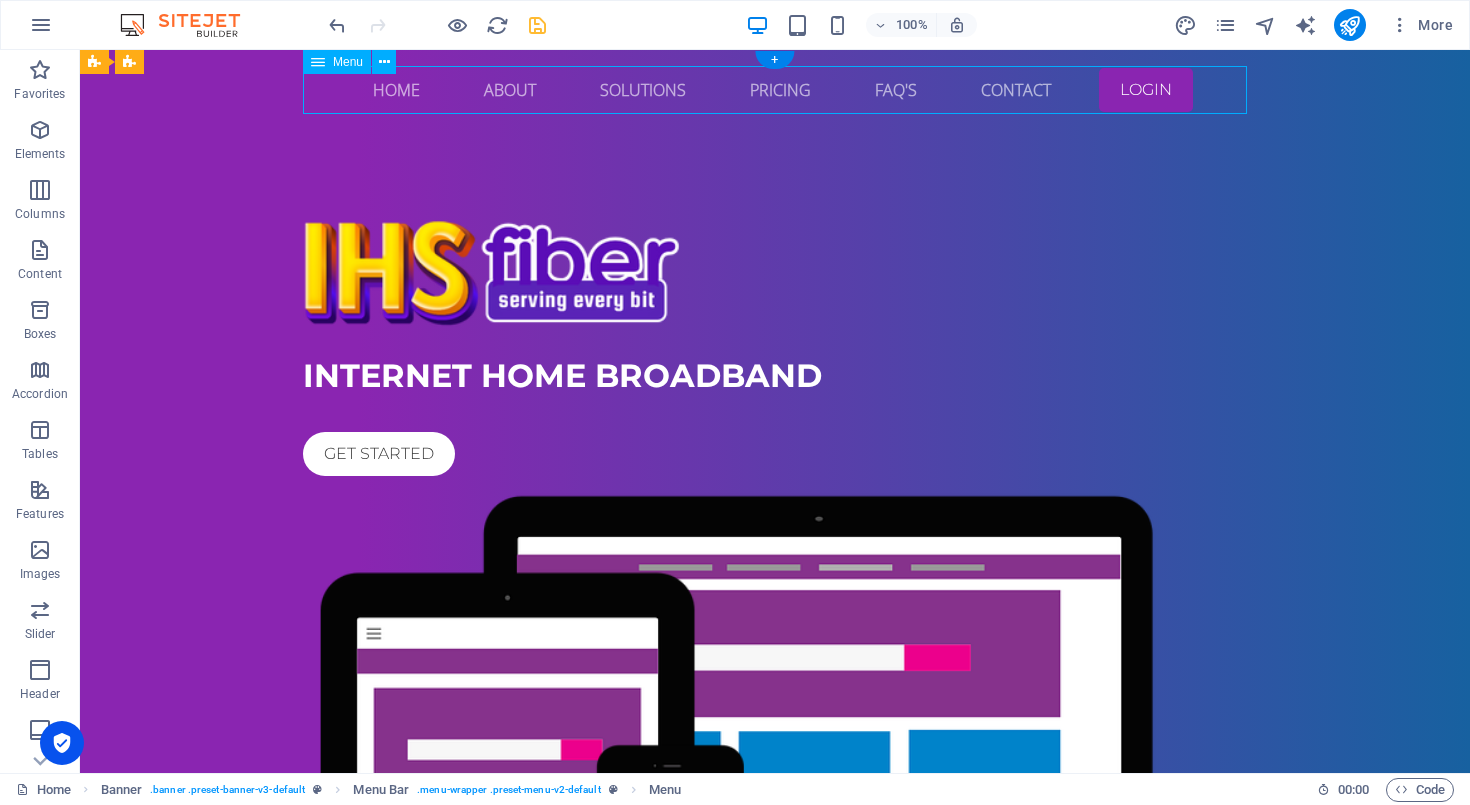click on "Home About Solutions Pricing FAQ's Contact LOGIN" at bounding box center (775, 90) 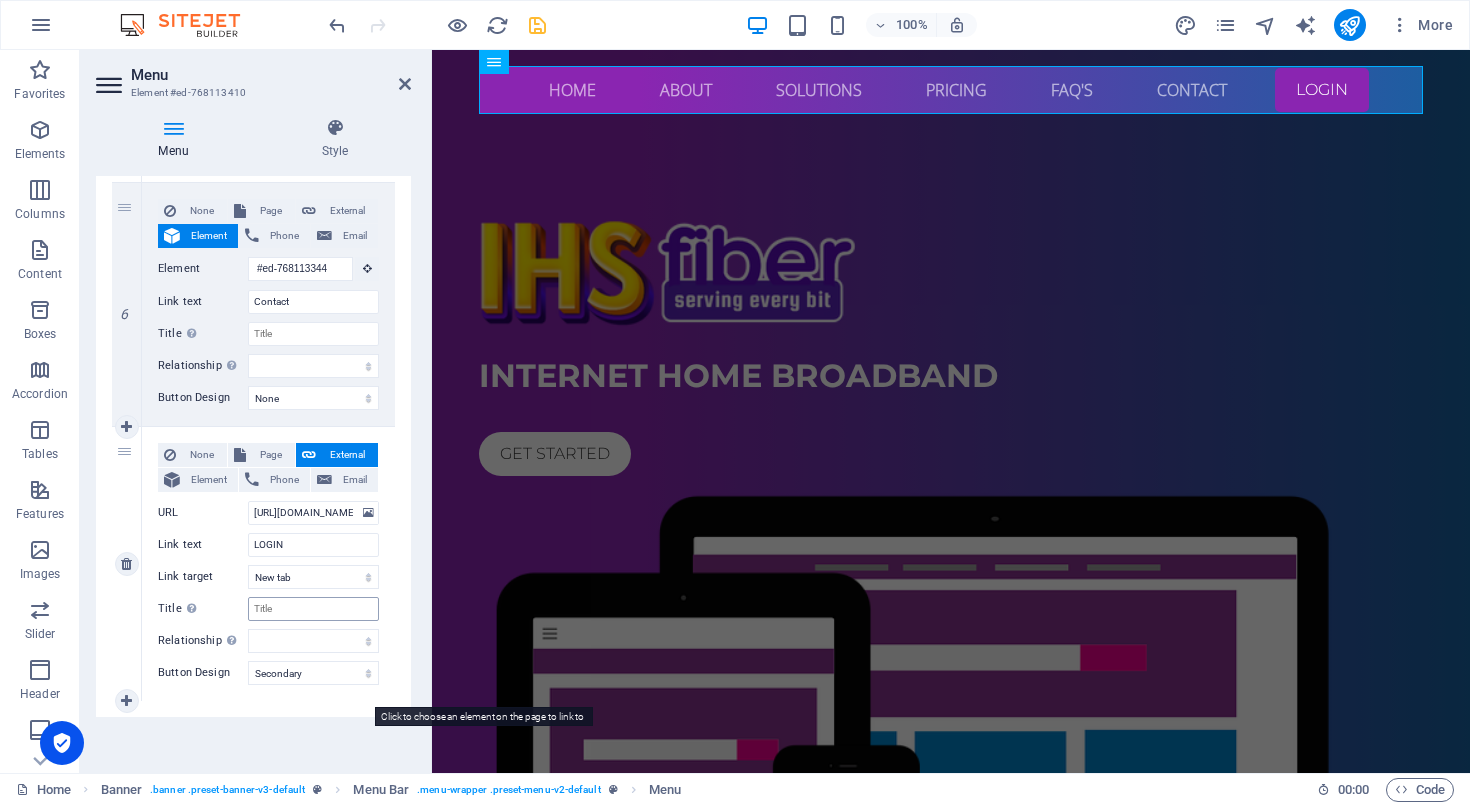 scroll, scrollTop: 1403, scrollLeft: 0, axis: vertical 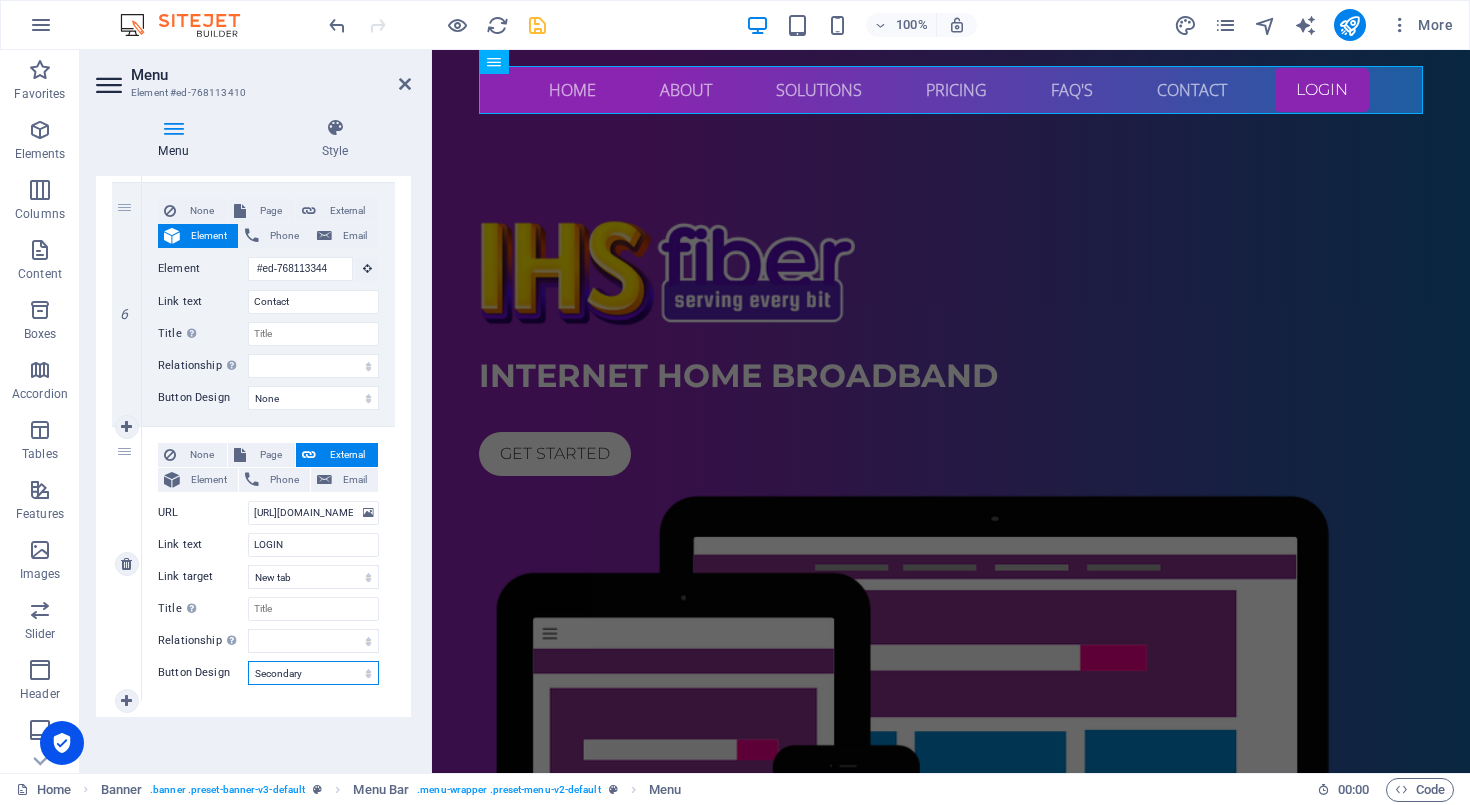 select on "primary" 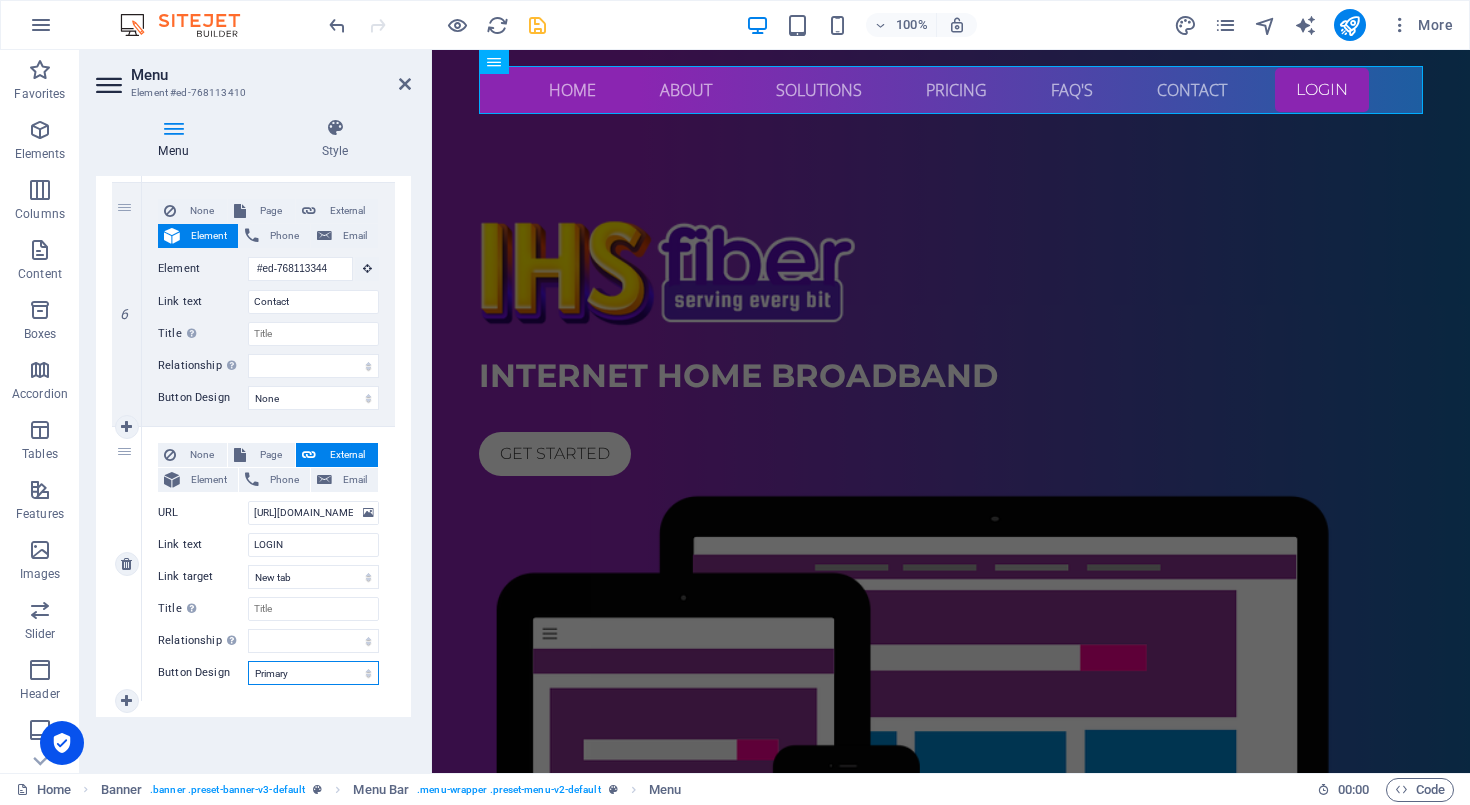 select 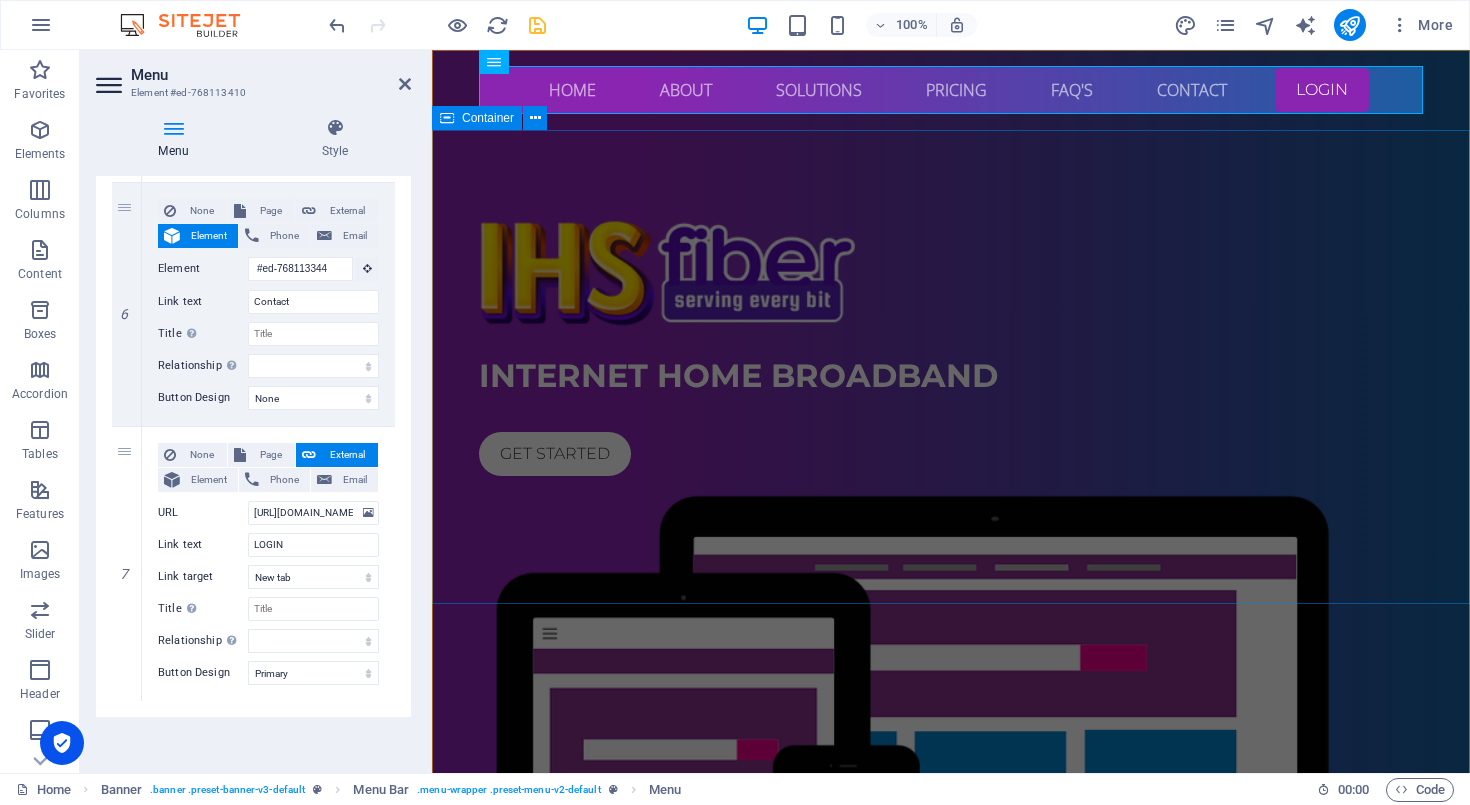 click on "Internet home broadband Get started" at bounding box center [951, 640] 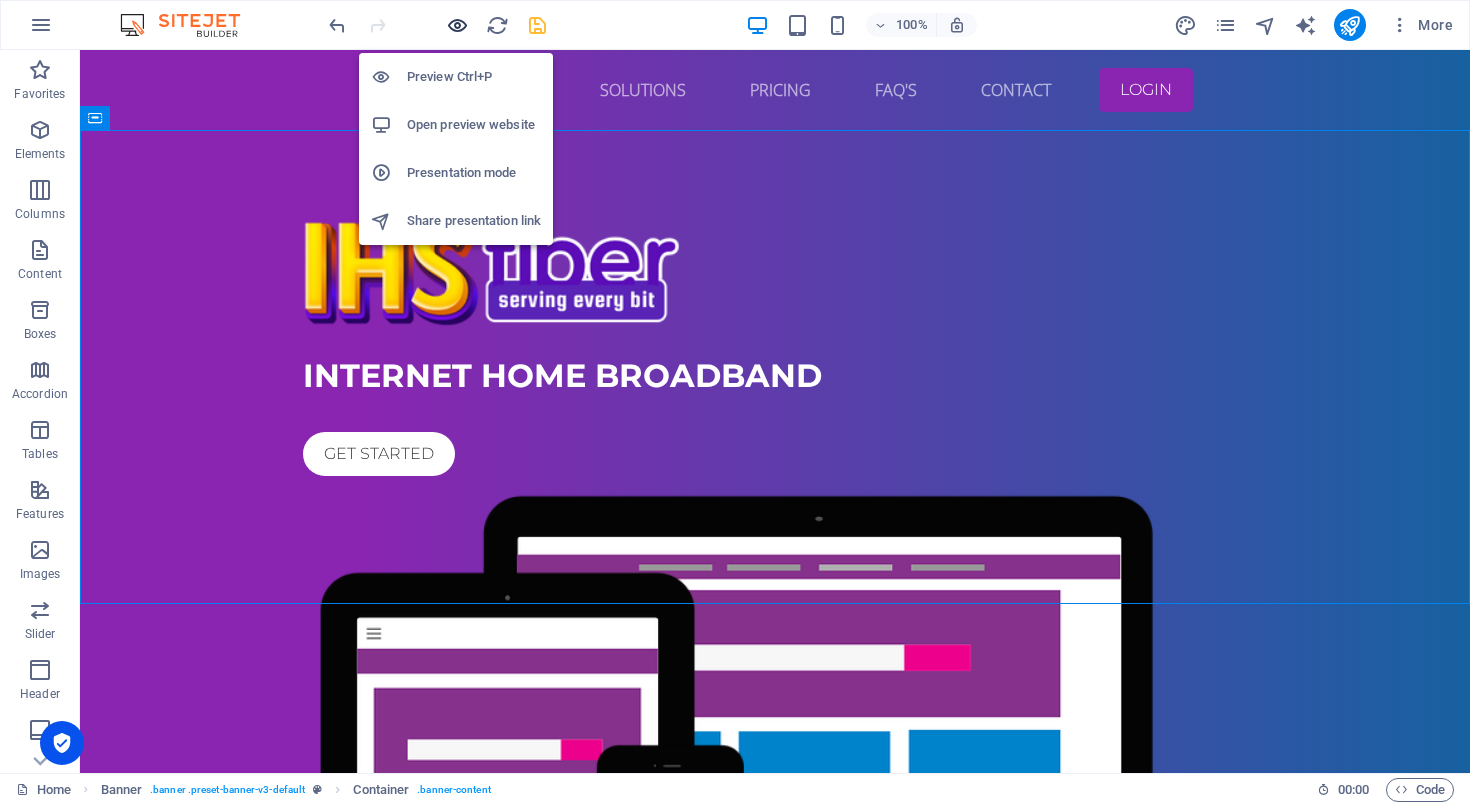 click at bounding box center [457, 25] 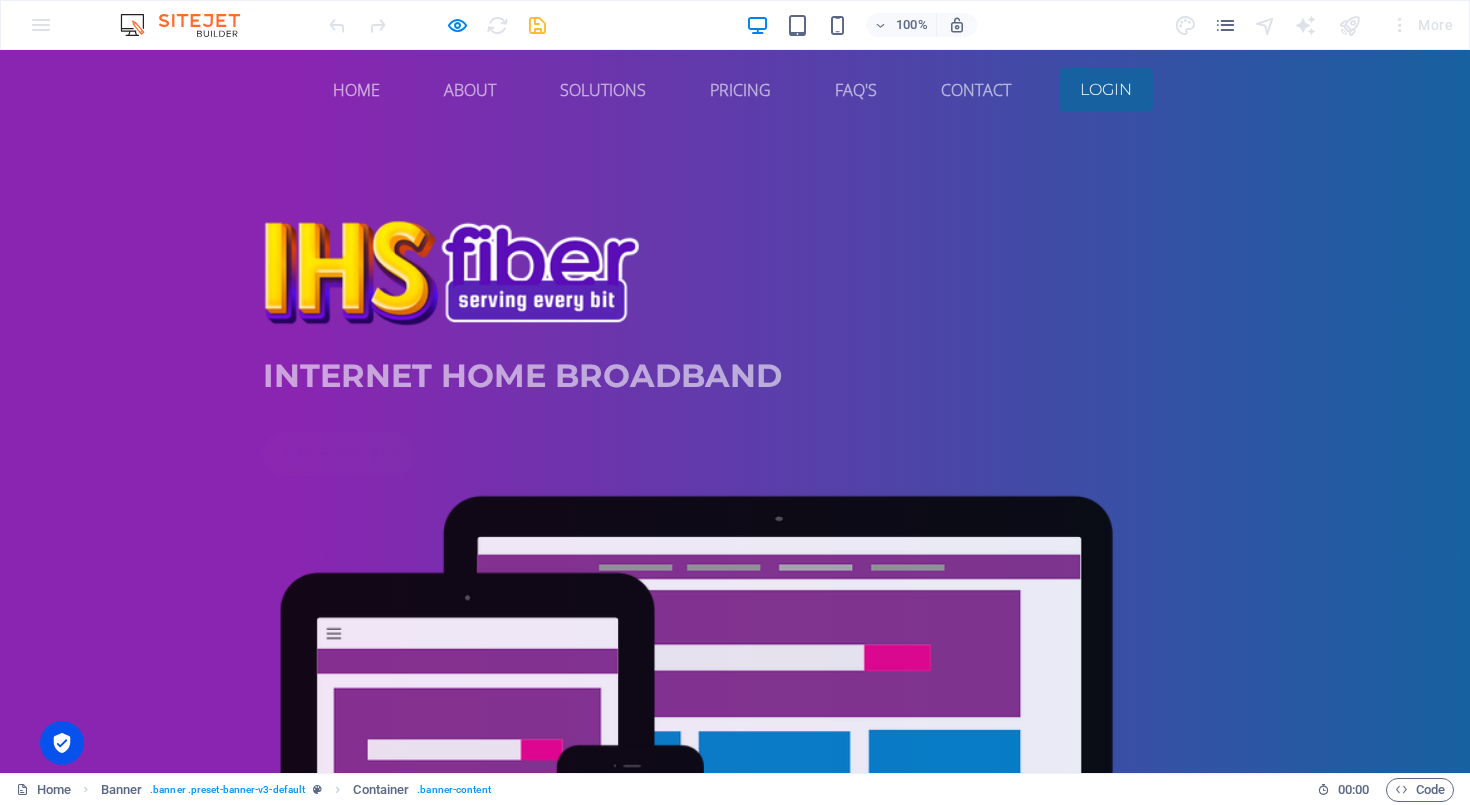 click on "LOGIN" at bounding box center (1106, 90) 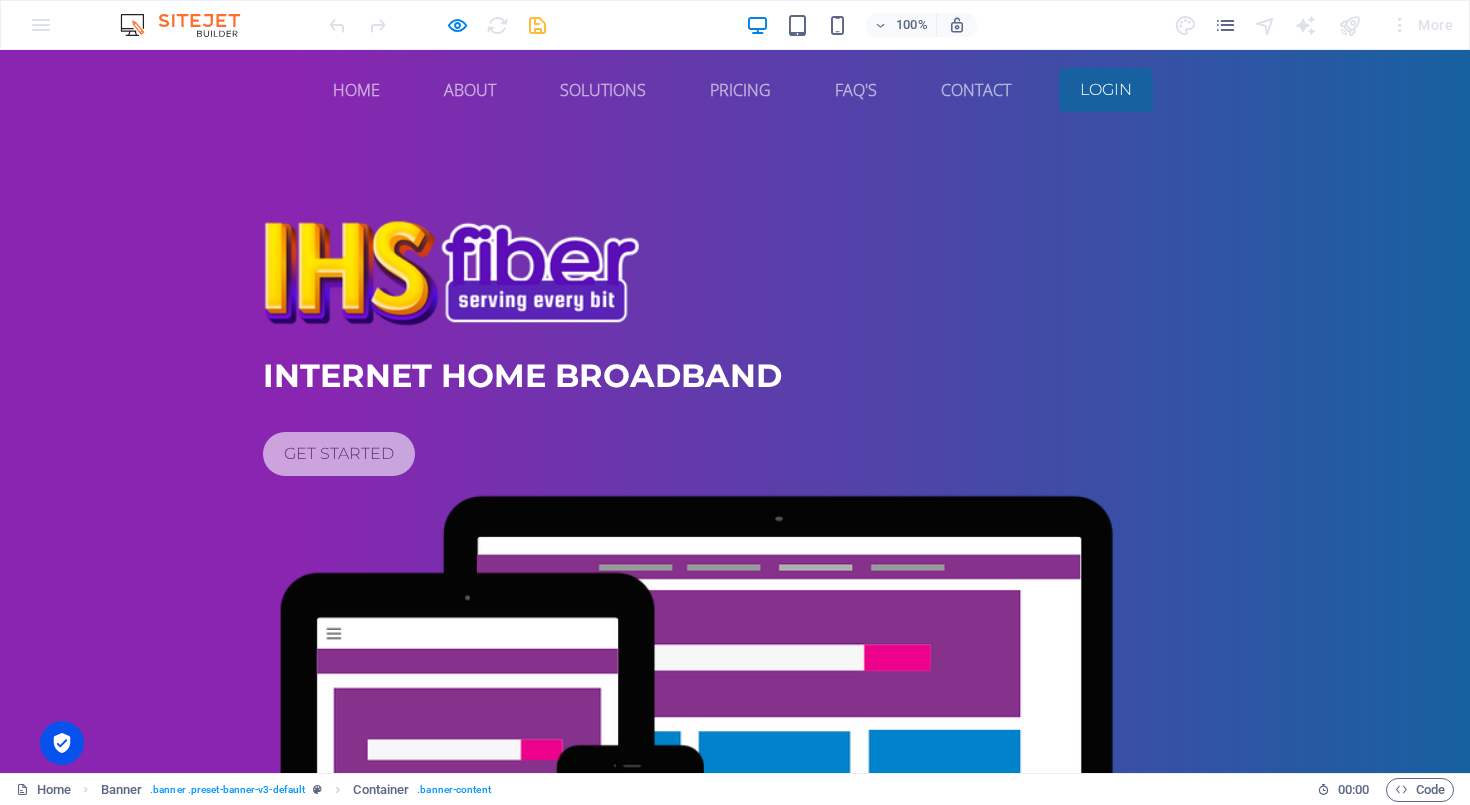 click on "LOGIN" at bounding box center (1106, 90) 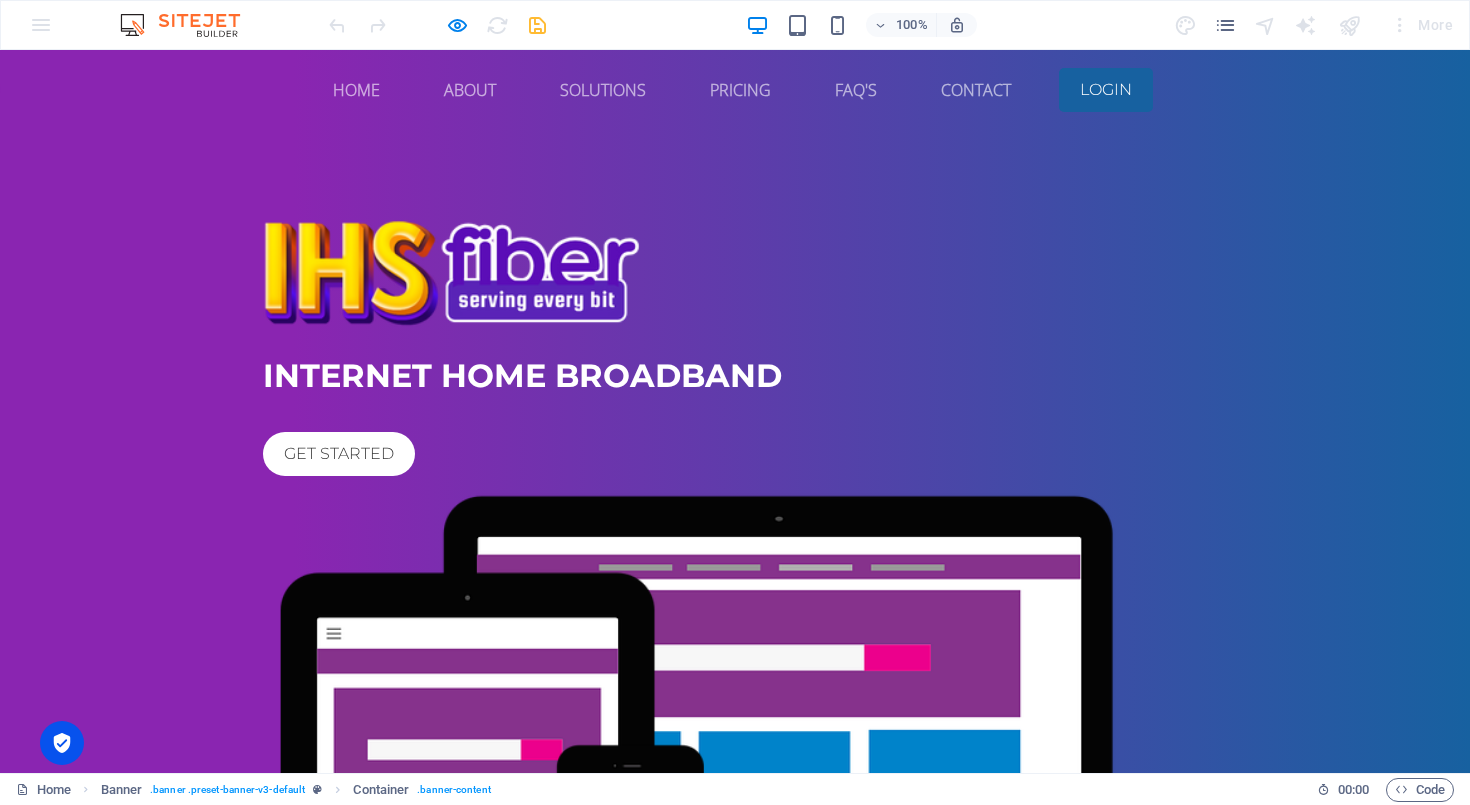 click on "LOGIN" at bounding box center [1106, 90] 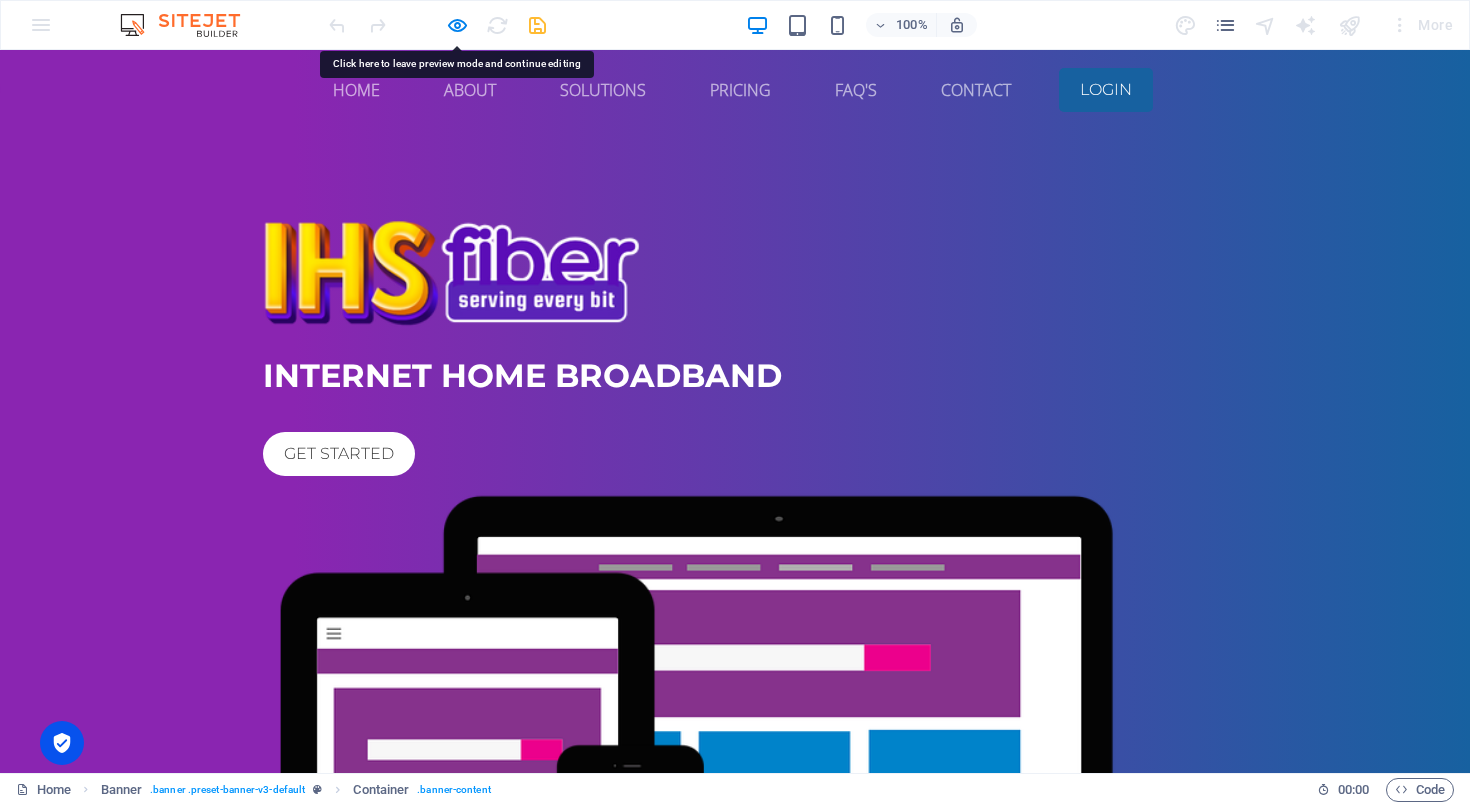 click on "LOGIN" at bounding box center (1106, 90) 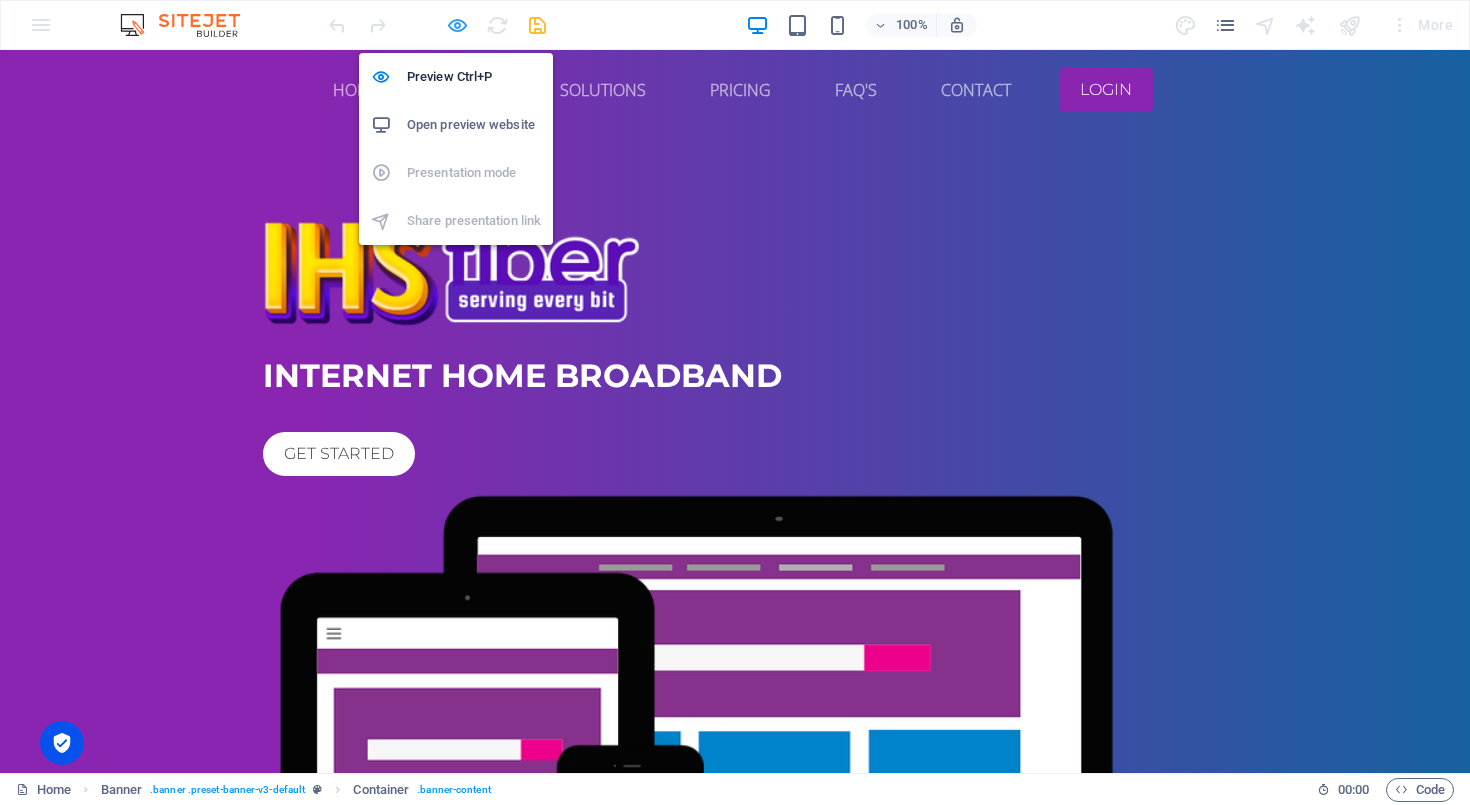 click at bounding box center (457, 25) 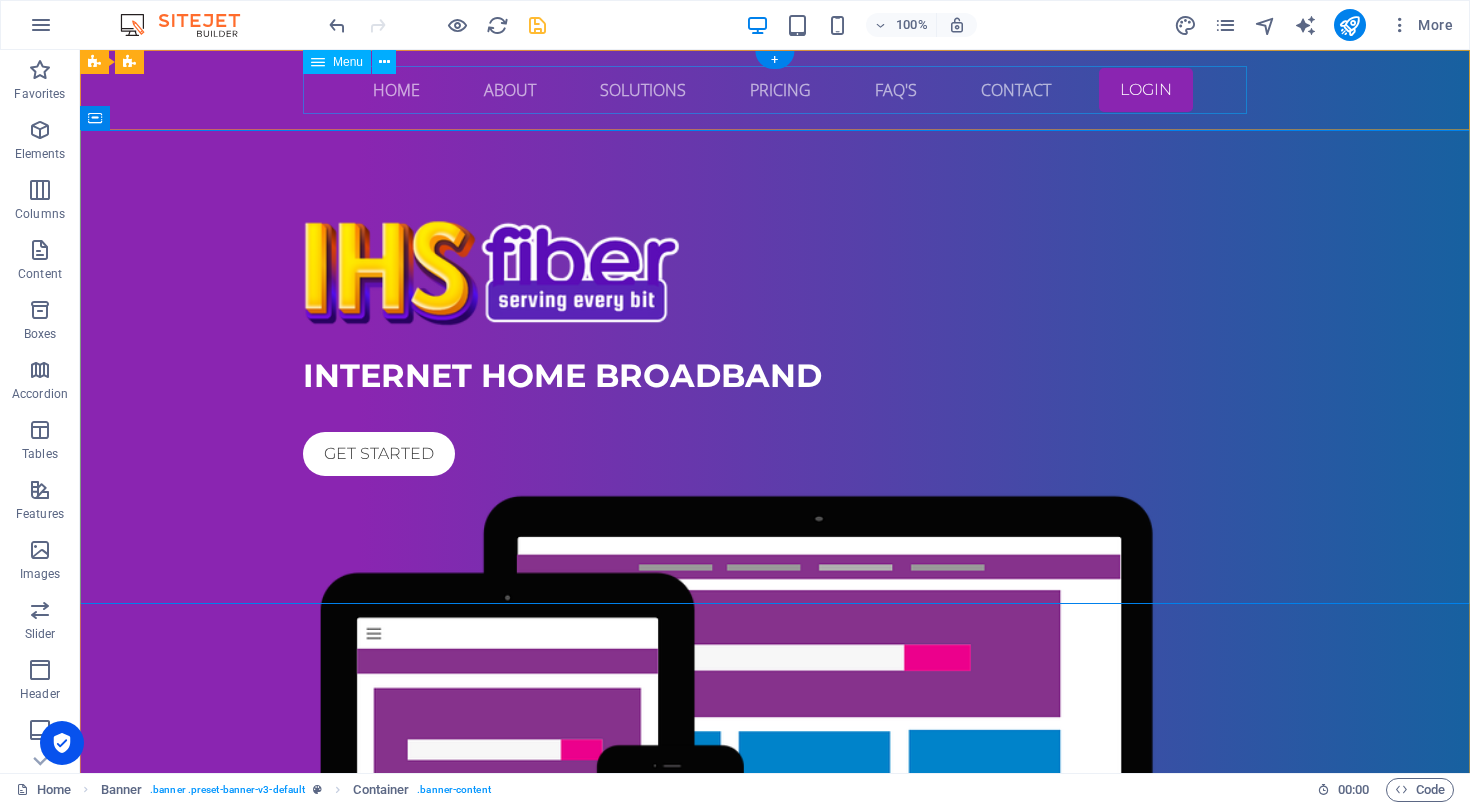 click on "Home About Solutions Pricing FAQ's Contact LOGIN" at bounding box center (775, 90) 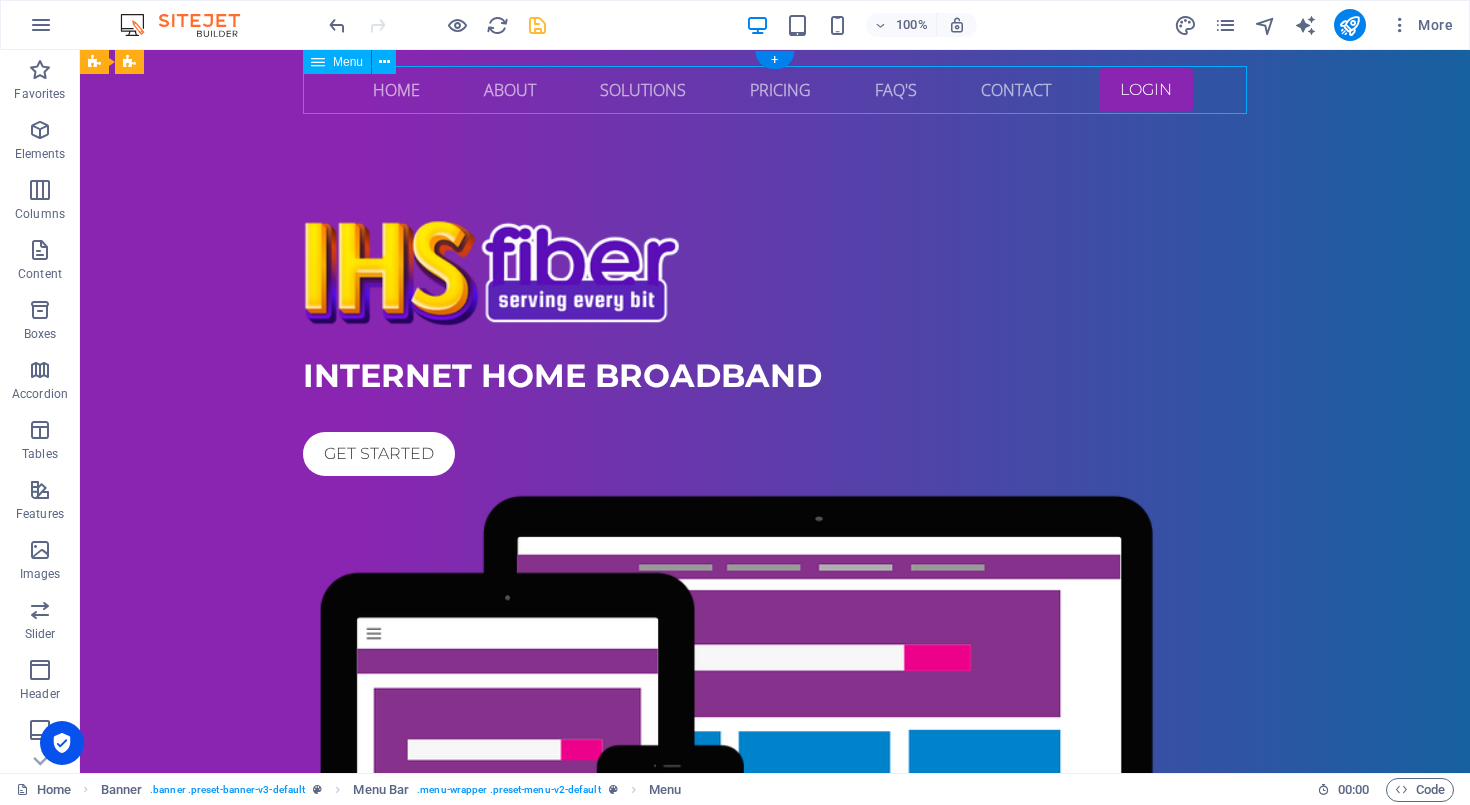 click on "Home About Solutions Pricing FAQ's Contact LOGIN" at bounding box center [775, 90] 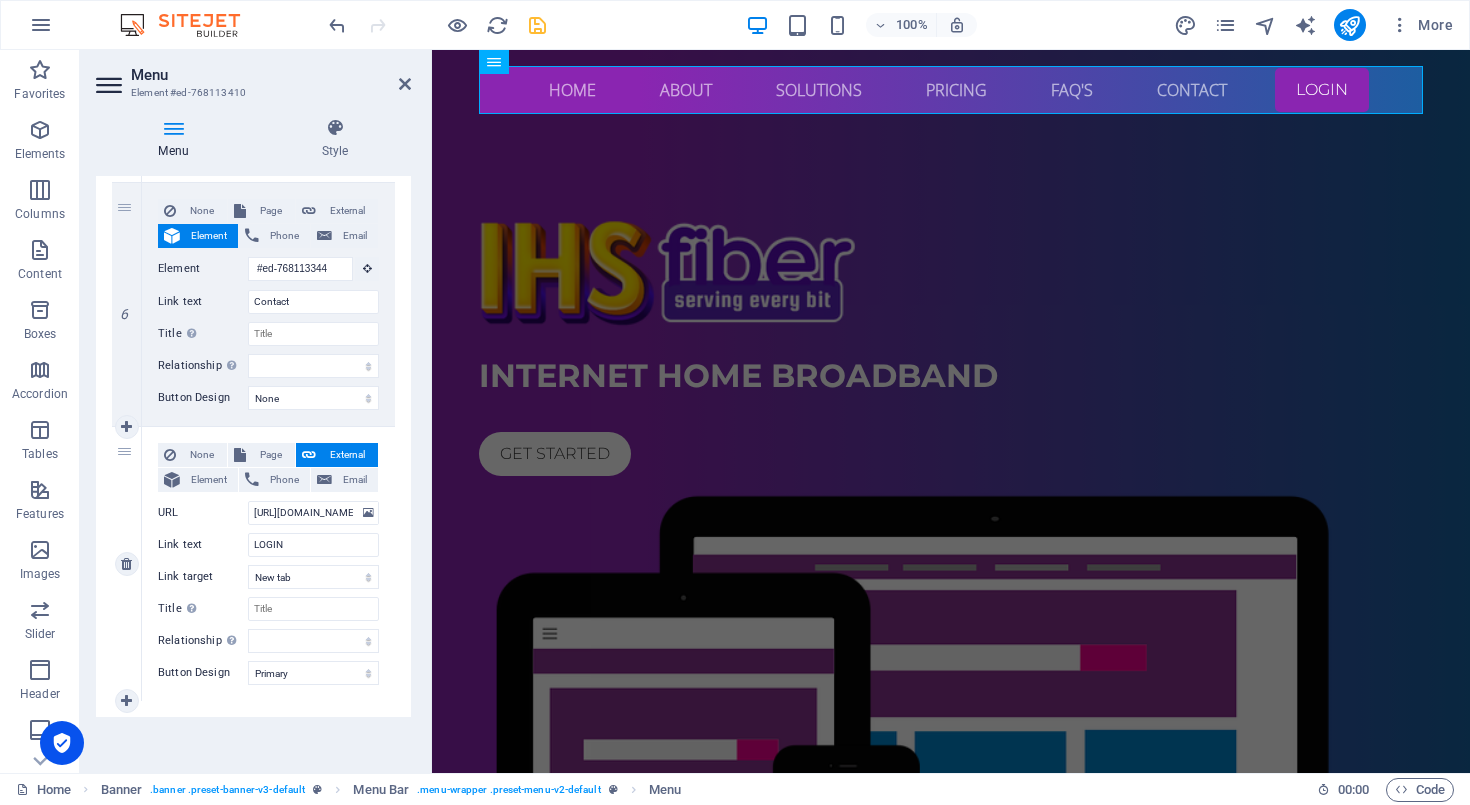 scroll, scrollTop: 1403, scrollLeft: 0, axis: vertical 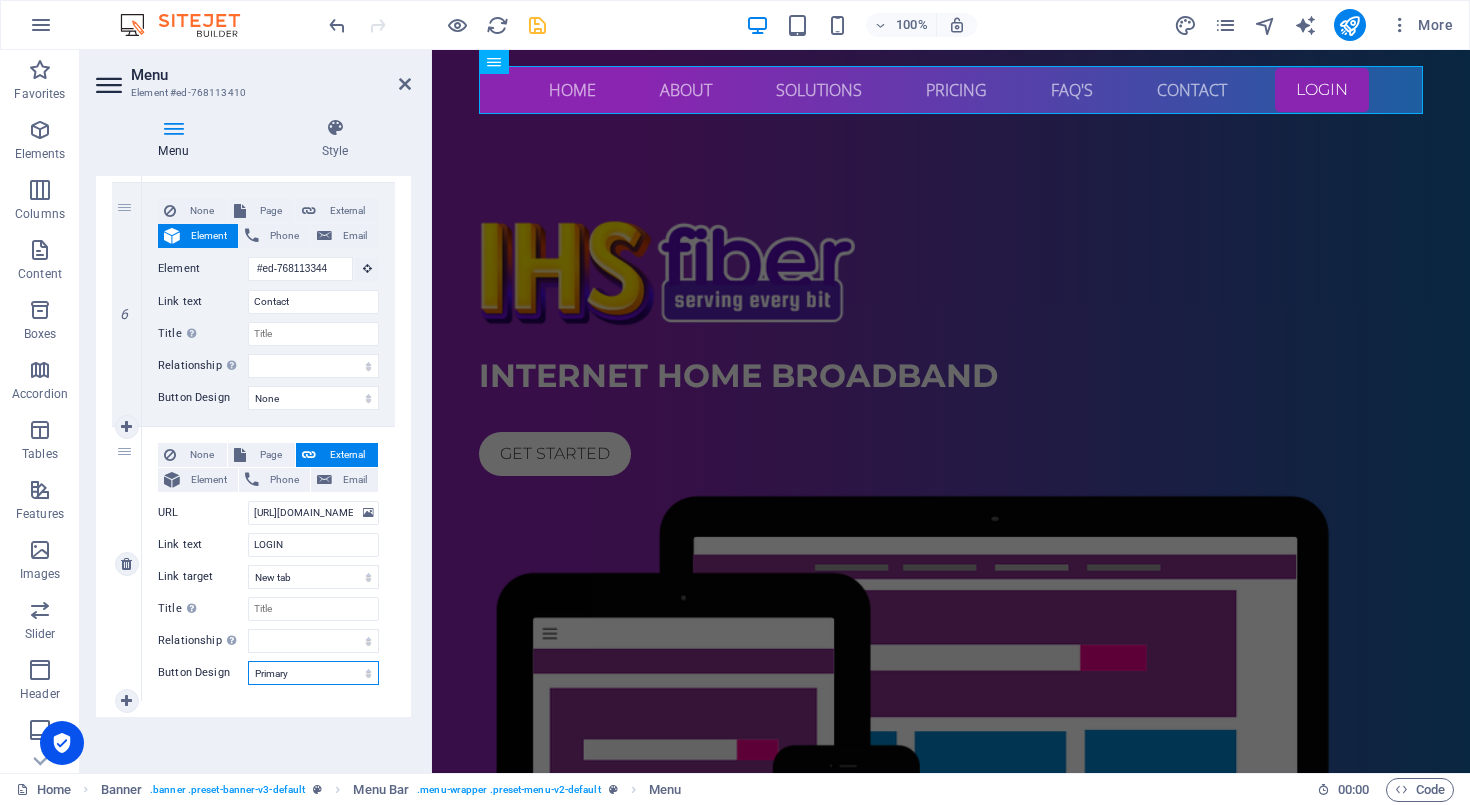 select on "default" 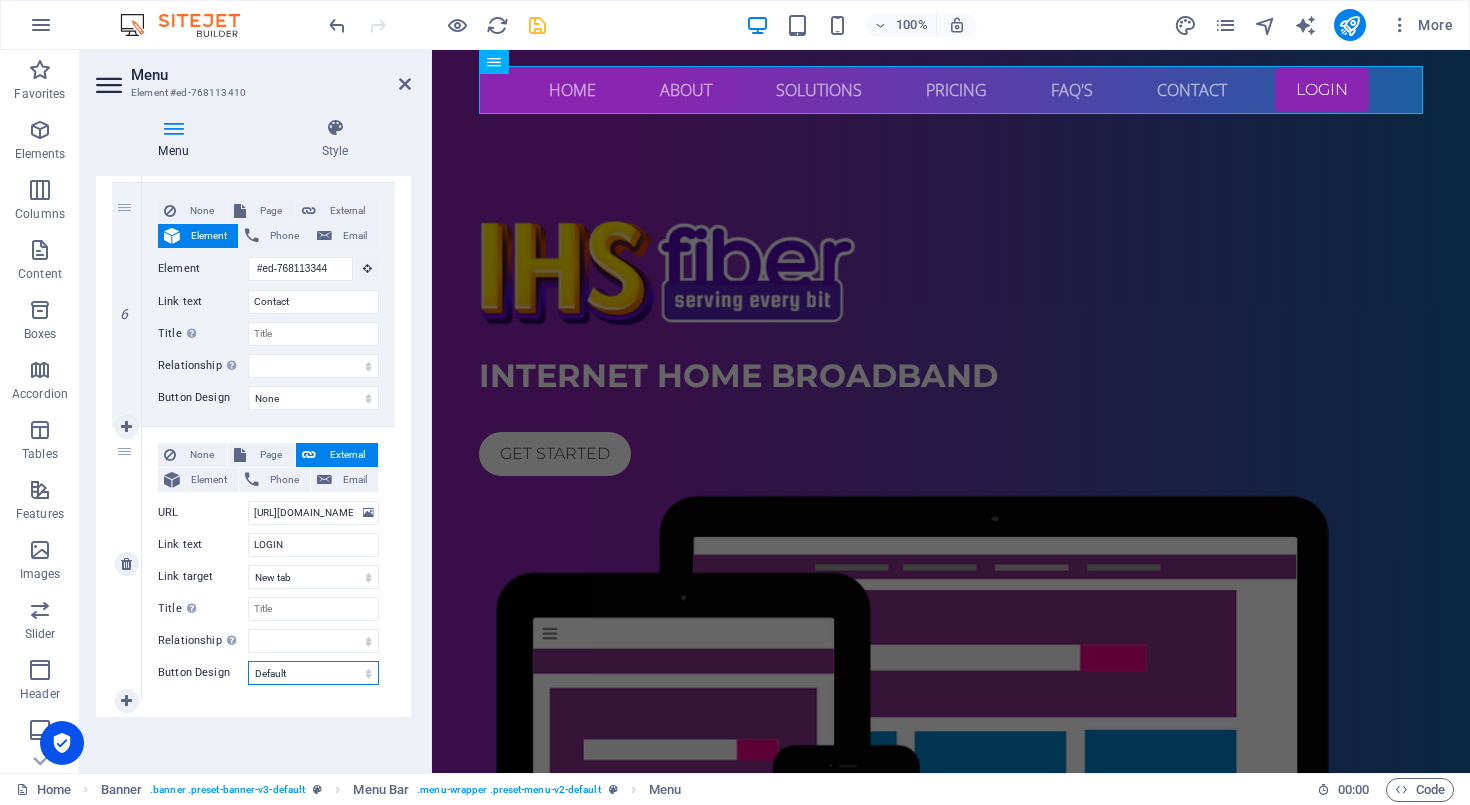 select 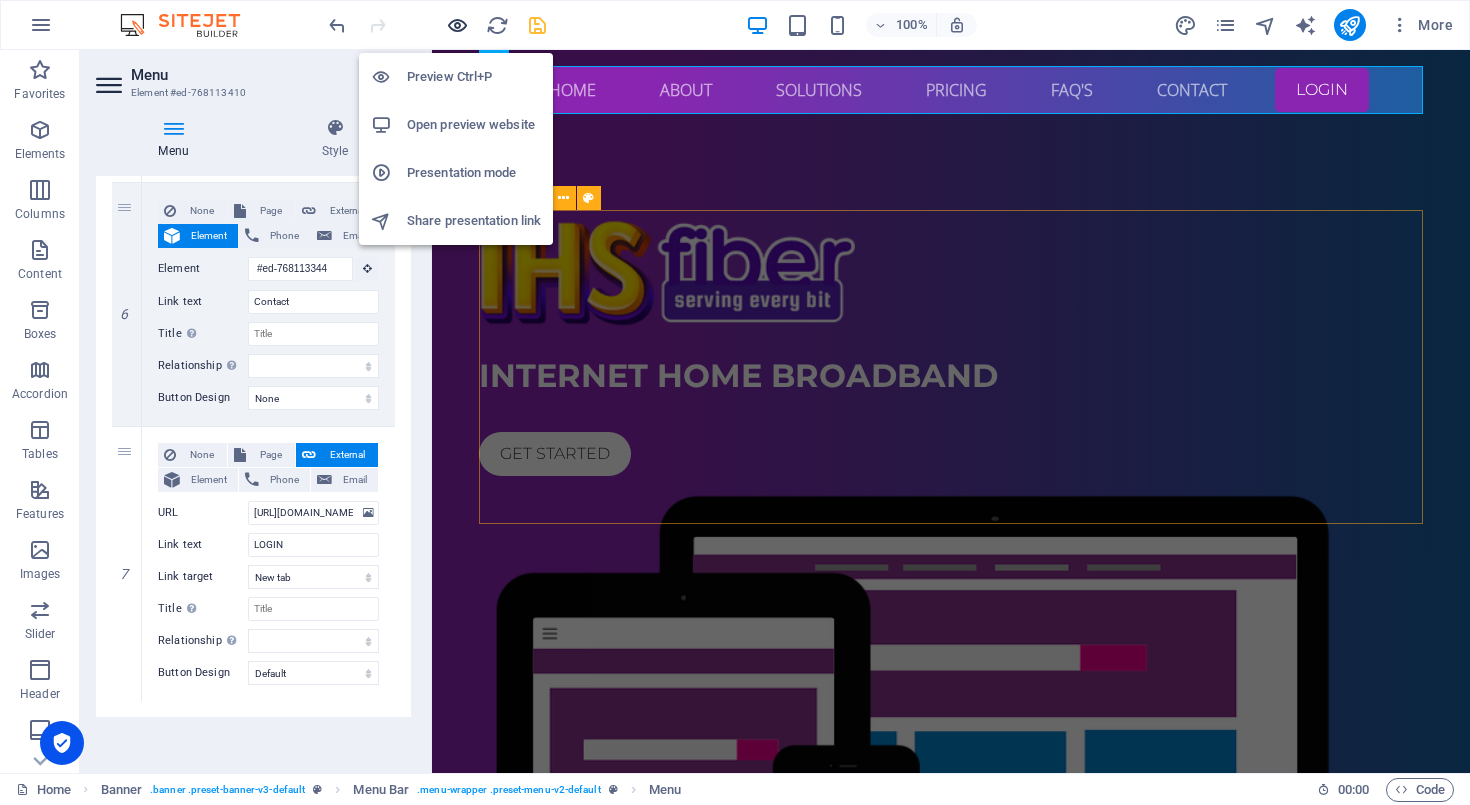 click at bounding box center [457, 25] 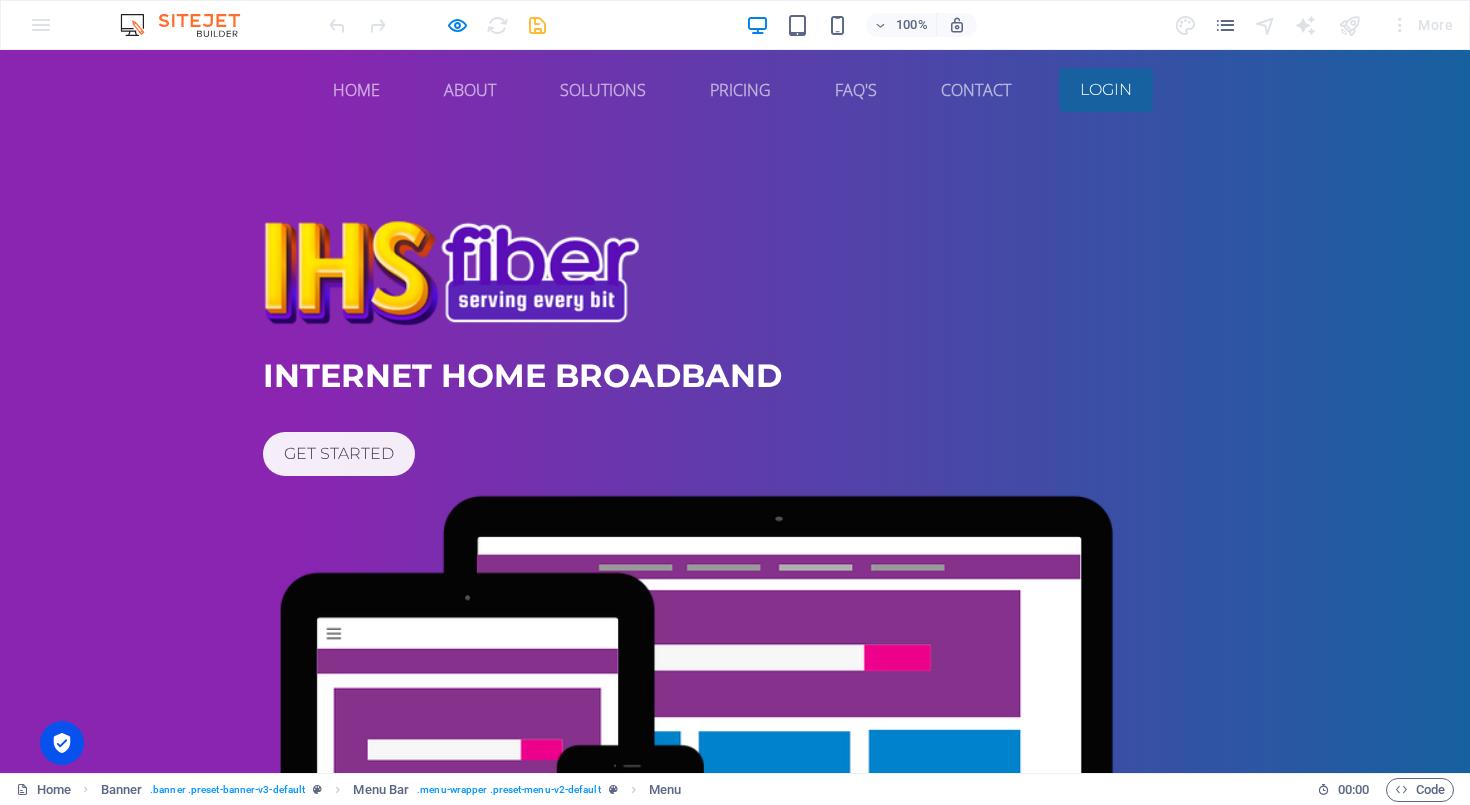 click on "LOGIN" at bounding box center [1106, 90] 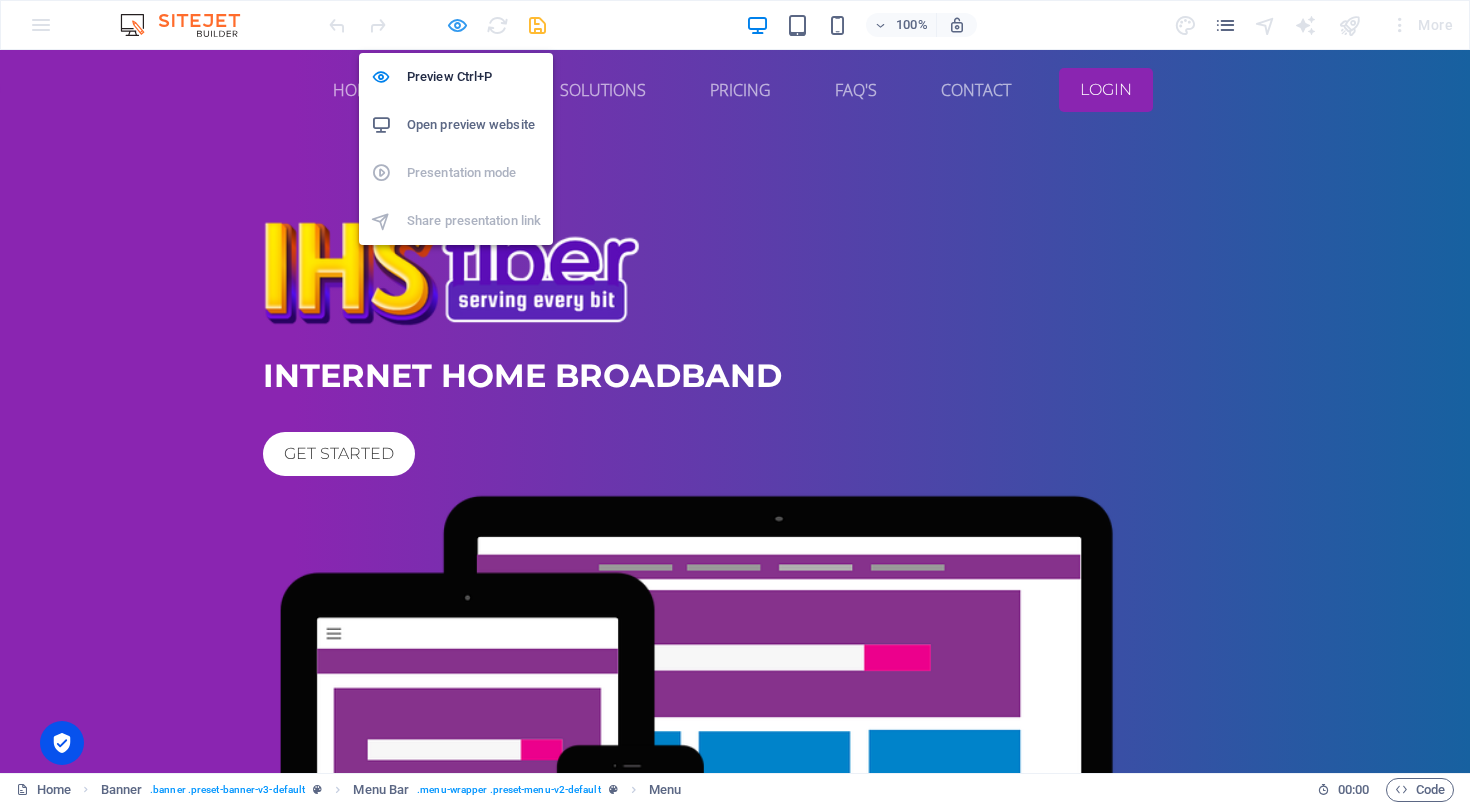 click at bounding box center [457, 25] 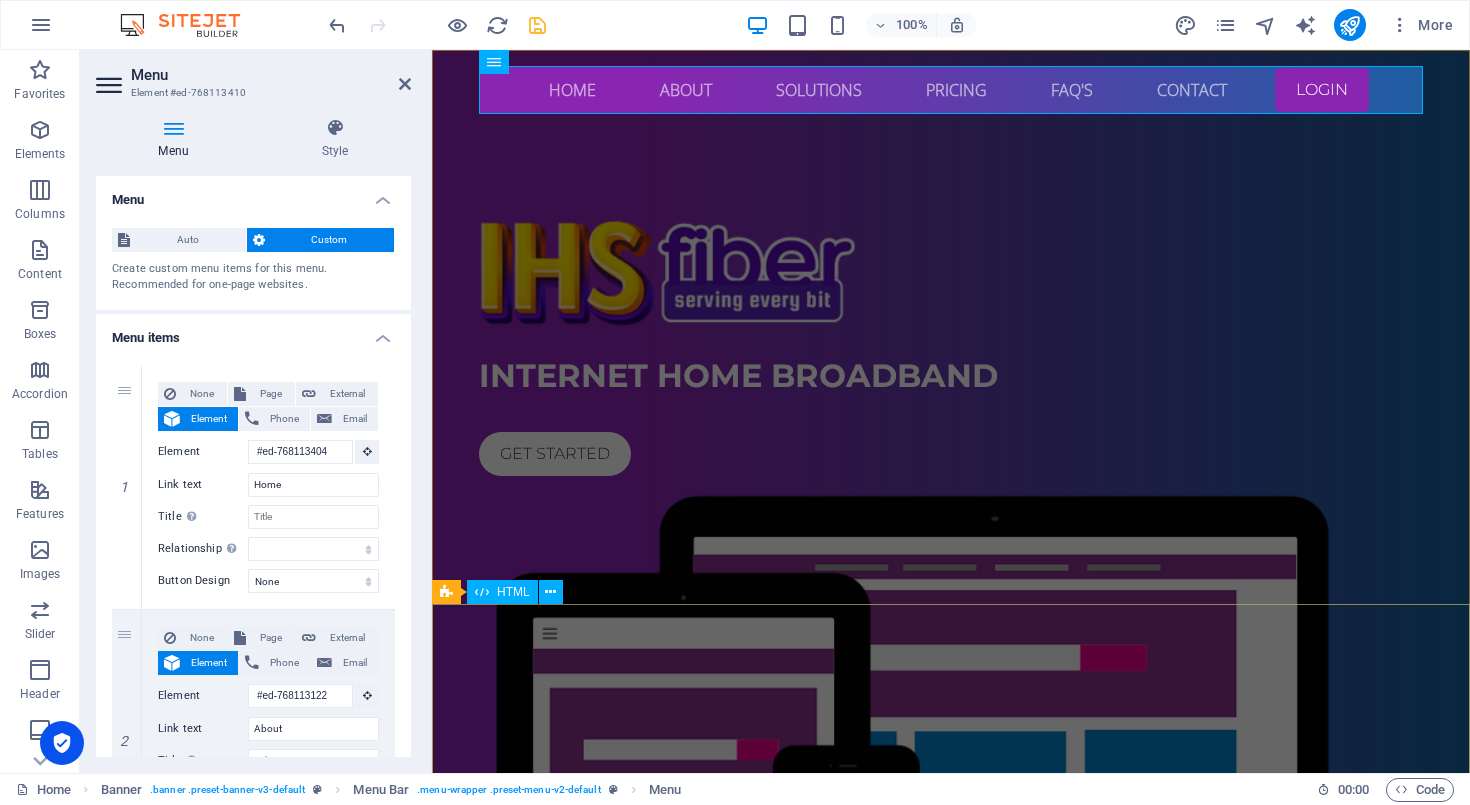 click at bounding box center [951, 1246] 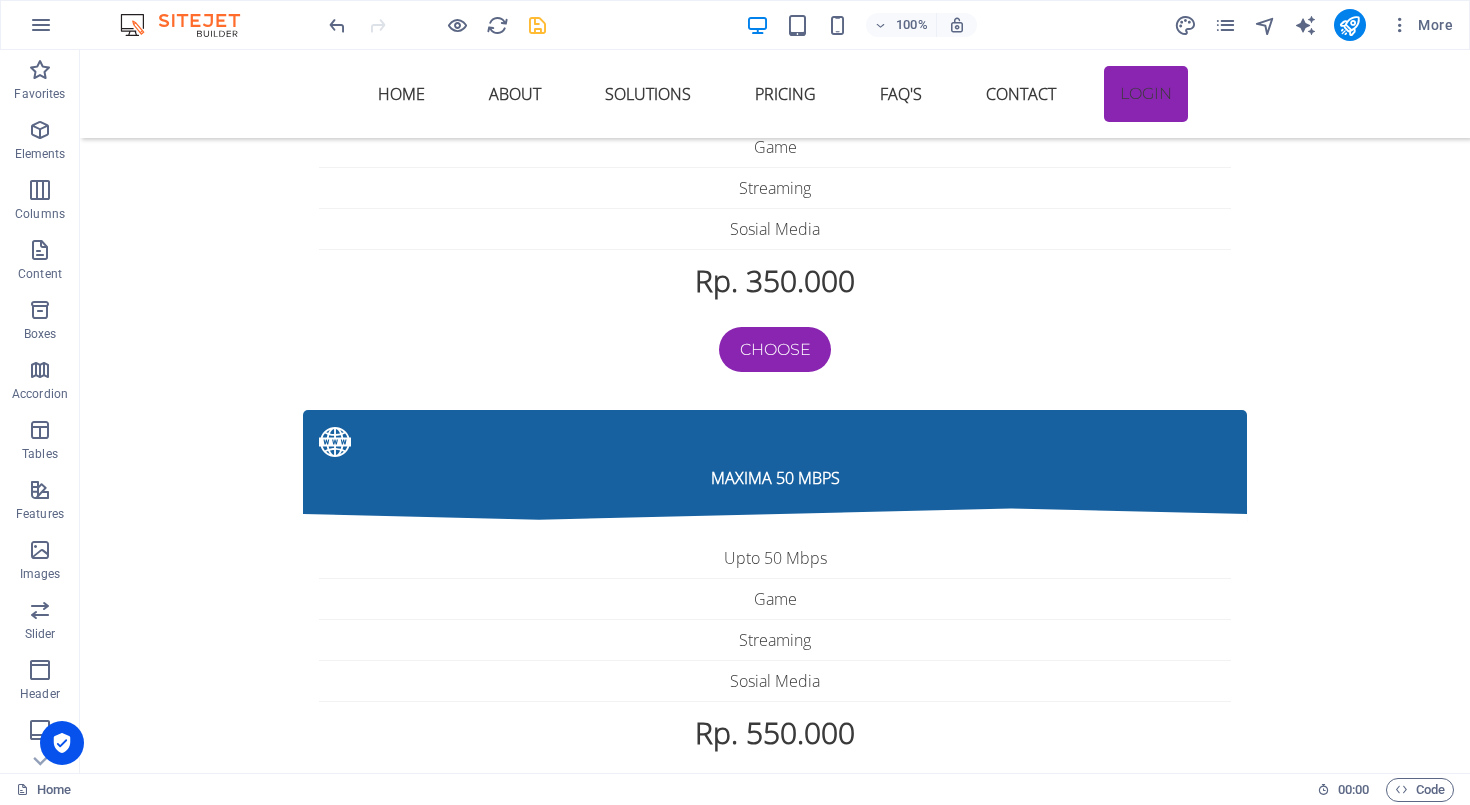 scroll, scrollTop: 6051, scrollLeft: 0, axis: vertical 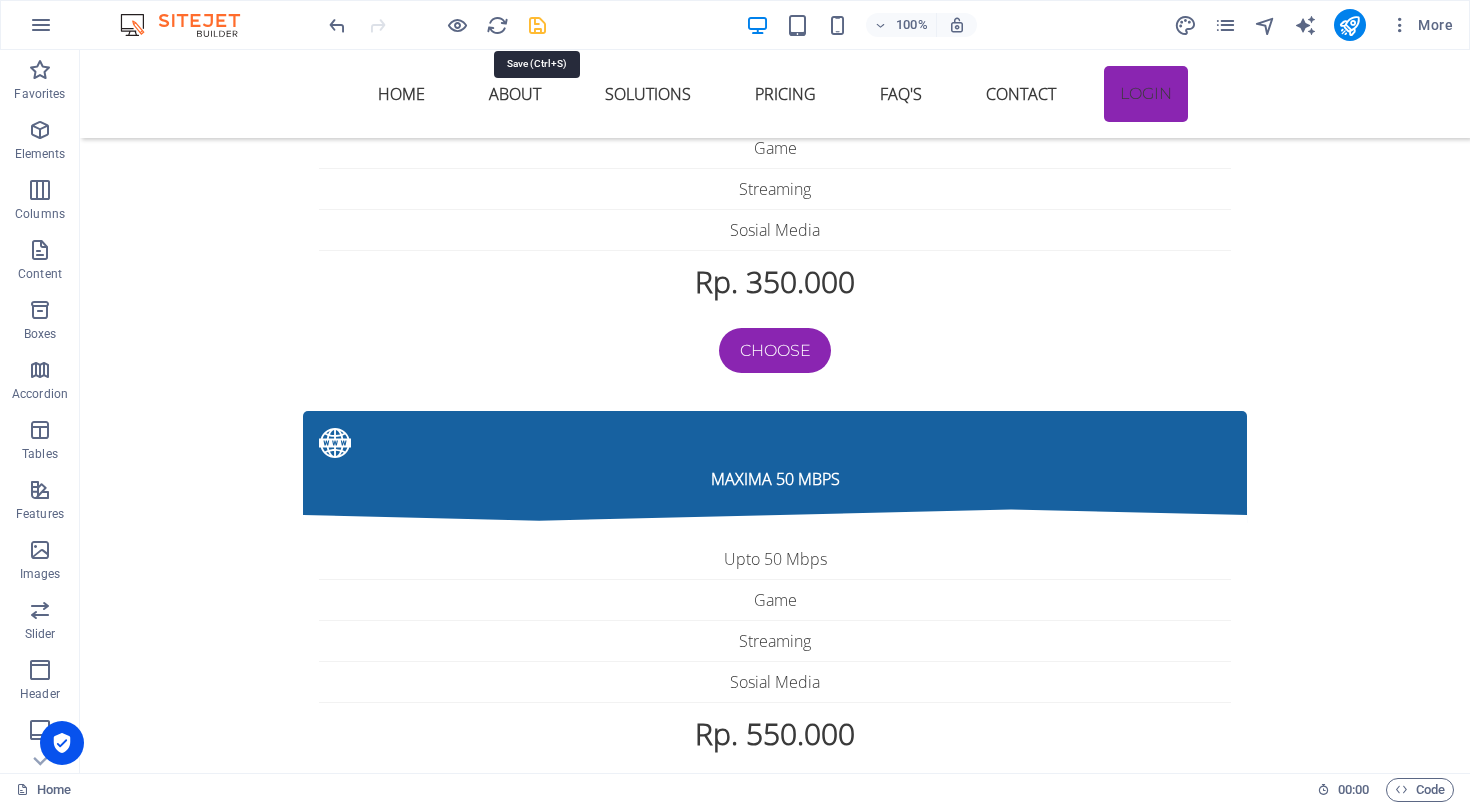 click at bounding box center [537, 25] 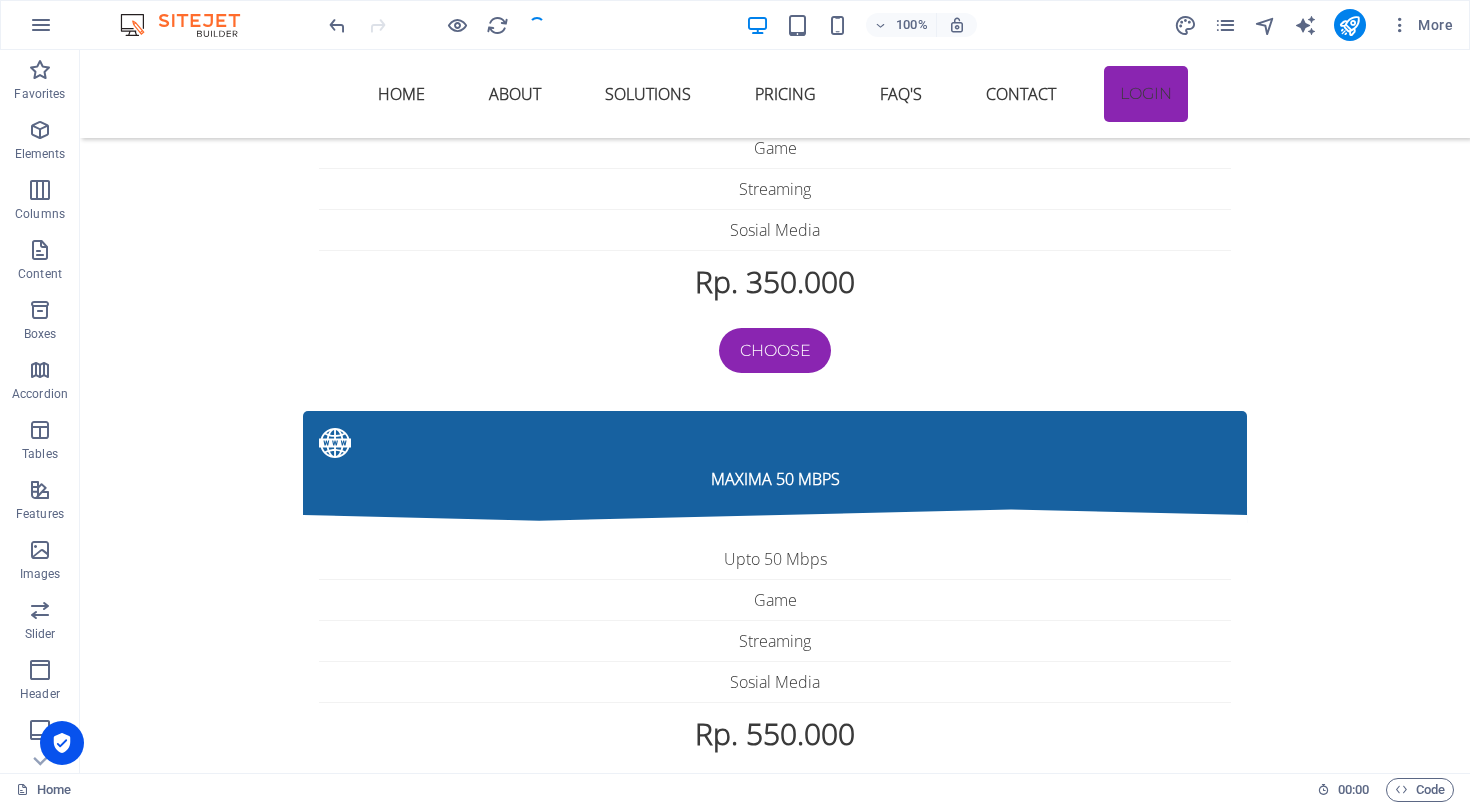 select on "default" 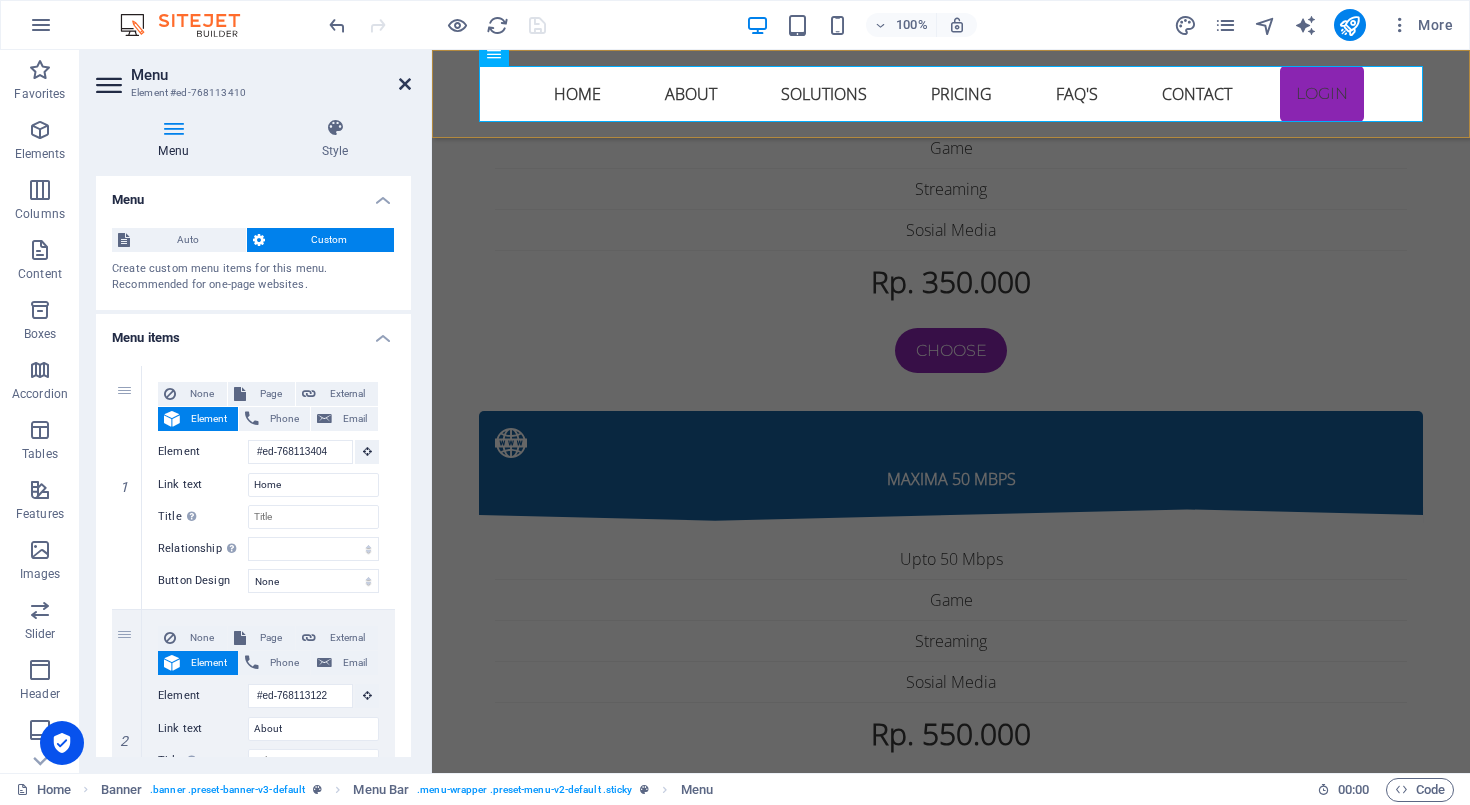 click at bounding box center [405, 84] 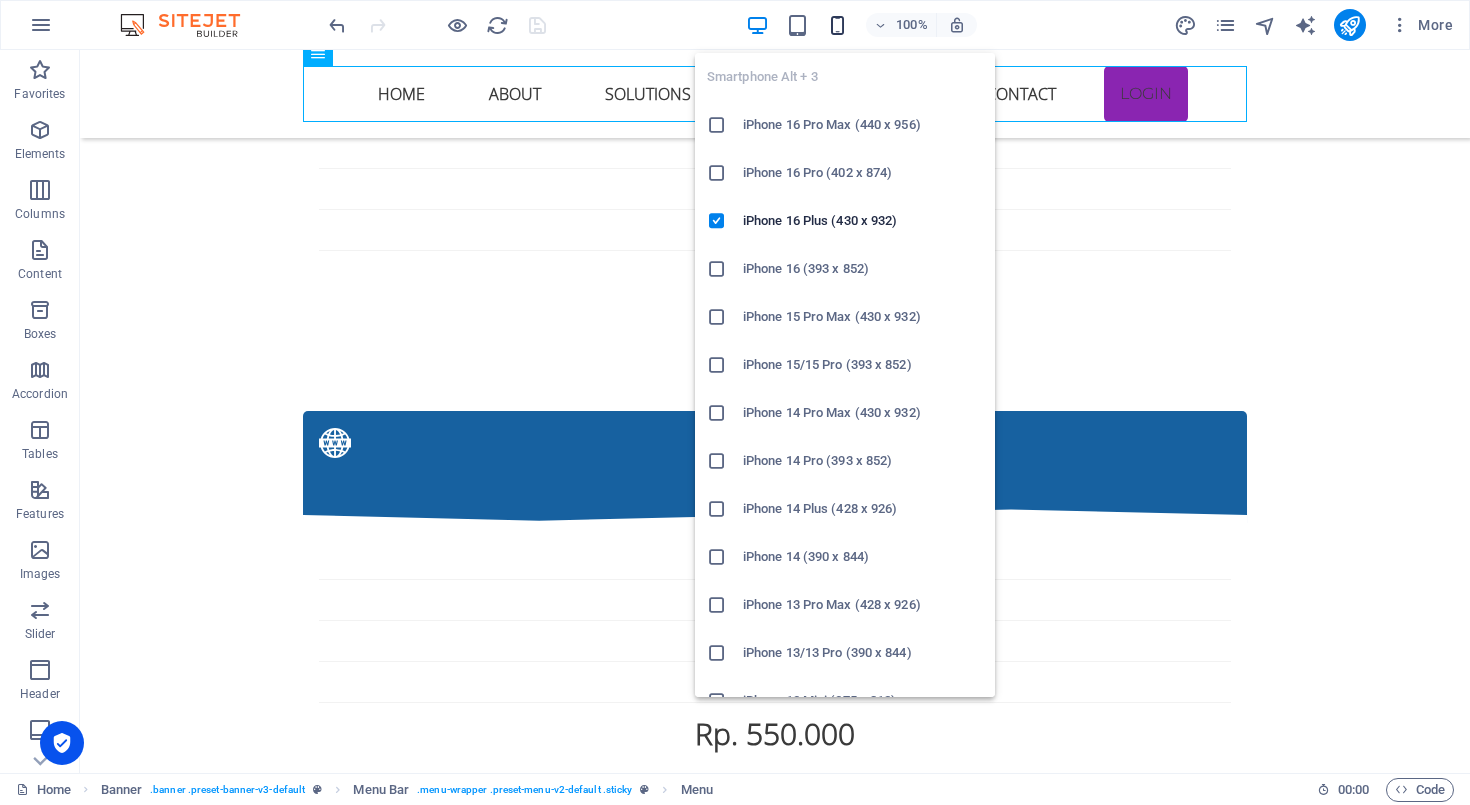 click at bounding box center [837, 25] 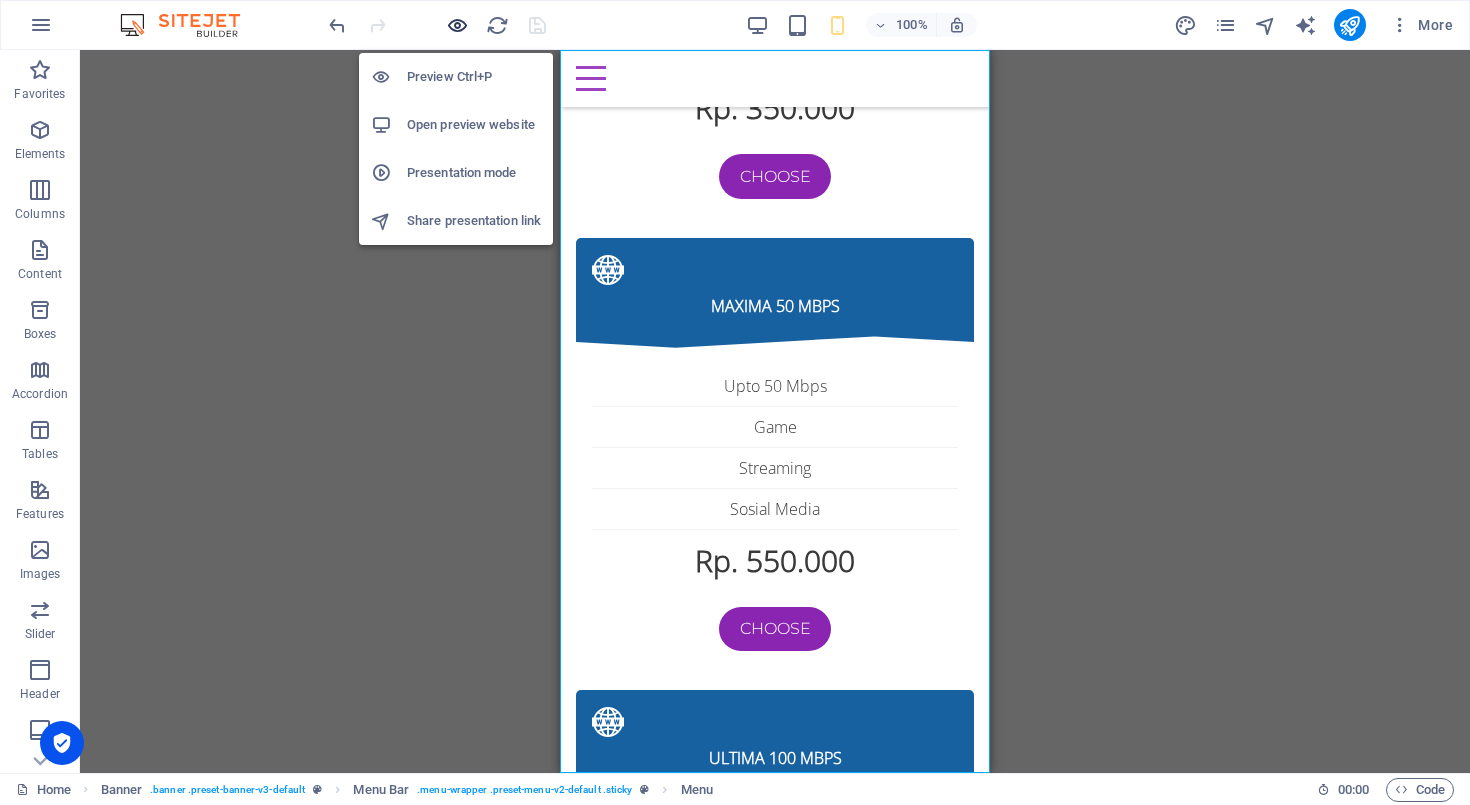 click at bounding box center [457, 25] 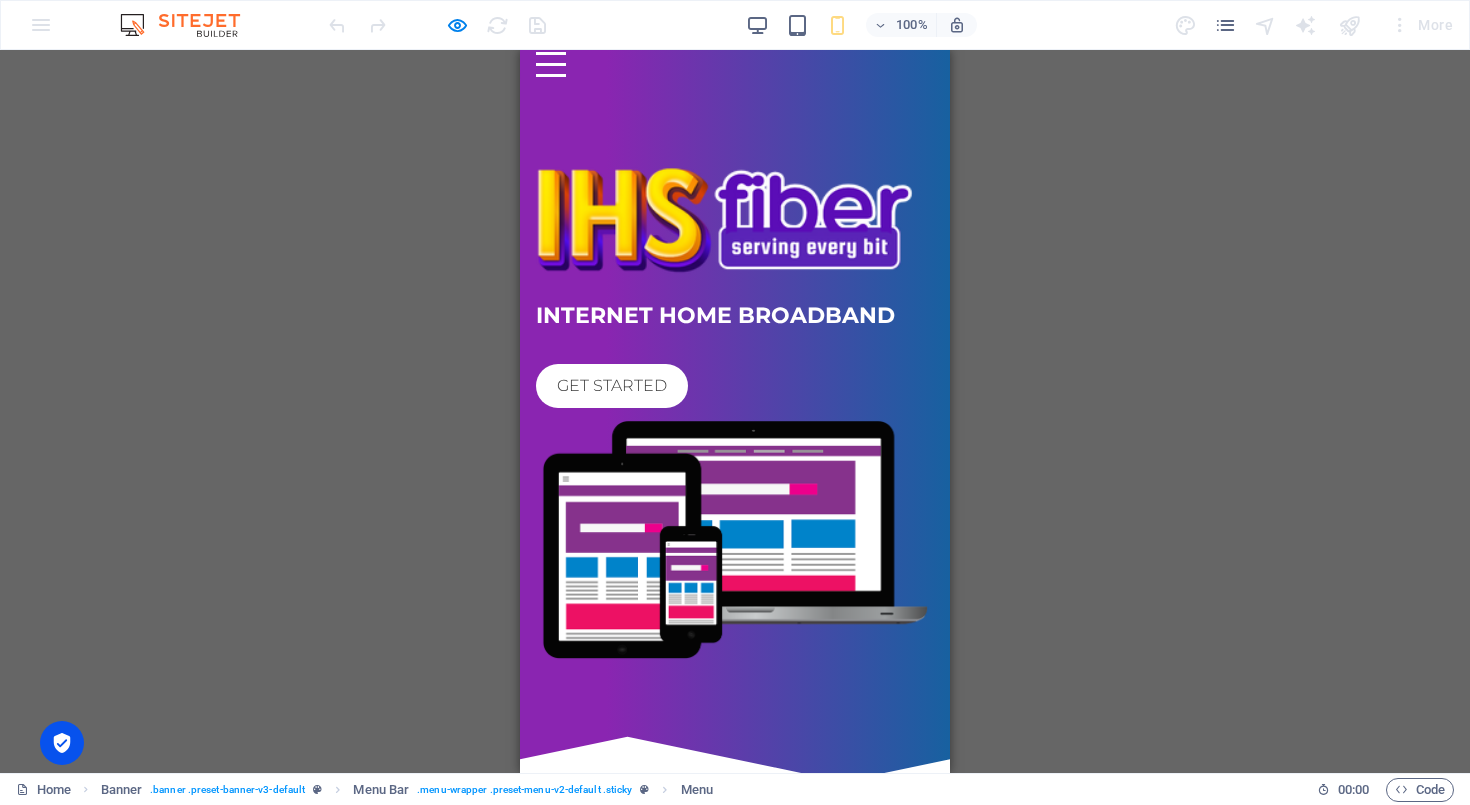 scroll, scrollTop: 35, scrollLeft: 0, axis: vertical 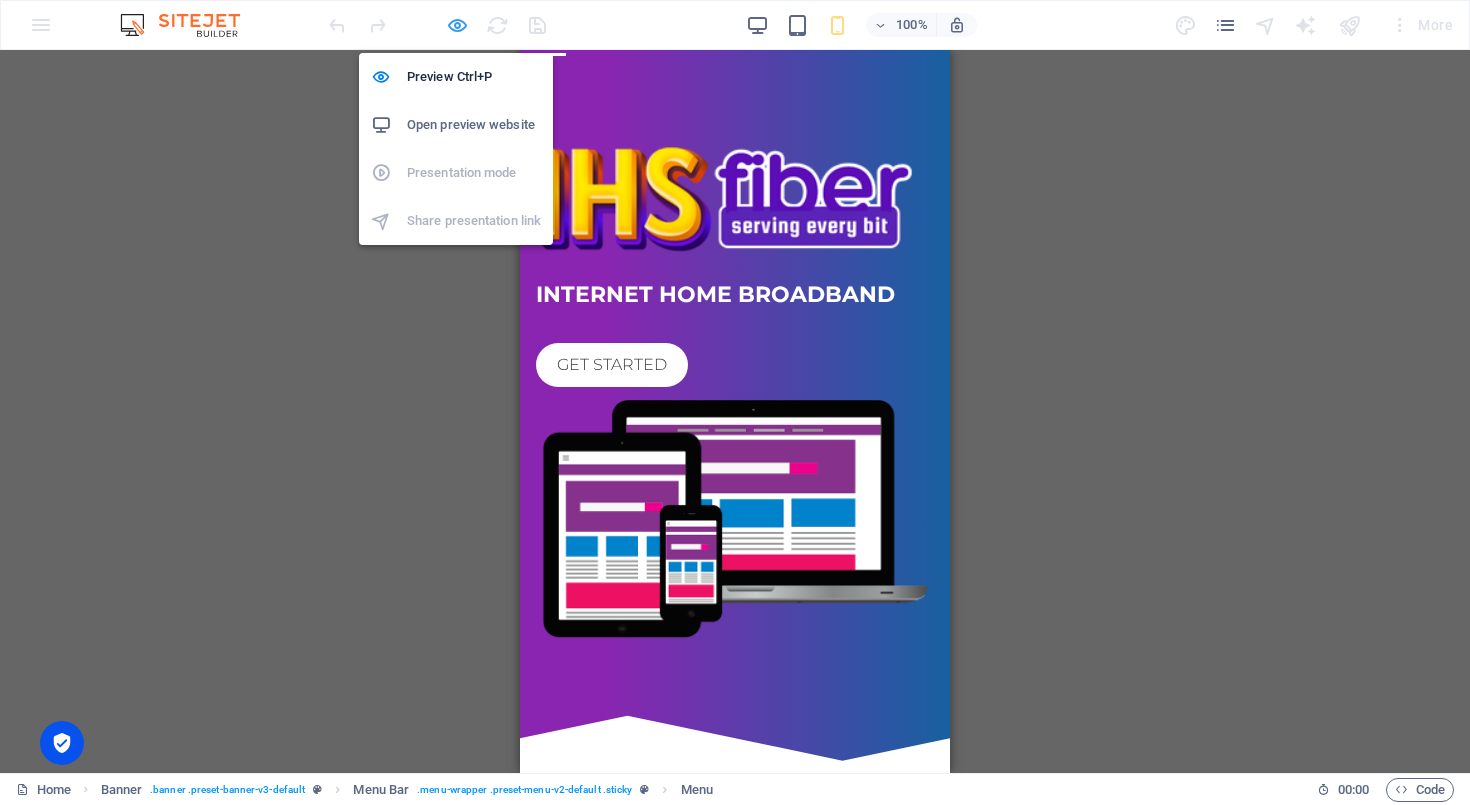 click at bounding box center [457, 25] 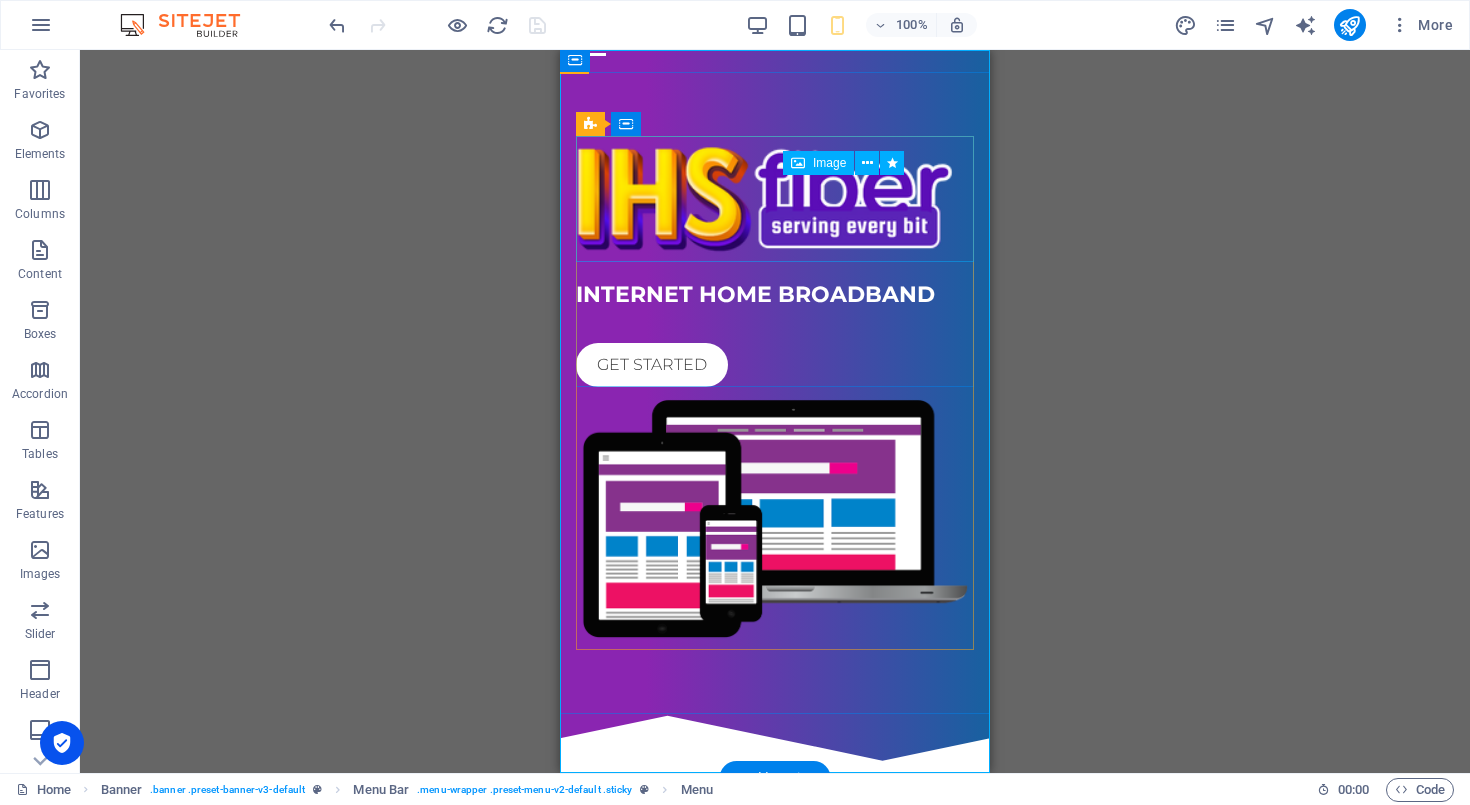 click at bounding box center (764, 199) 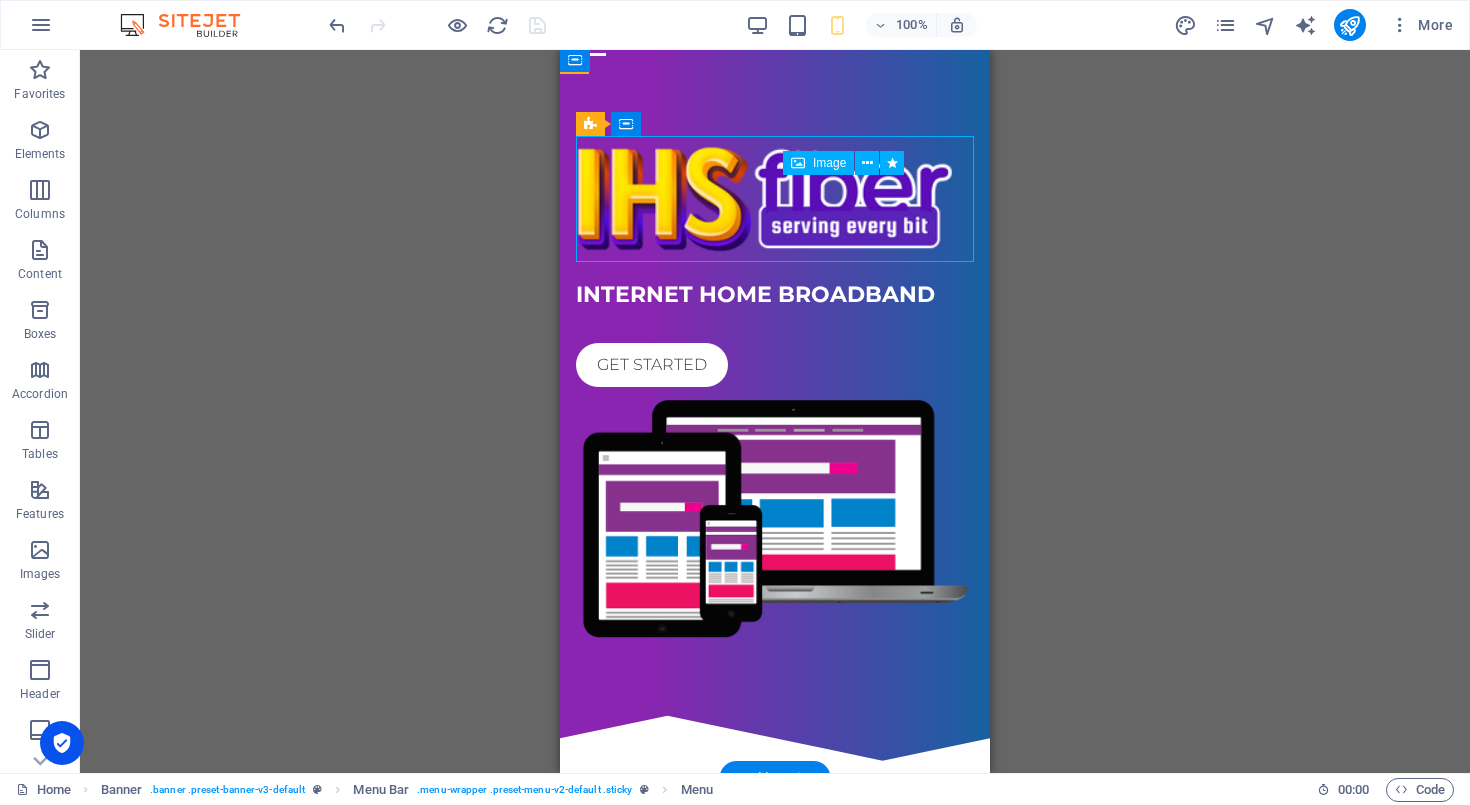 click at bounding box center [764, 199] 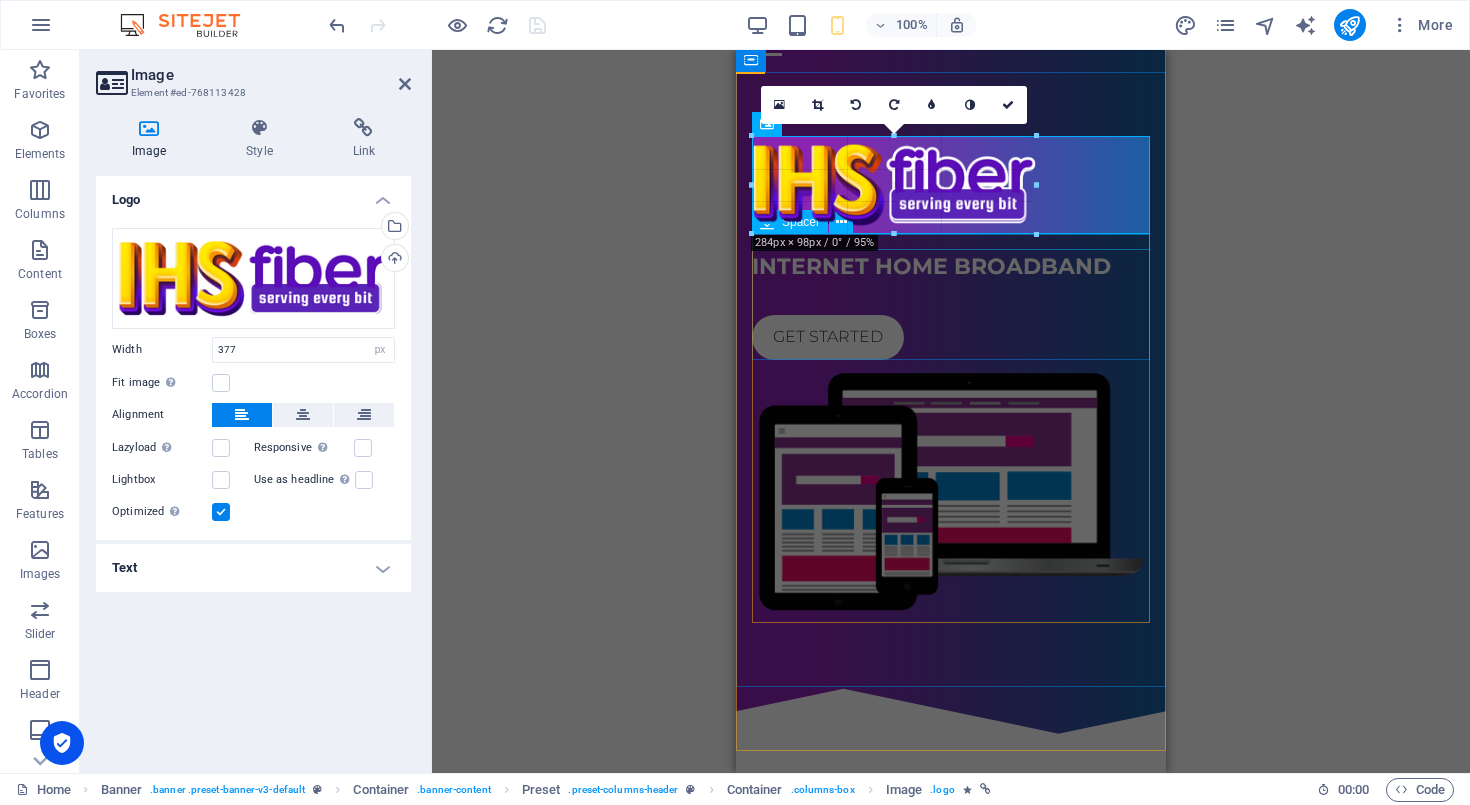 drag, startPoint x: 1129, startPoint y: 258, endPoint x: 1035, endPoint y: 210, distance: 105.546196 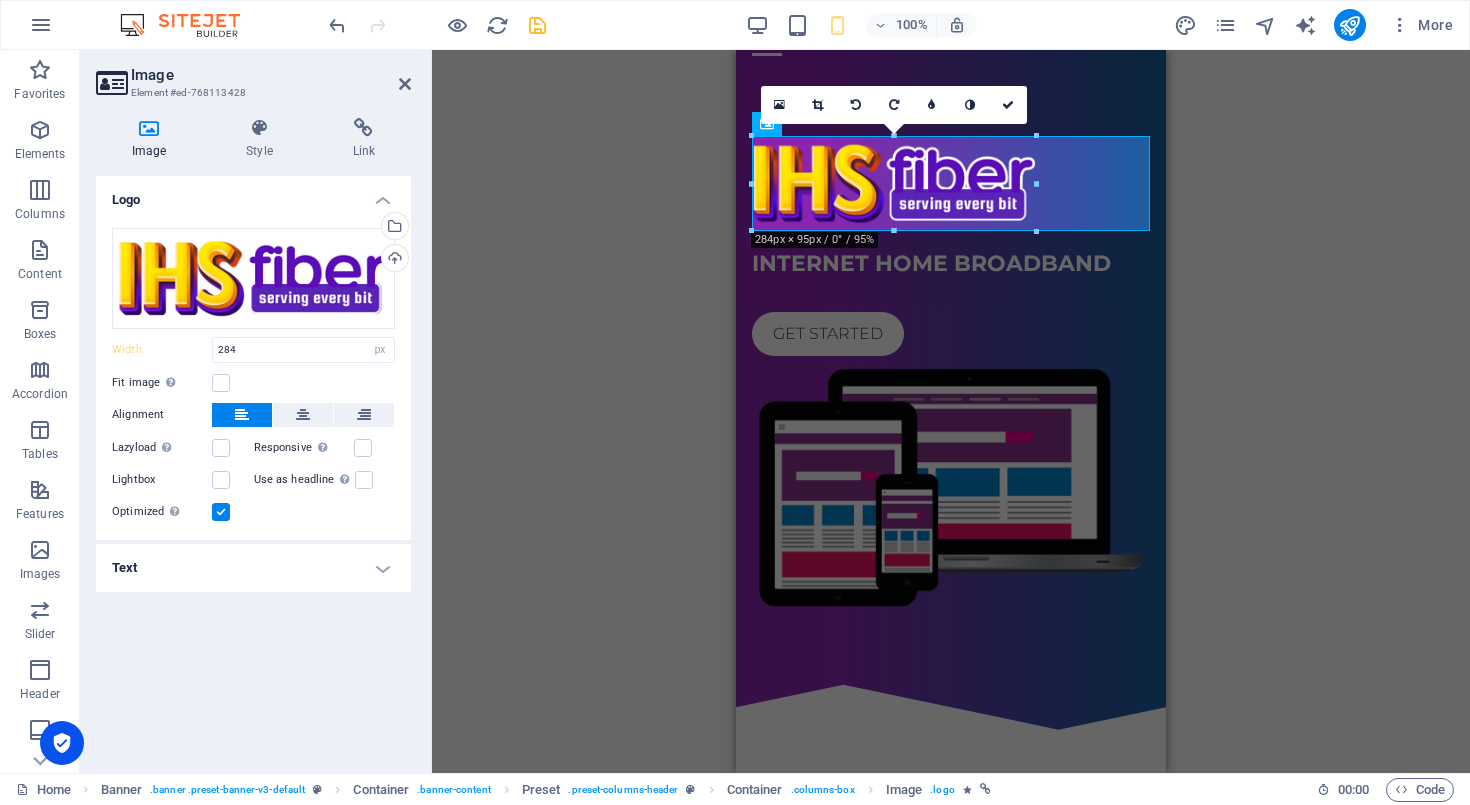 click on "H2   Banner   Container   Preset   Preset   Container   Spacer   Button   Spacer   Preset   Container   Image   Preset   HTML   Preset   Image   Container   Menu Bar   Menu   Menu Bar   Container   Container   Container   H3   Preset   Container   Container   Spacer   Preset   Container   Preset   Container   Container   Text   Text   Text   Container   Preset   Container   Preset   Preset   Container   Text   Preset   HTML   Preset 180 170 160 150 140 130 120 110 100 90 80 70 60 50 40 30 20 10 0 -10 -20 -30 -40 -50 -60 -70 -80 -90 -100 -110 -120 -130 -140 -150 -160 -170 284px × 95px / 0° / 95% 16:10 16:9 4:3 1:1 1:2 0" at bounding box center [951, 411] 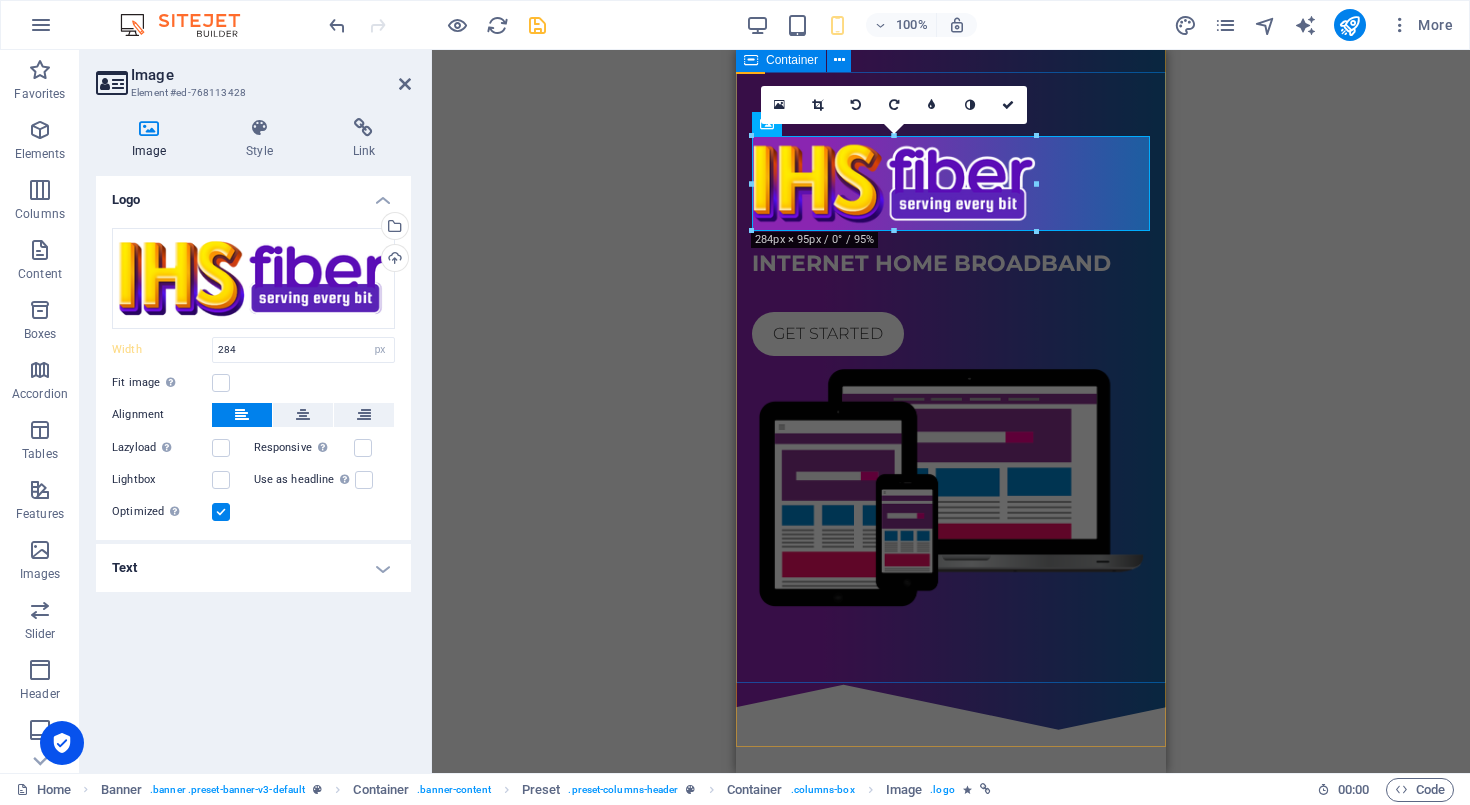 click on "Internet home broadband Get started" at bounding box center [951, 373] 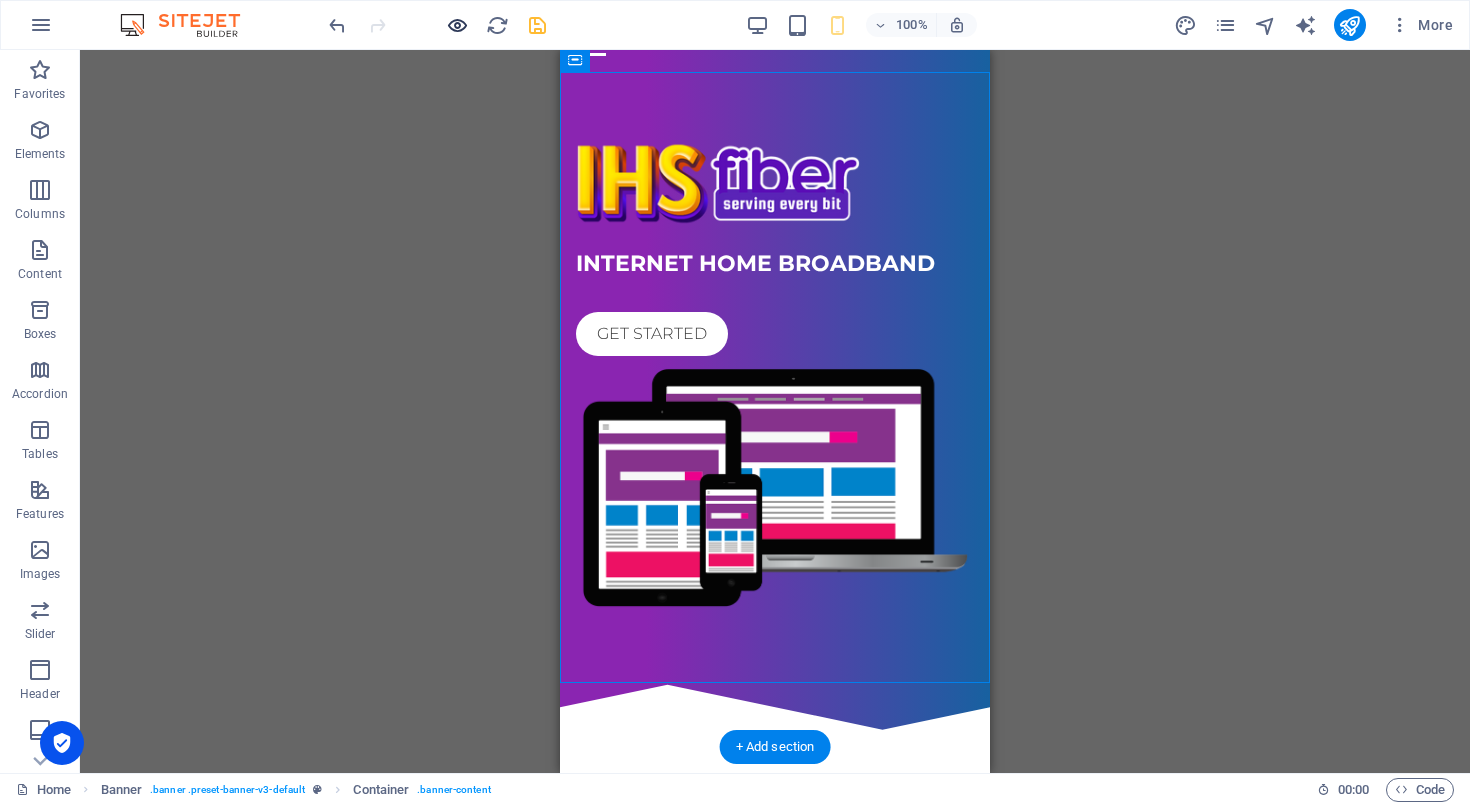click at bounding box center [457, 25] 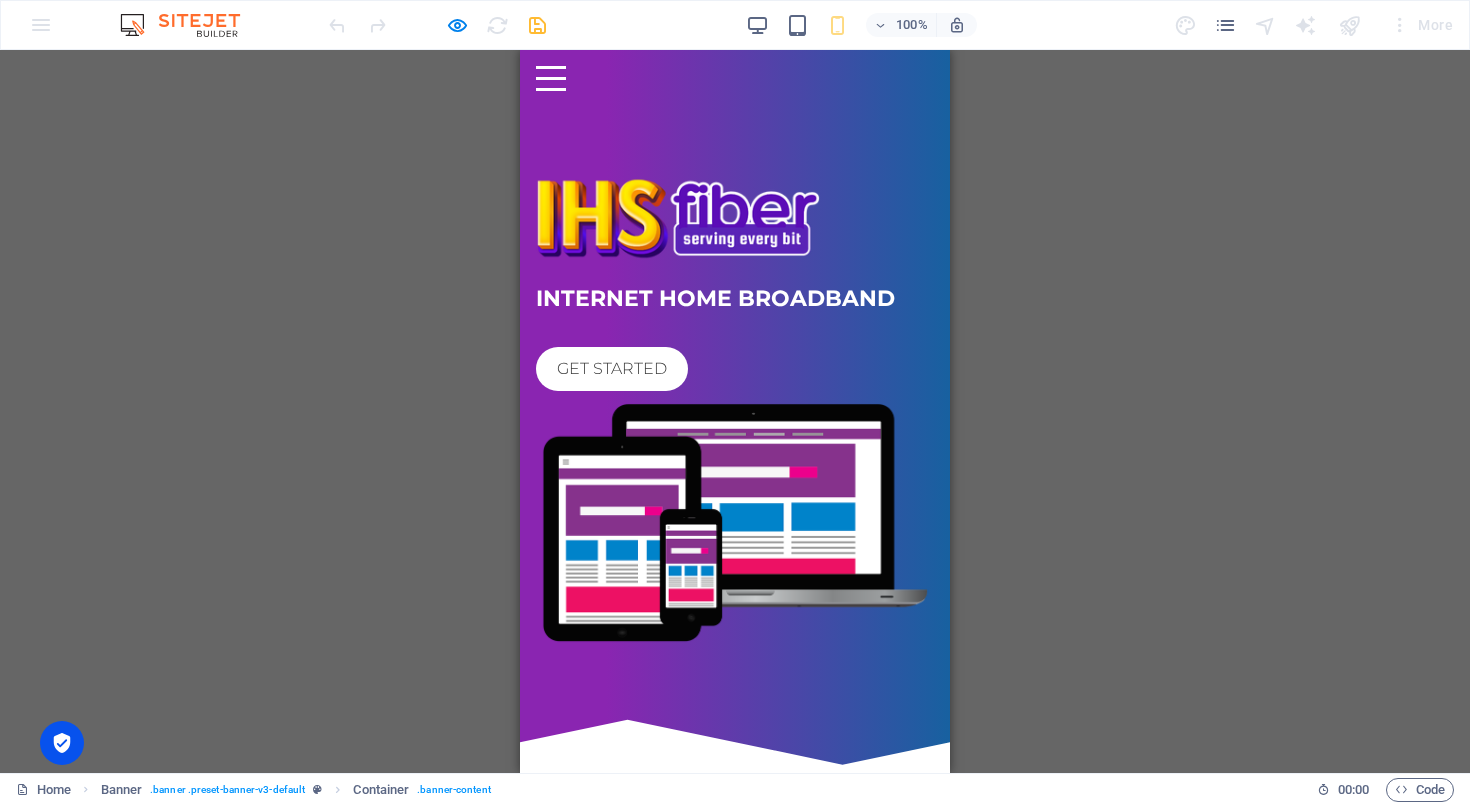 scroll, scrollTop: 0, scrollLeft: 0, axis: both 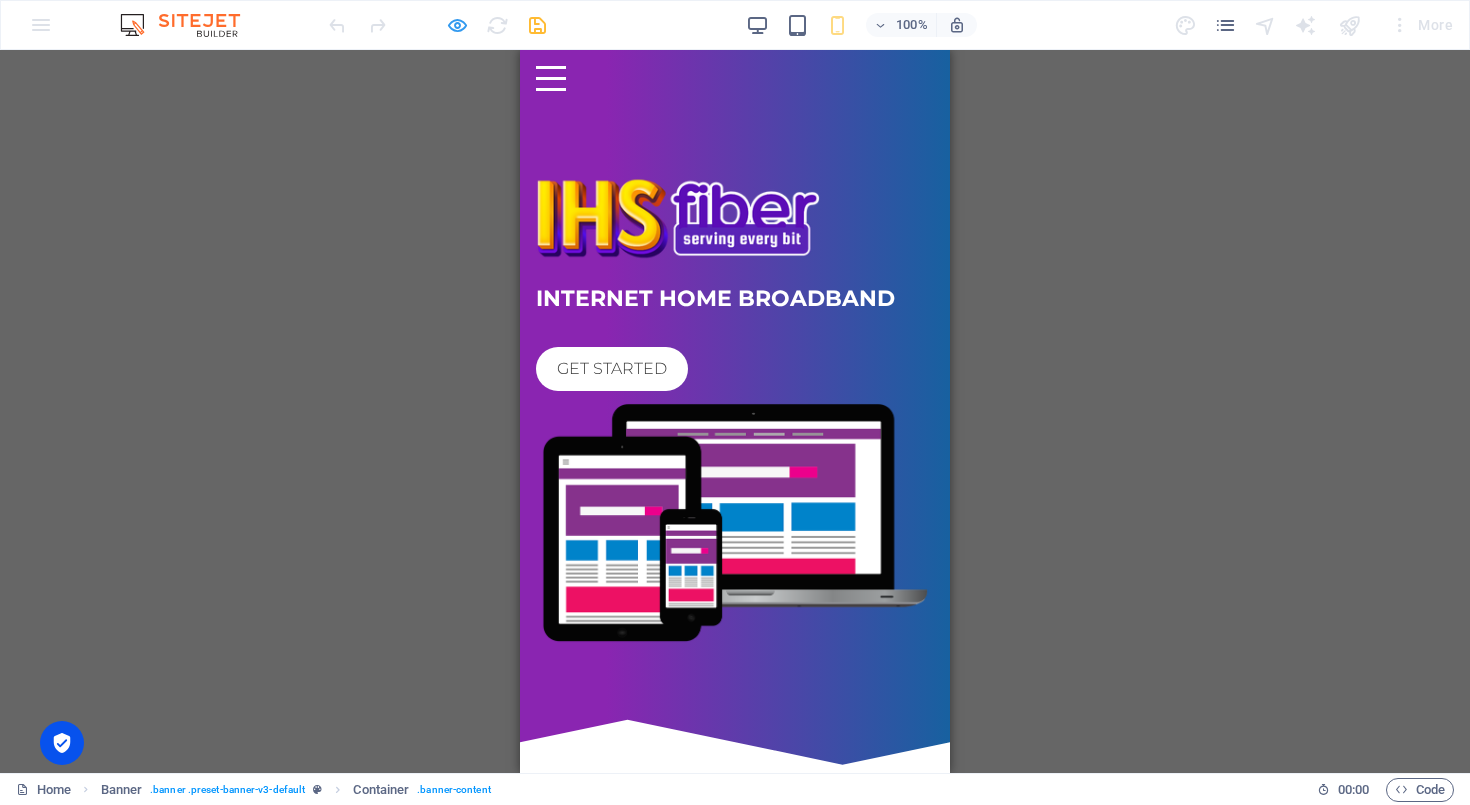 click at bounding box center (457, 25) 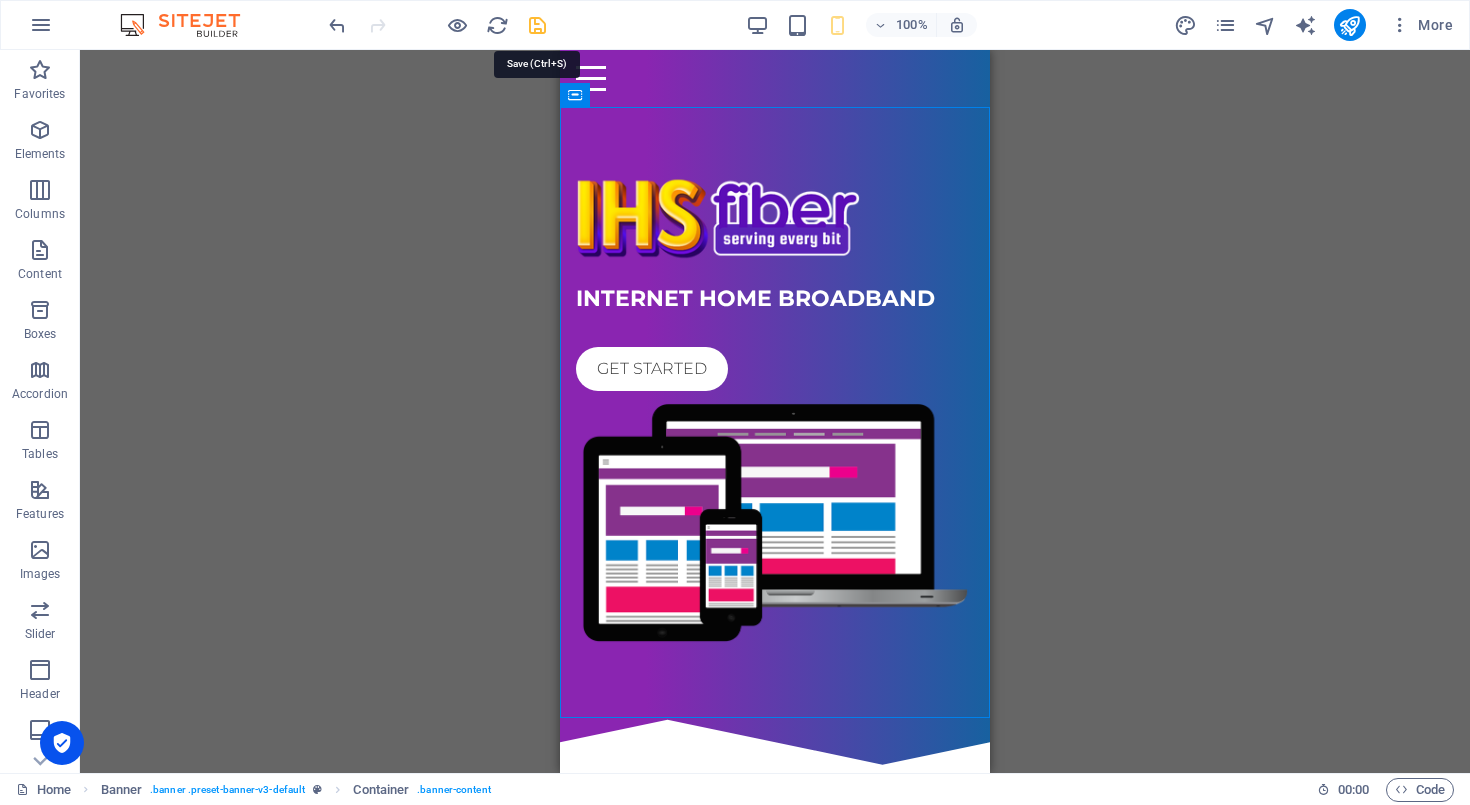 click at bounding box center (537, 25) 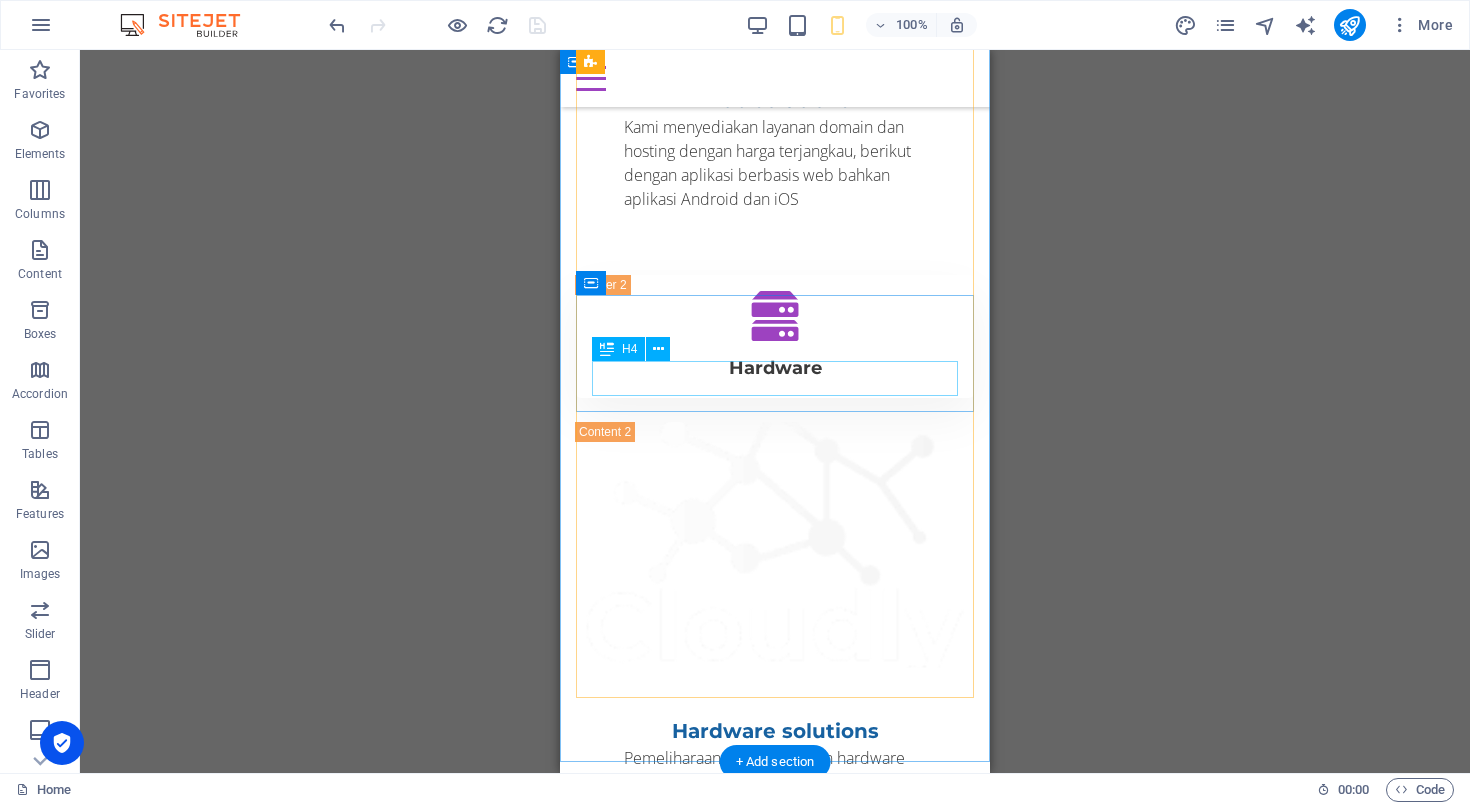 scroll, scrollTop: 3217, scrollLeft: 0, axis: vertical 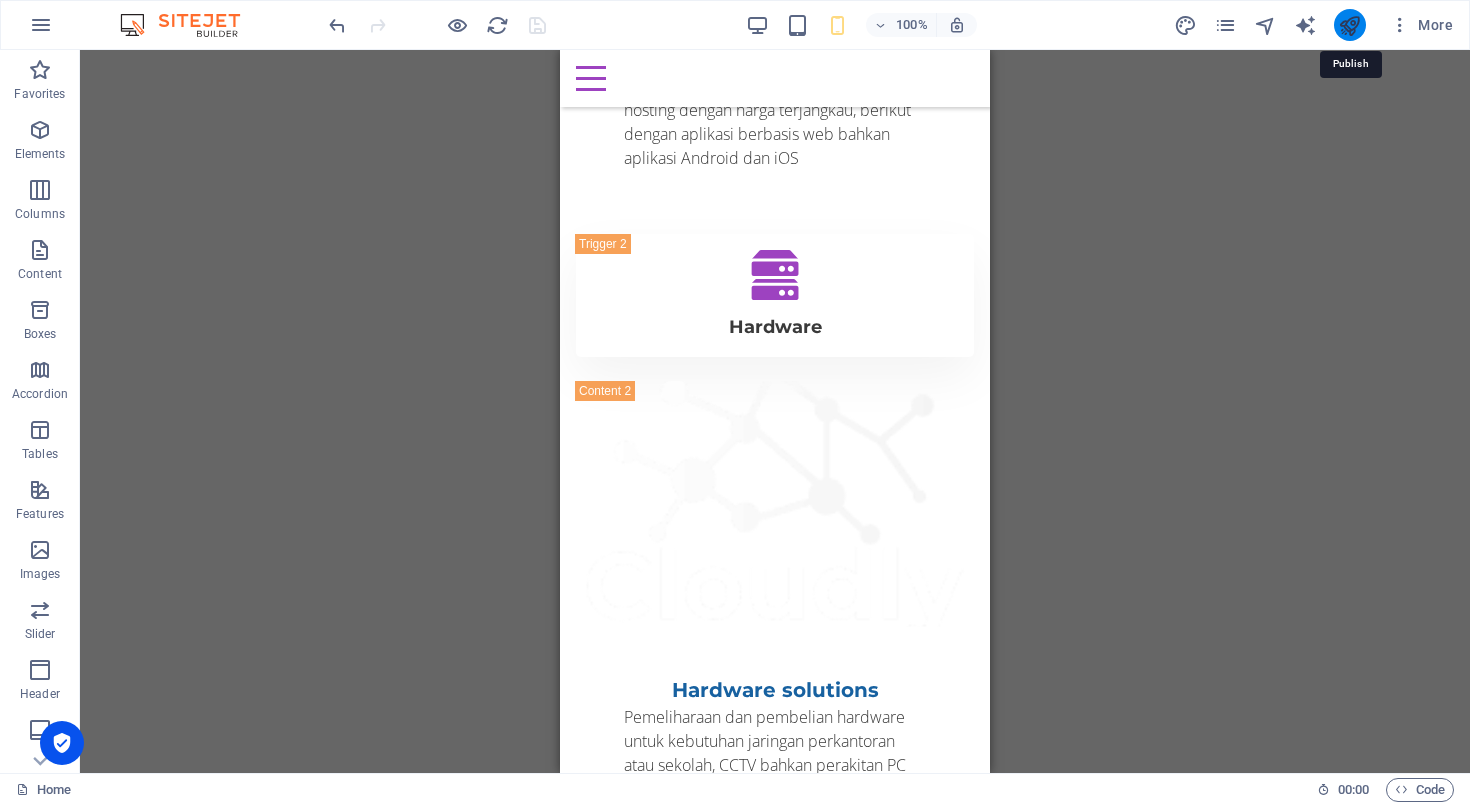 click at bounding box center [1349, 25] 